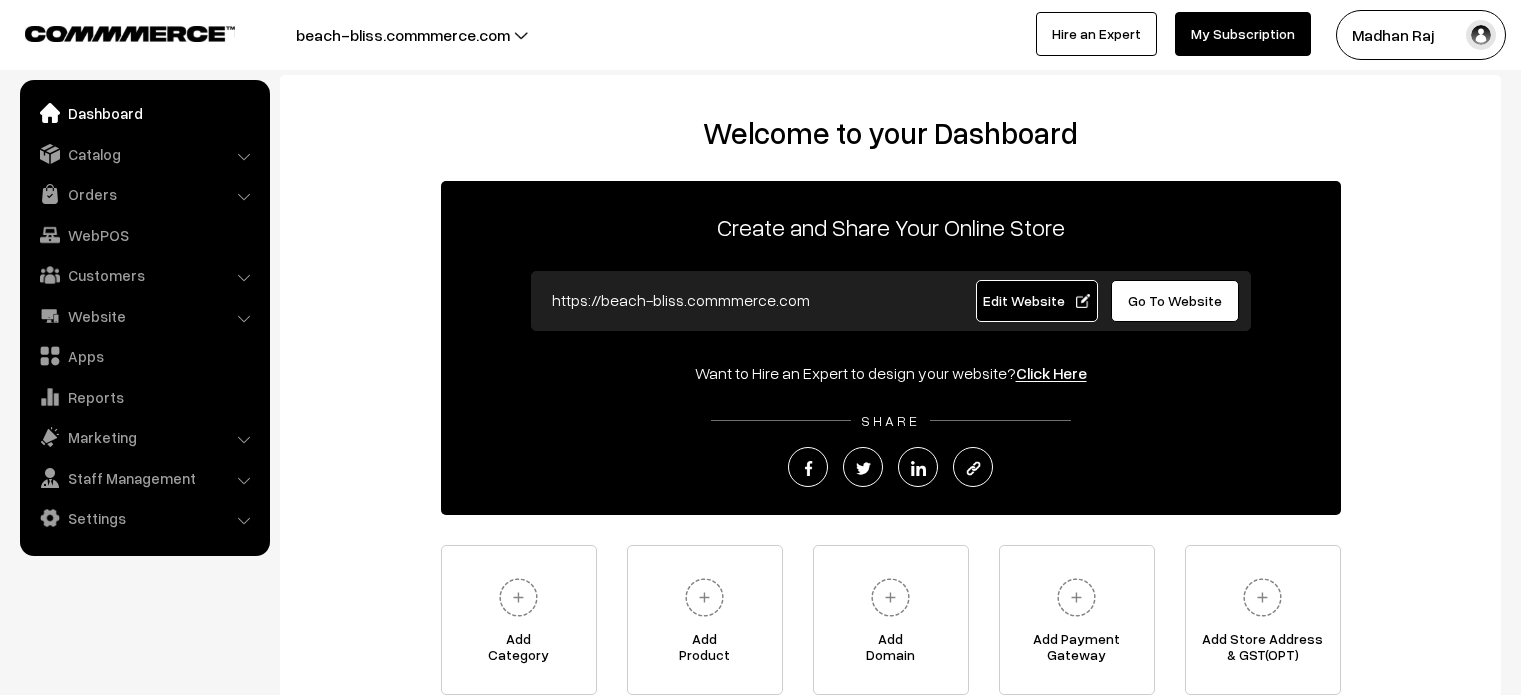 scroll, scrollTop: 0, scrollLeft: 0, axis: both 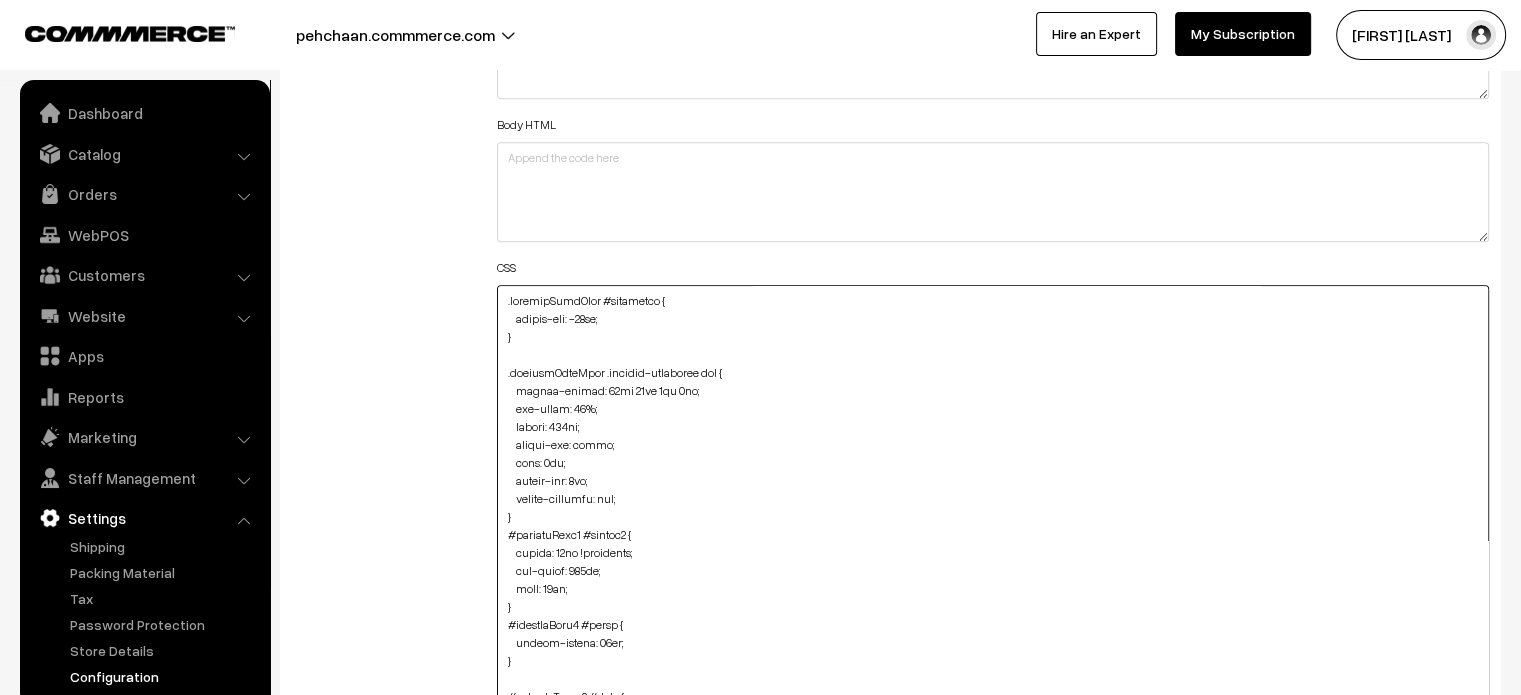 click at bounding box center (993, 542) 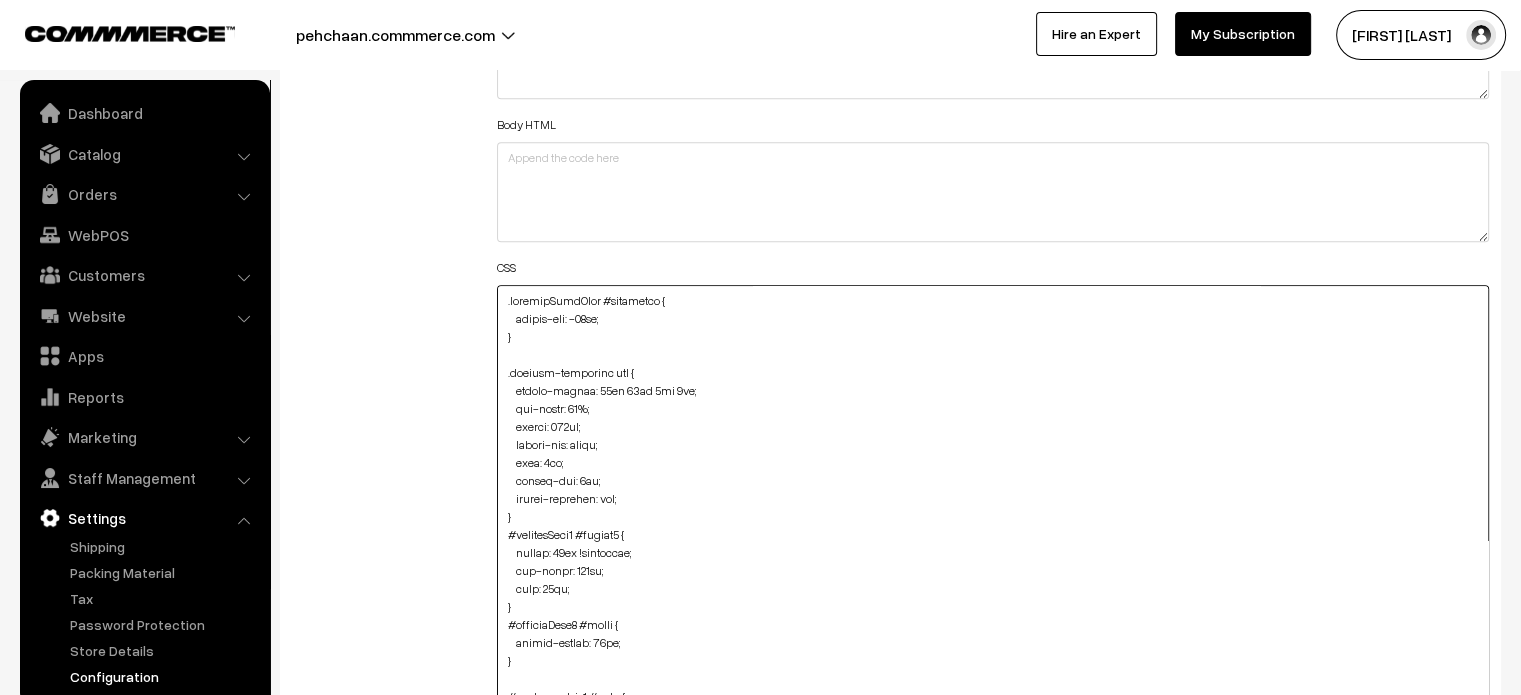 type on ".productListWrap #component {
margin-top: -60px;
}
.product-animation img {
border-radius: 51px 51px 0px 0px;
max-width: 96%;
height: 286px;
object-fit: cover;
left: 5px;
margin-top: 5px;
object-position: top;
}
#productType4 #button2 {
height: 85px !important;
max-width: 309px;
left: 11px;
}
#productType4 #price {
margin-bottom: 10px;
}
#productType4 #name {
margin-top: 80%;
}
#productType4 #productCard {
height: 93%;
overflow: hidden;
}
#productType4 .product-animation img {
top: 10px;
border-radius: 48px 48px 0px 0px;
max-width: 95%;
height: 500px;
left: 8px;
}
#productType3 .fade-component-image {
transition: opacity -1s ease-in-out;
}
#productType1 small {
margin-left: 13px;
}
element.style {
}
.product-type-2-component #image {
padding: 0px;
width: 660px;
border: none;
margin-left: -8px;
}
#productType1 .slick-slide>div {
height: 100%;
width: 96%;
}
#productType3 .slick-slide>div {
h..." 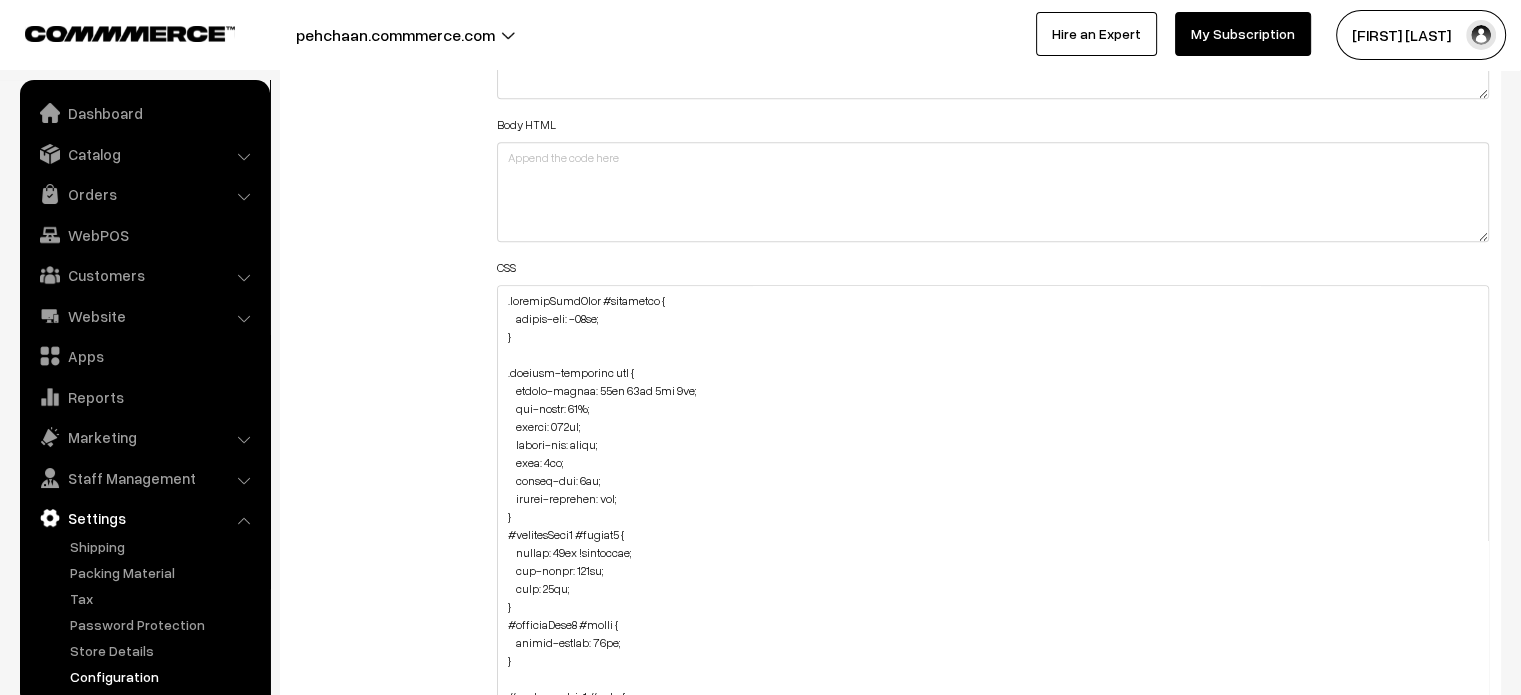 click on "Additional HTML/JS/CSS" at bounding box center [379, 773] 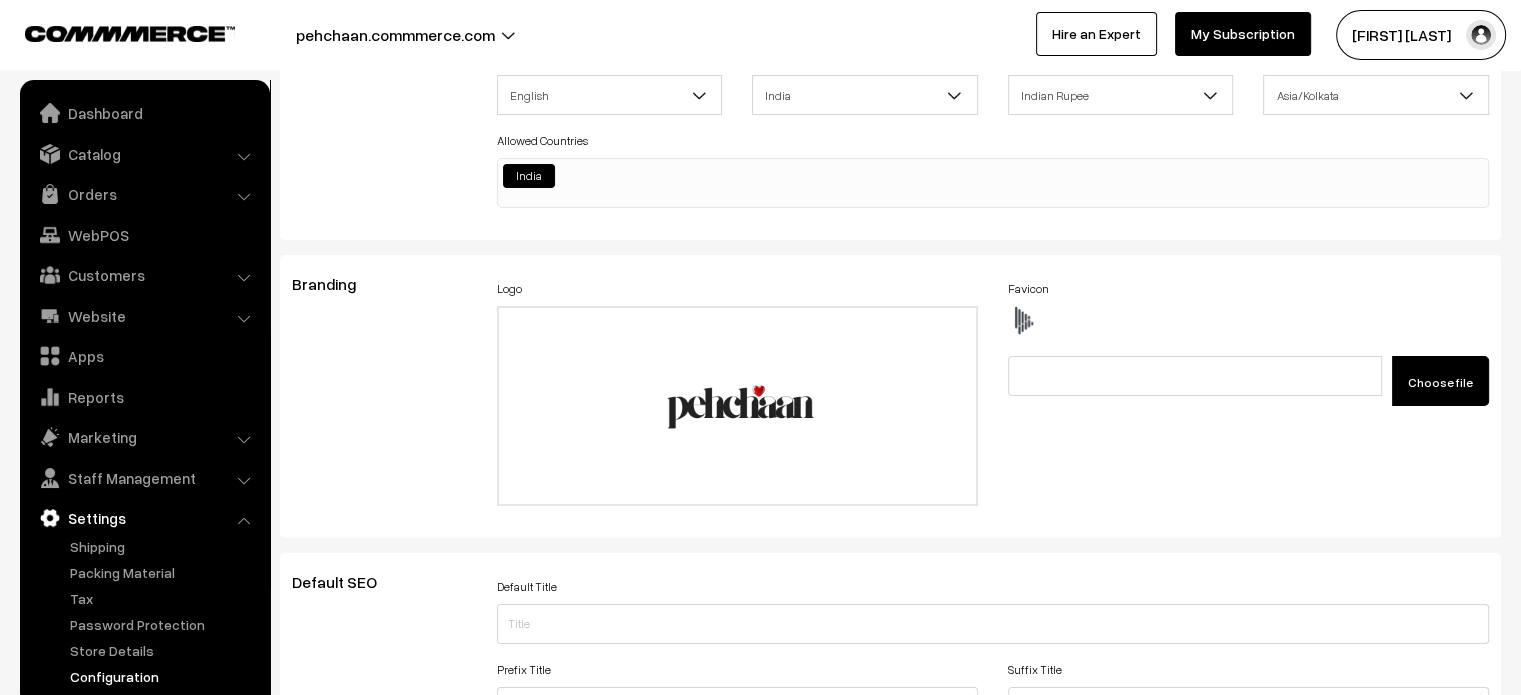 scroll, scrollTop: 0, scrollLeft: 0, axis: both 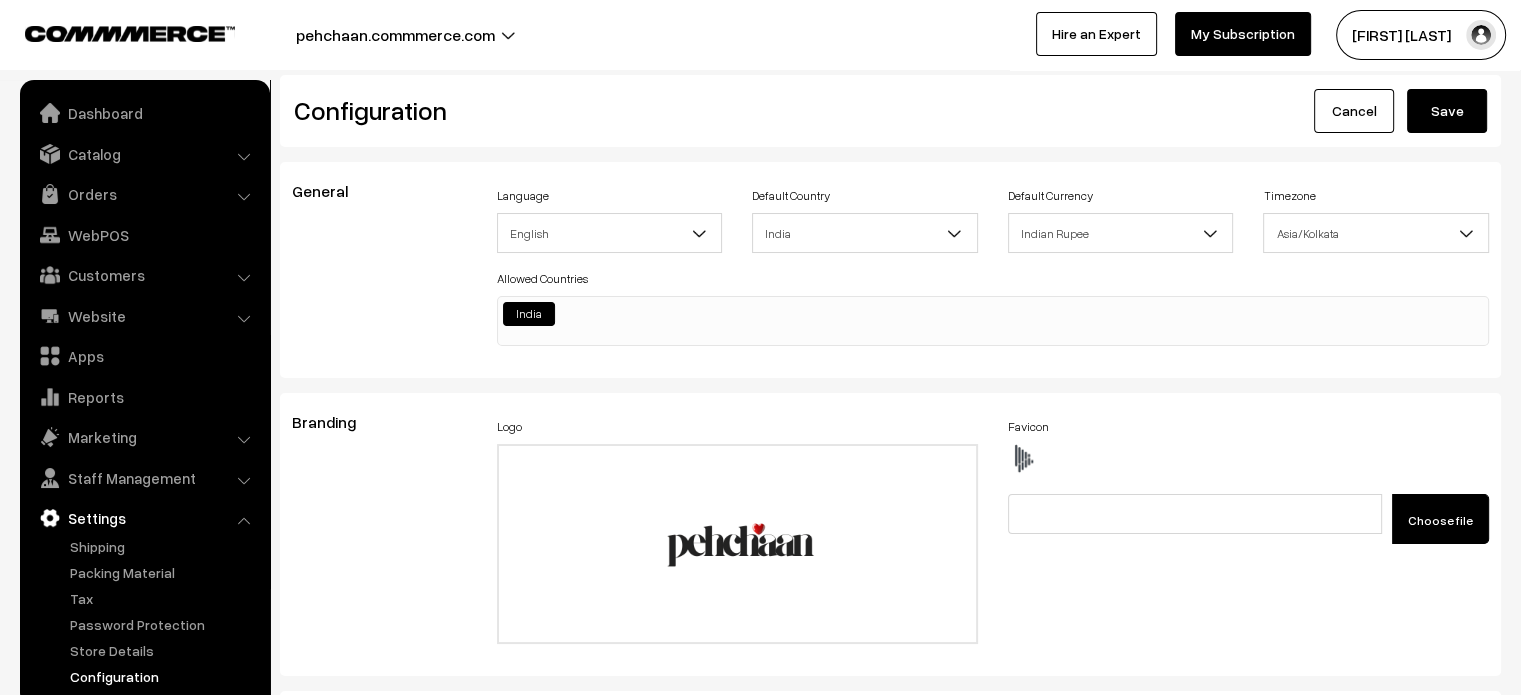 click on "Save" at bounding box center [1447, 111] 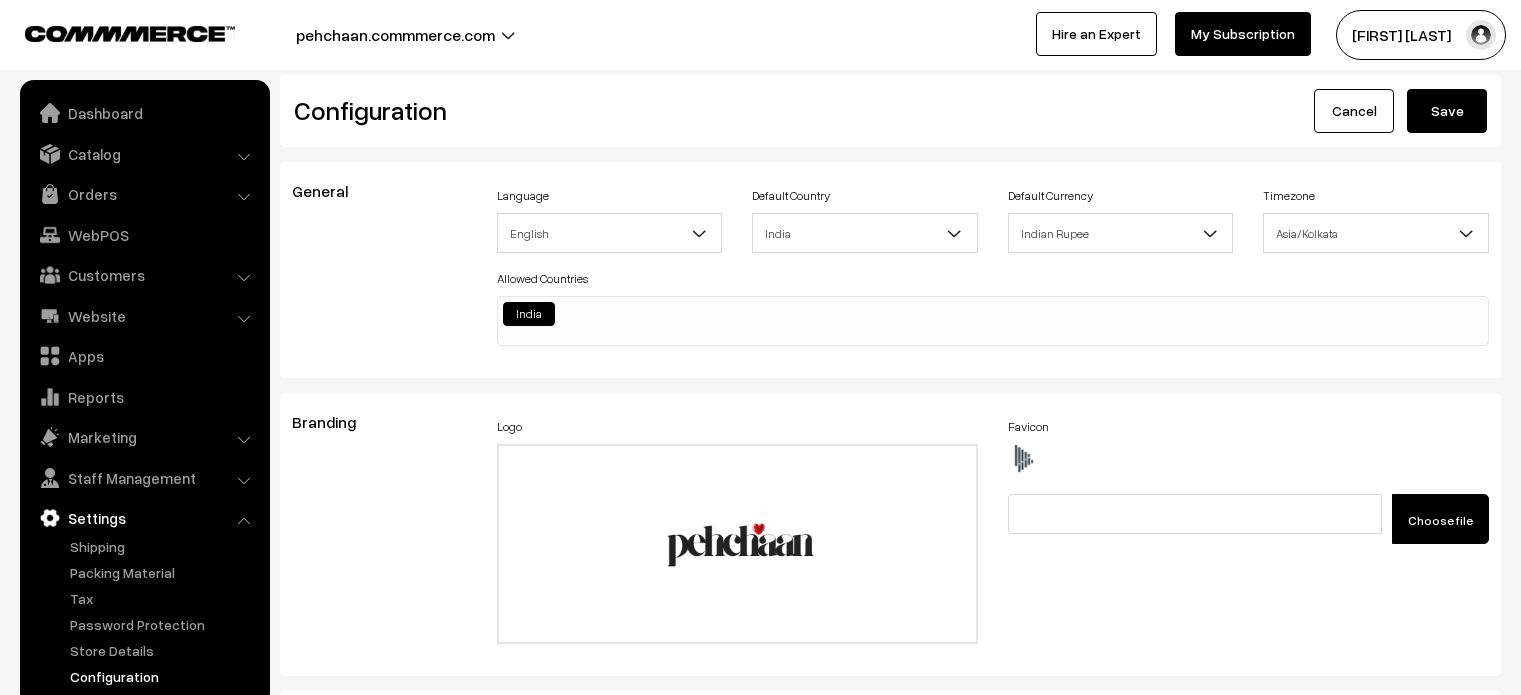 scroll, scrollTop: 0, scrollLeft: 0, axis: both 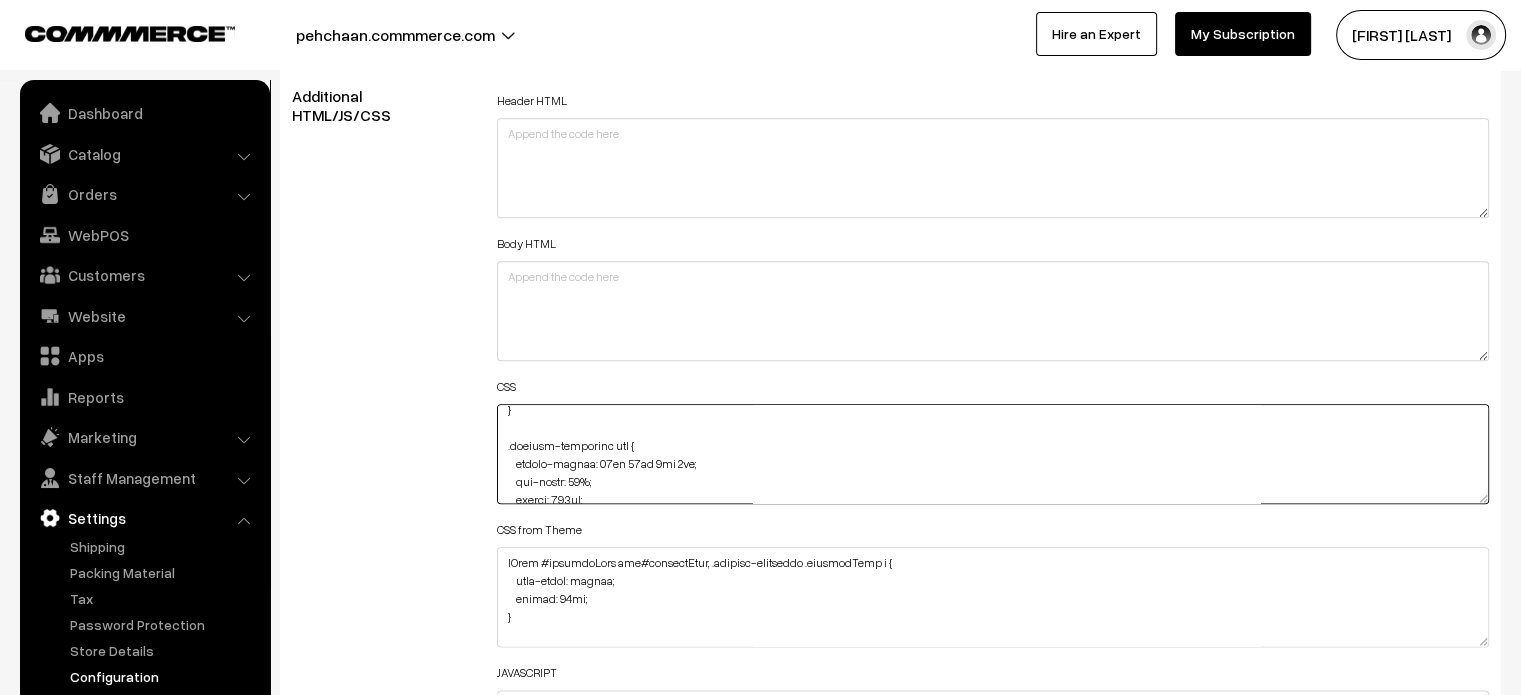 click at bounding box center (993, 454) 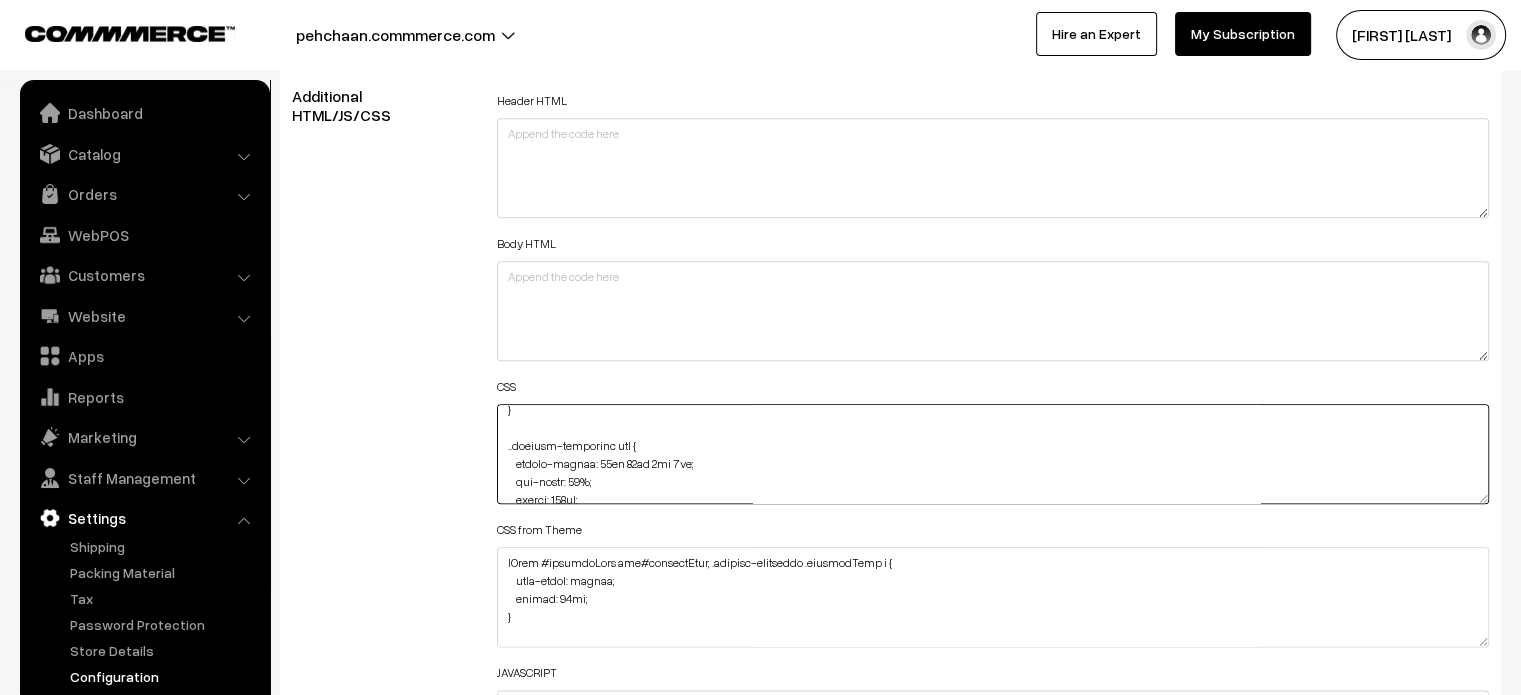 paste on "productListWrap" 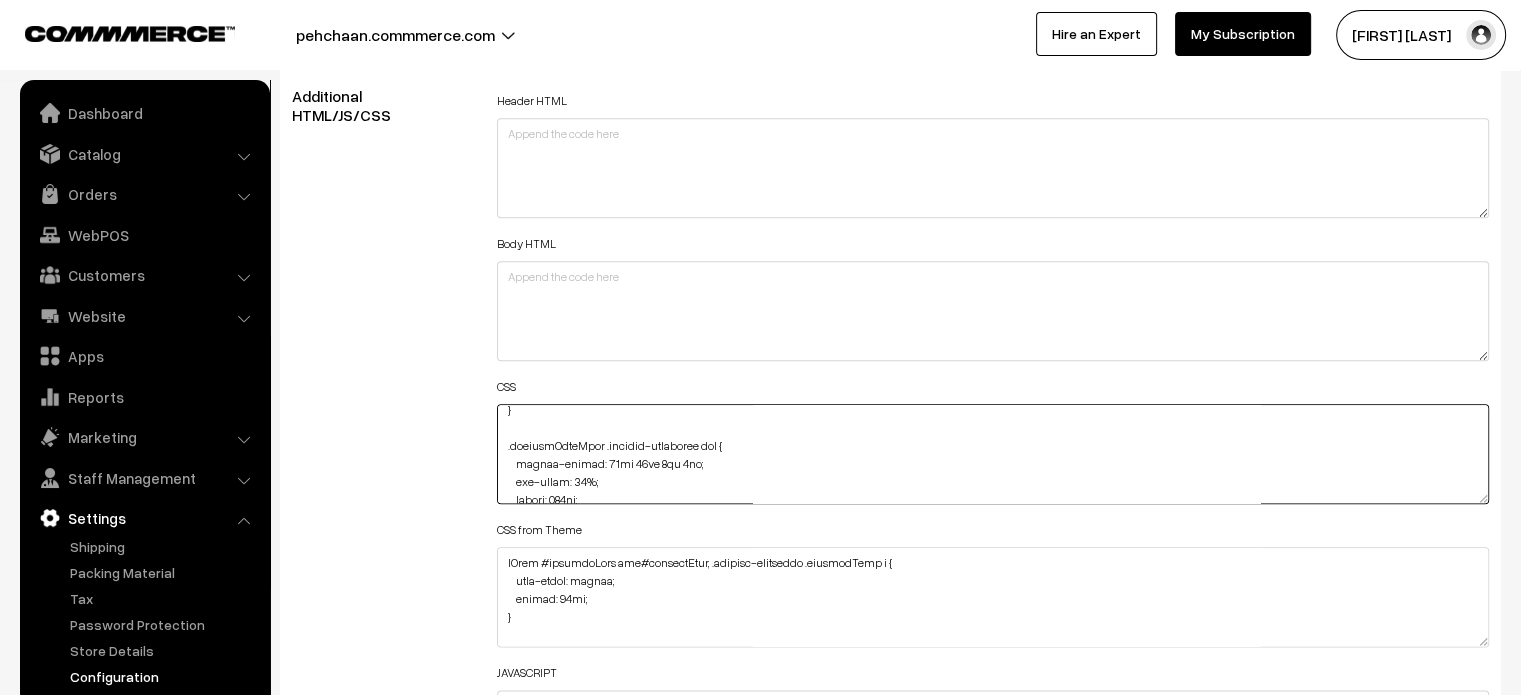 click at bounding box center (993, 454) 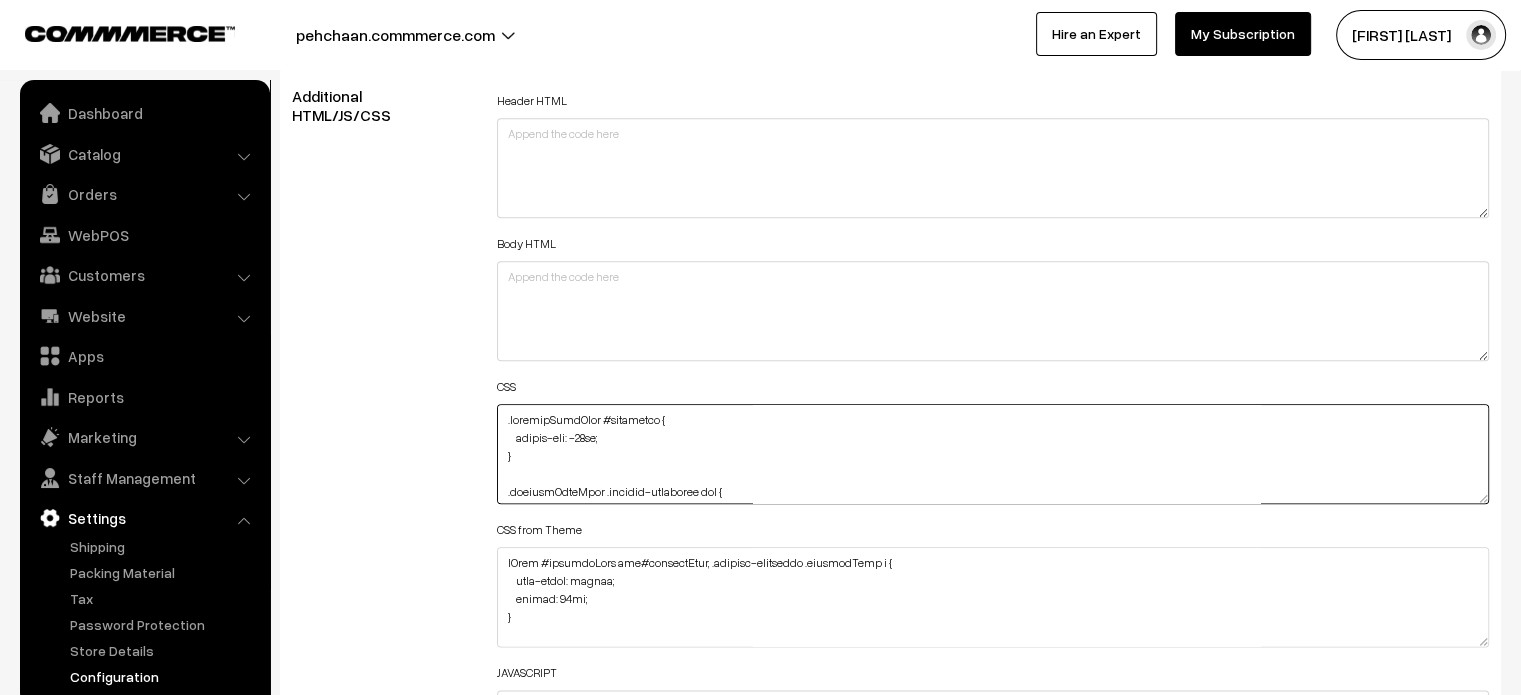 drag, startPoint x: 594, startPoint y: 415, endPoint x: 421, endPoint y: 419, distance: 173.04623 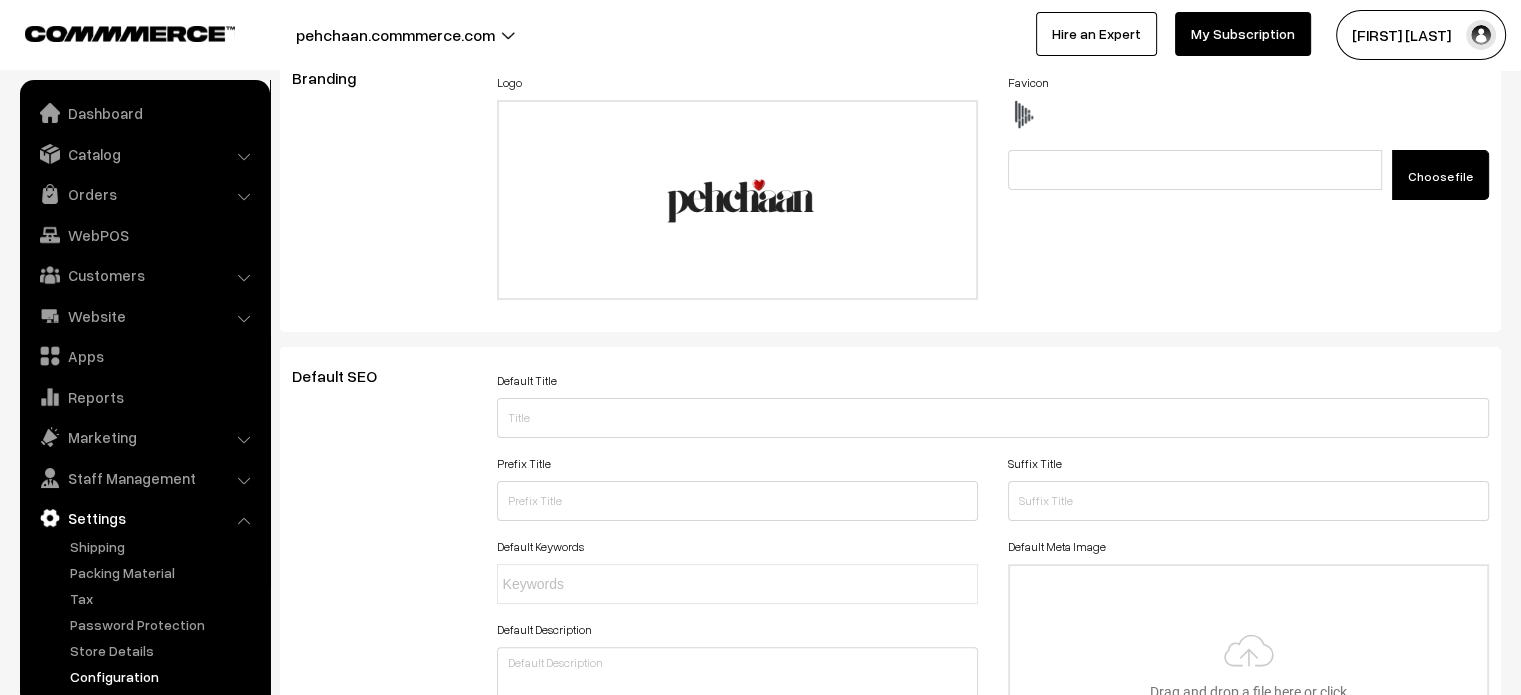 scroll, scrollTop: 0, scrollLeft: 0, axis: both 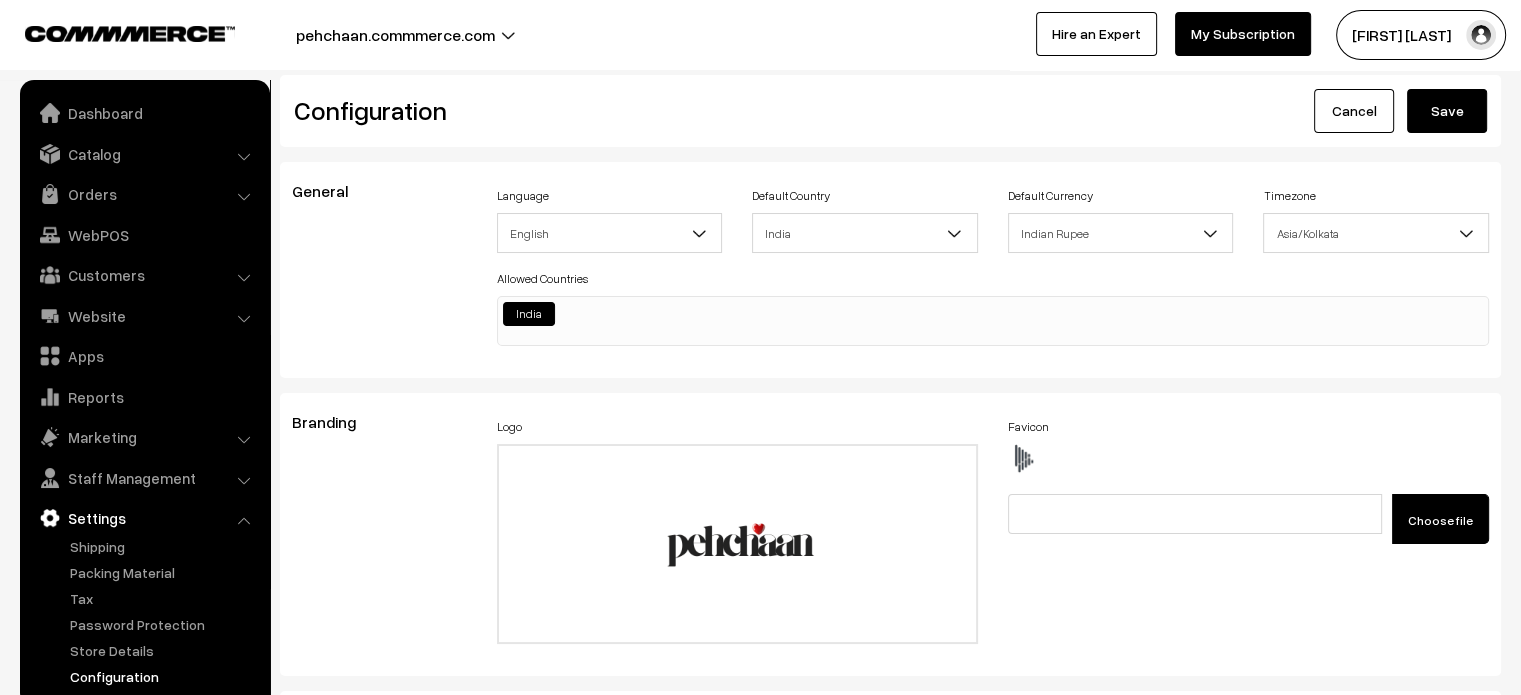 click on "Configuration
Cancel
Save" at bounding box center (890, 111) 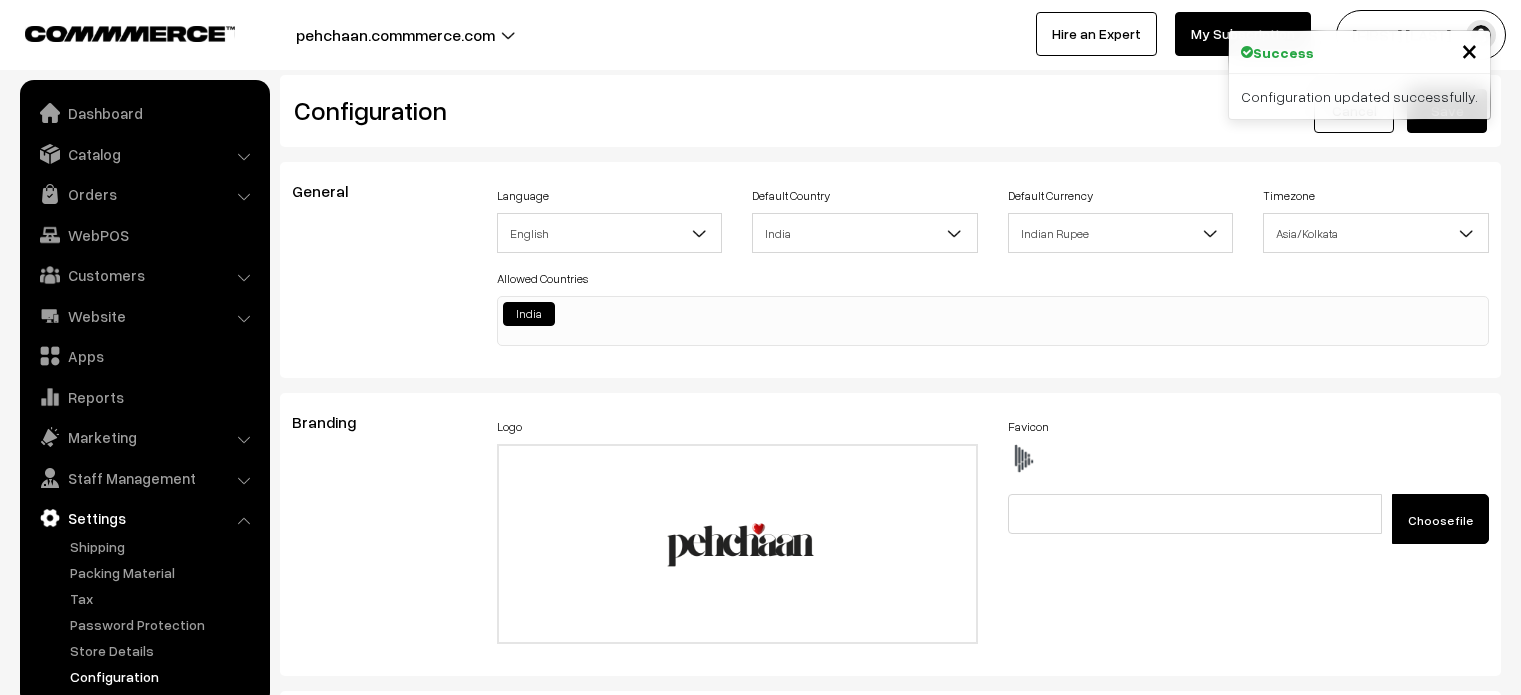scroll, scrollTop: 0, scrollLeft: 0, axis: both 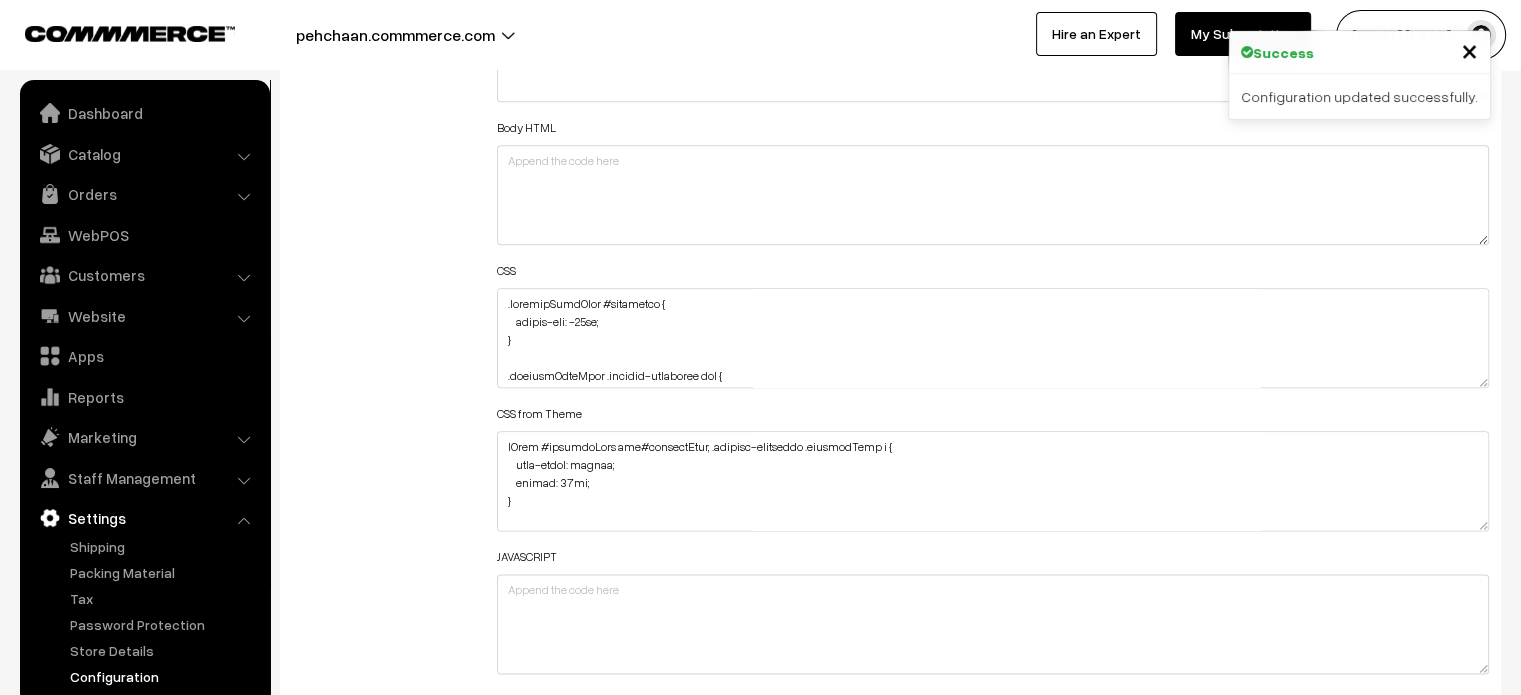drag, startPoint x: 1476, startPoint y: 376, endPoint x: 1505, endPoint y: 742, distance: 367.1471 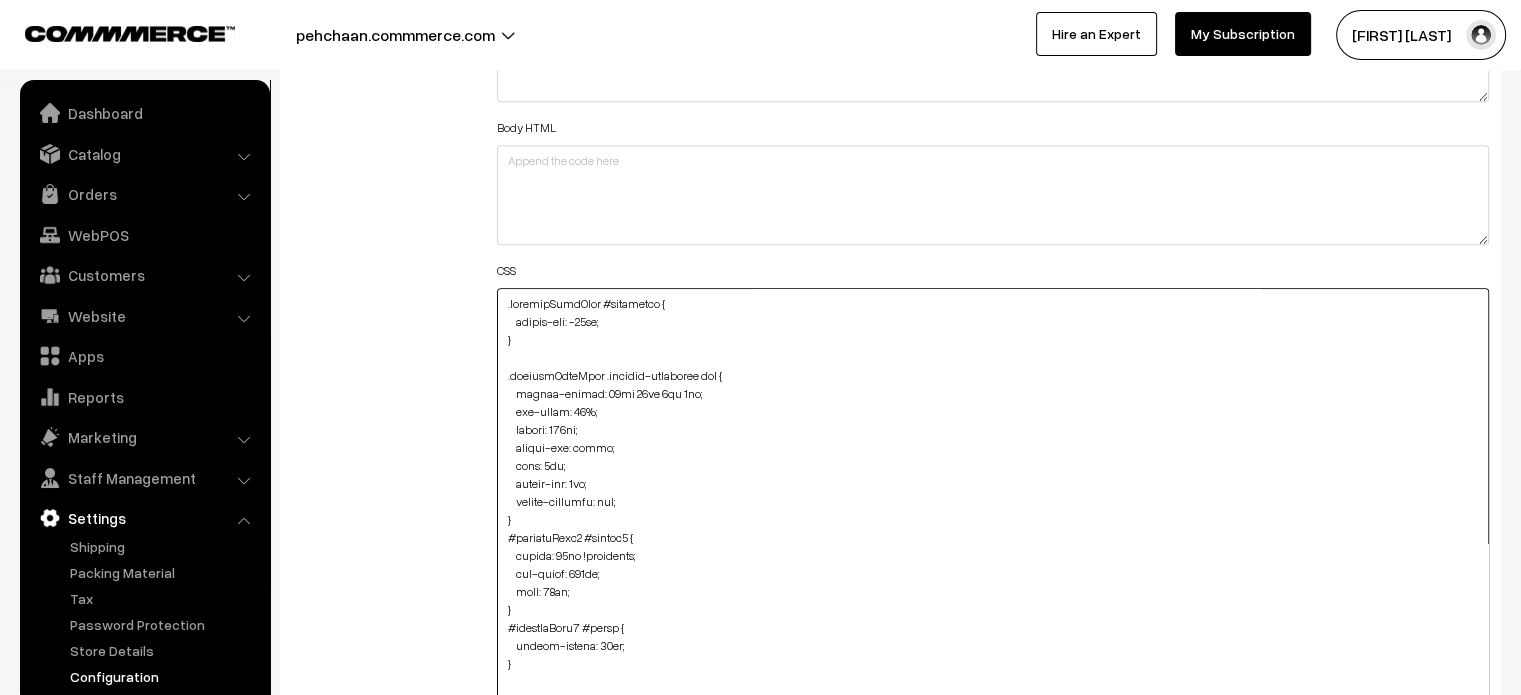 drag, startPoint x: 501, startPoint y: 371, endPoint x: 546, endPoint y: 511, distance: 147.05441 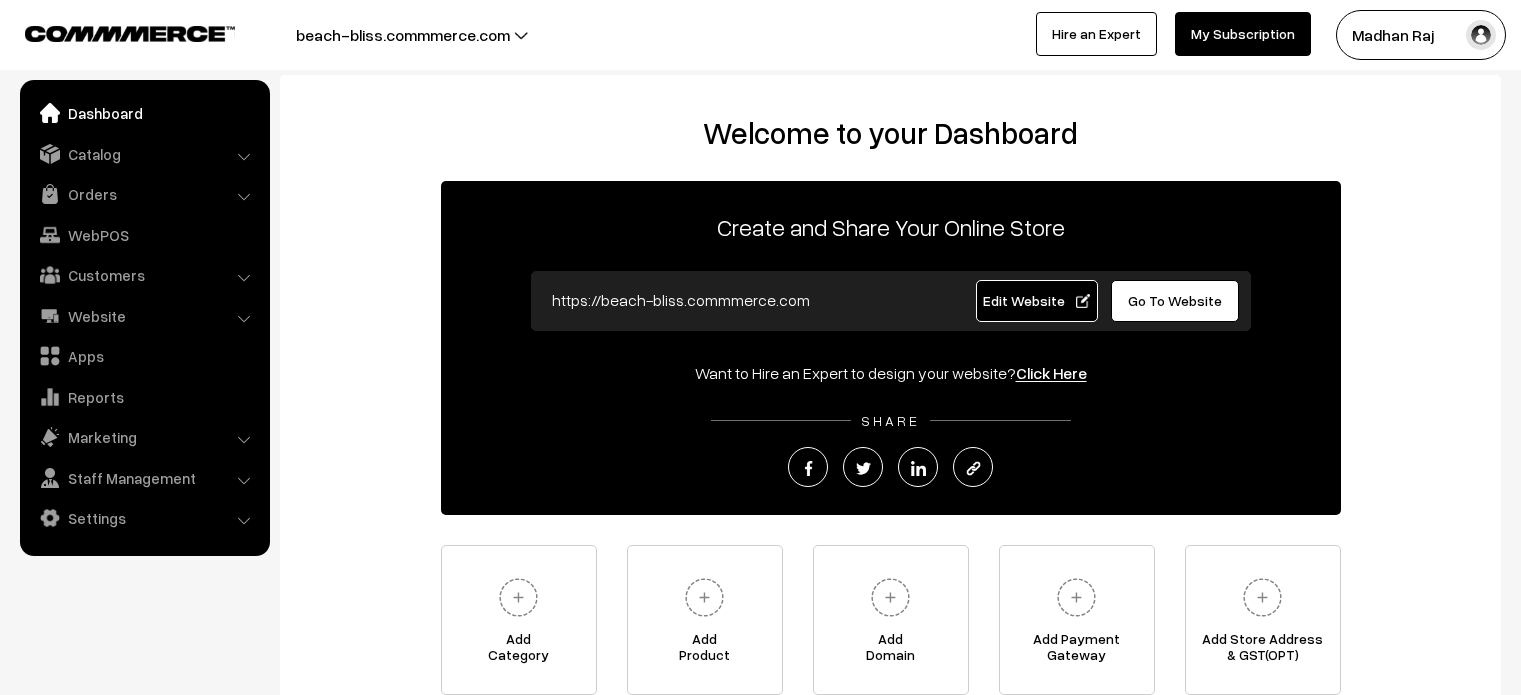 scroll, scrollTop: 0, scrollLeft: 0, axis: both 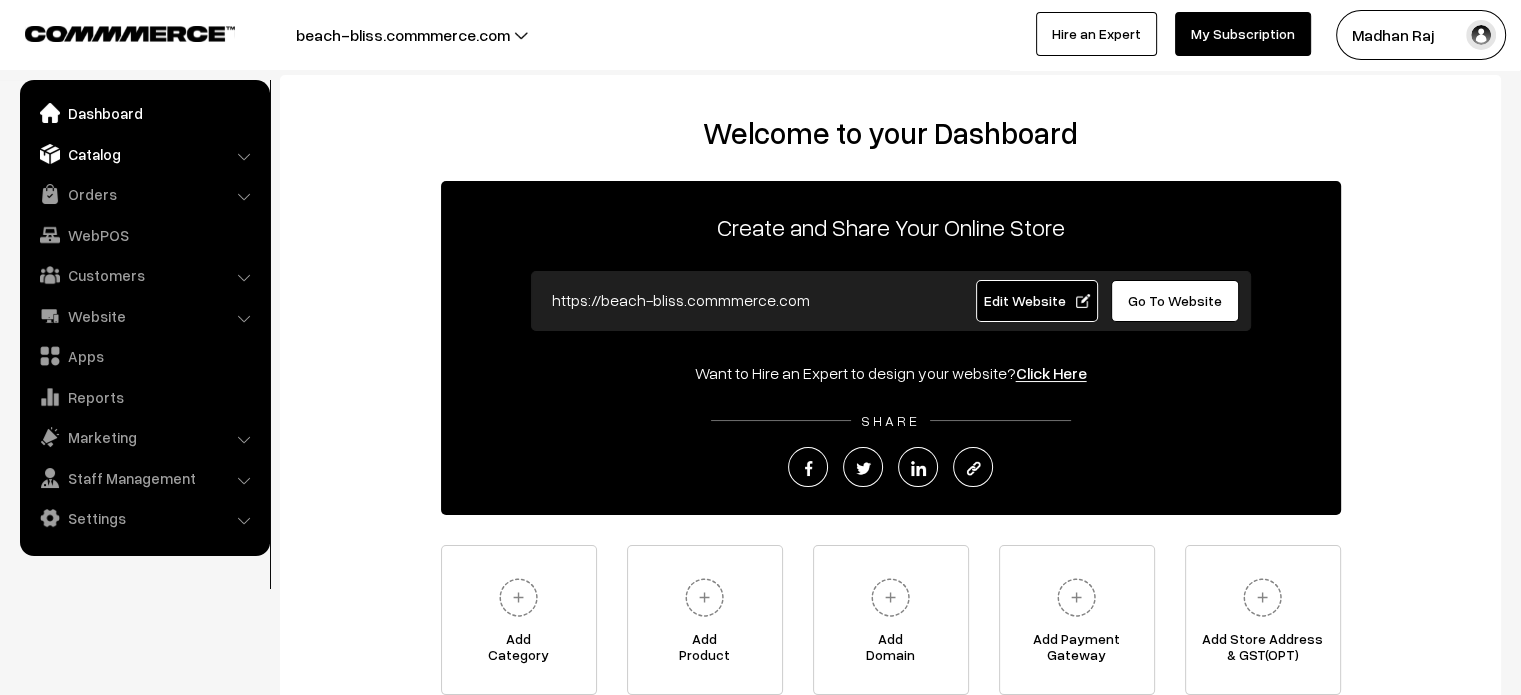 click on "Catalog" at bounding box center [144, 154] 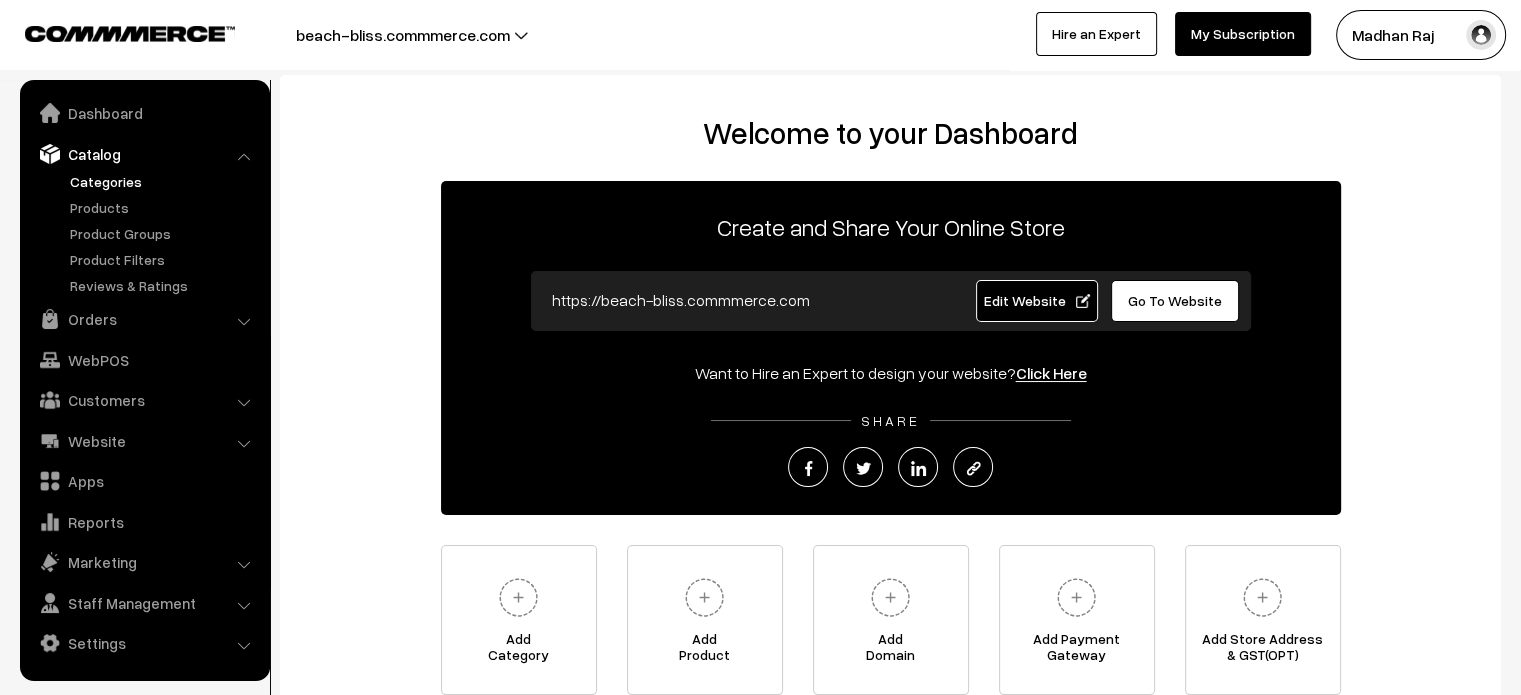 click on "Categories" at bounding box center (164, 181) 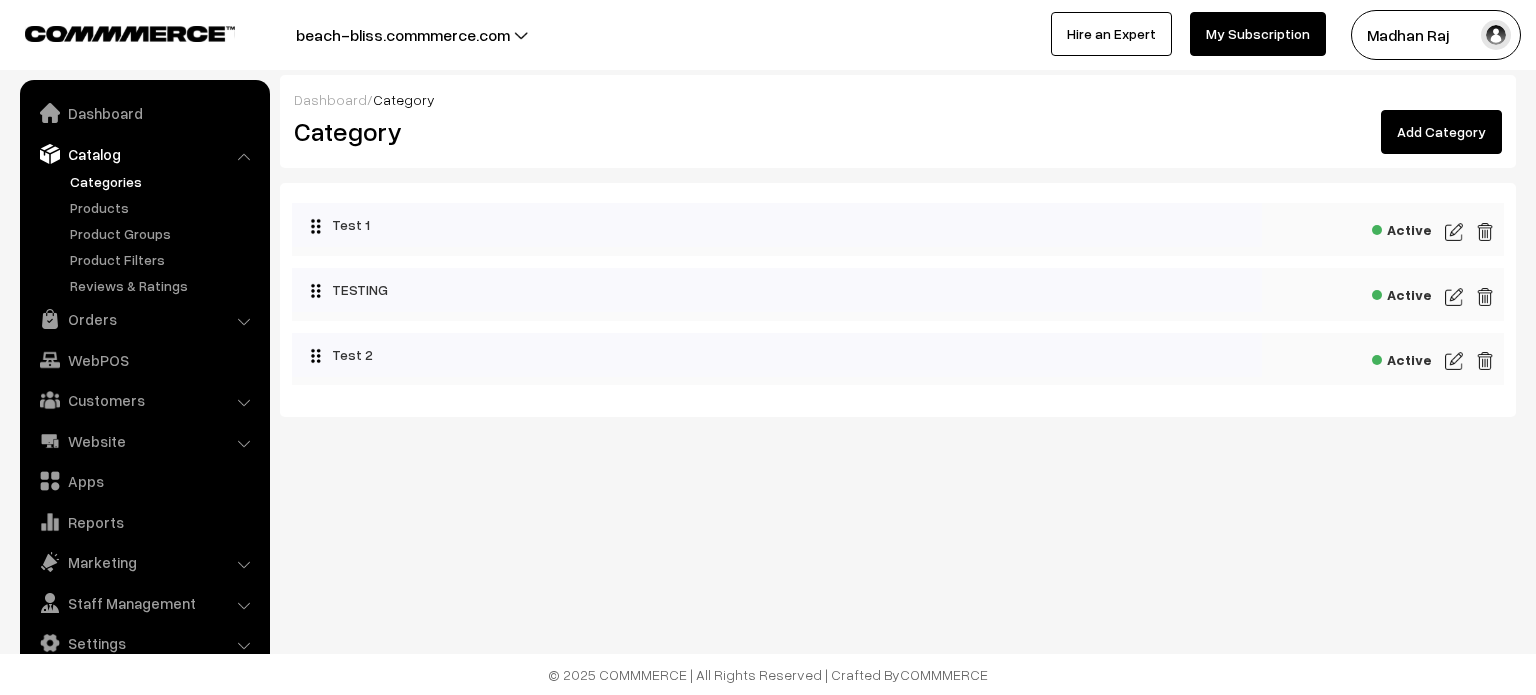 scroll, scrollTop: 0, scrollLeft: 0, axis: both 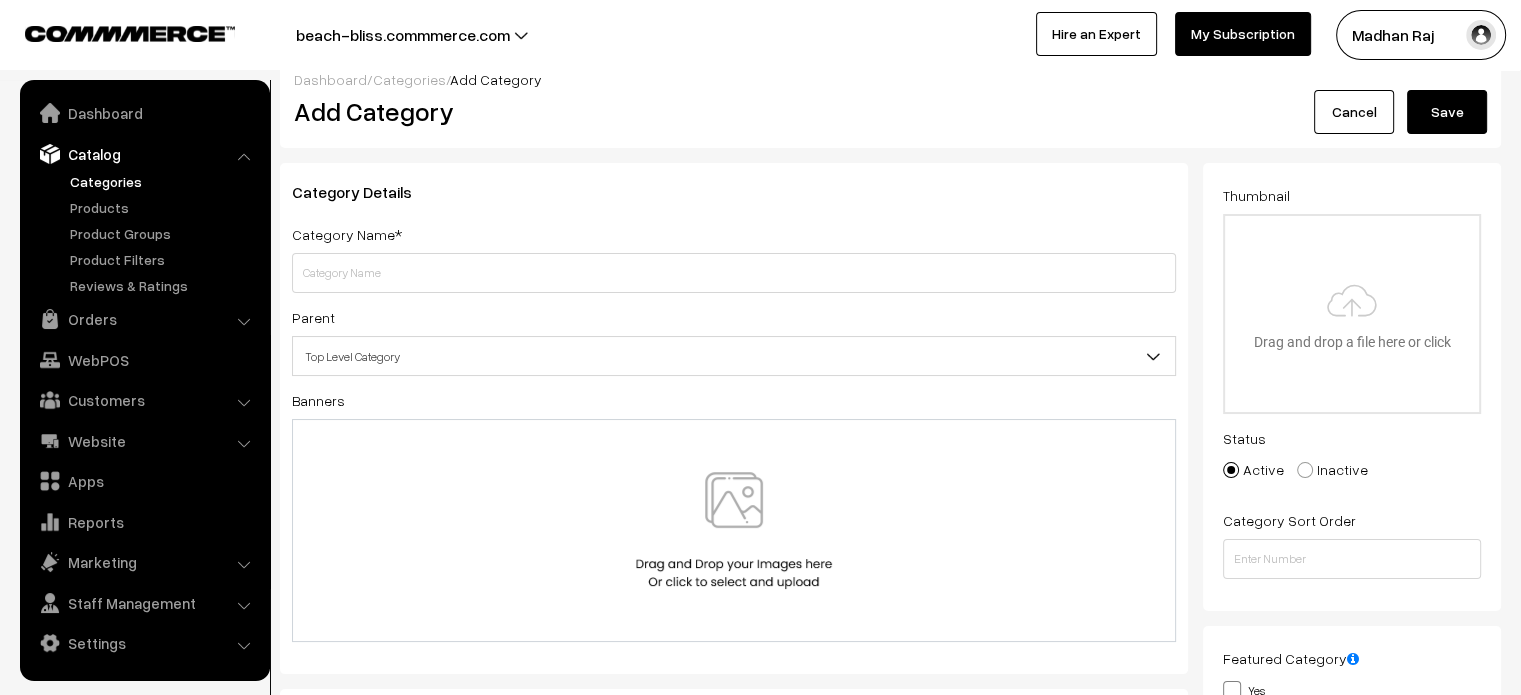click on "Cancel" at bounding box center (1354, 112) 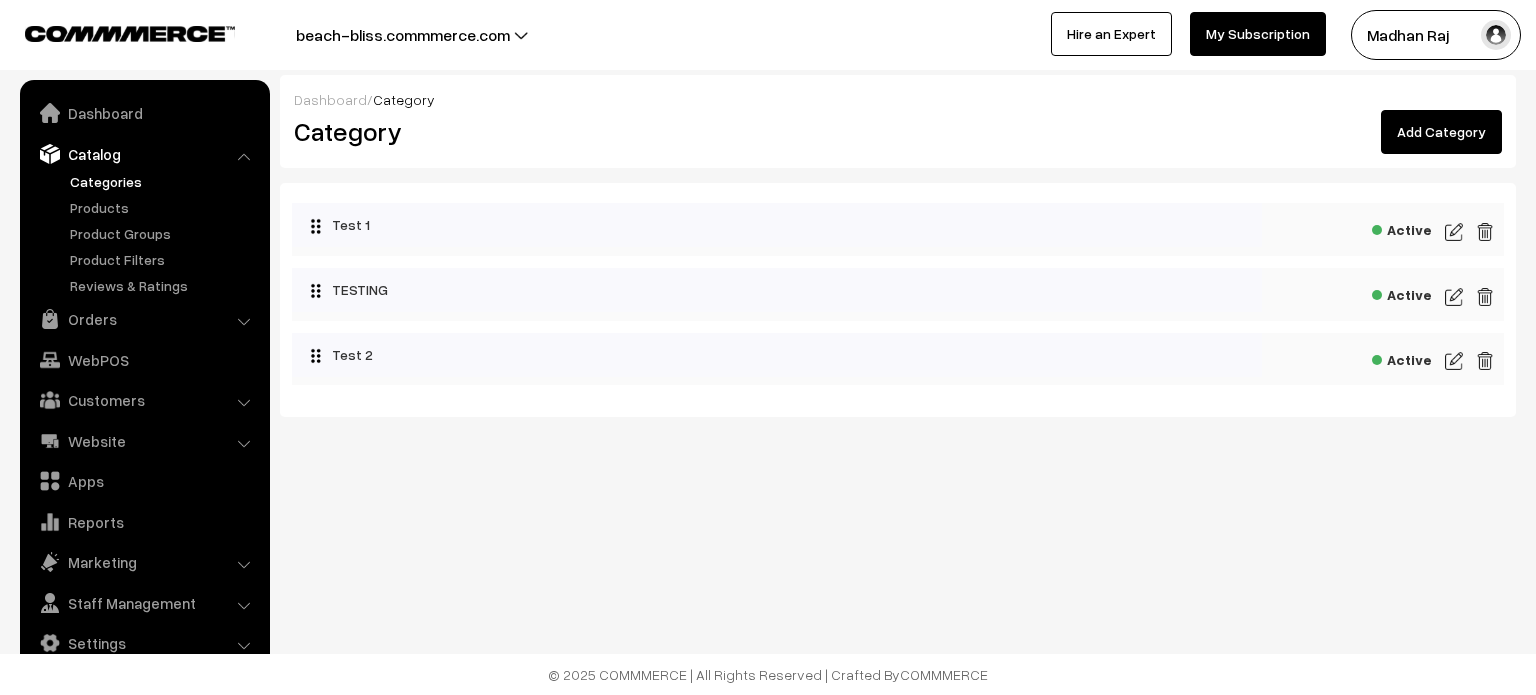 scroll, scrollTop: 0, scrollLeft: 0, axis: both 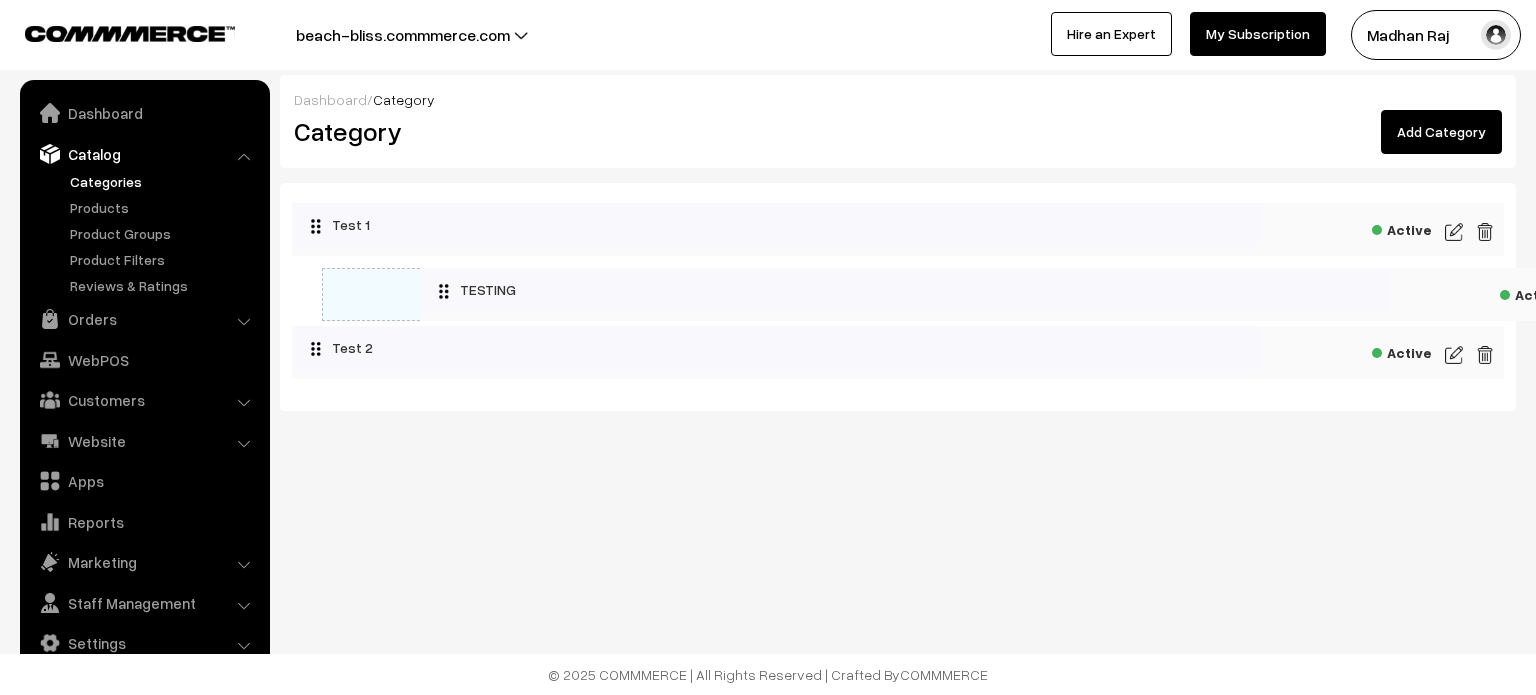drag, startPoint x: 363, startPoint y: 283, endPoint x: 496, endPoint y: 283, distance: 133 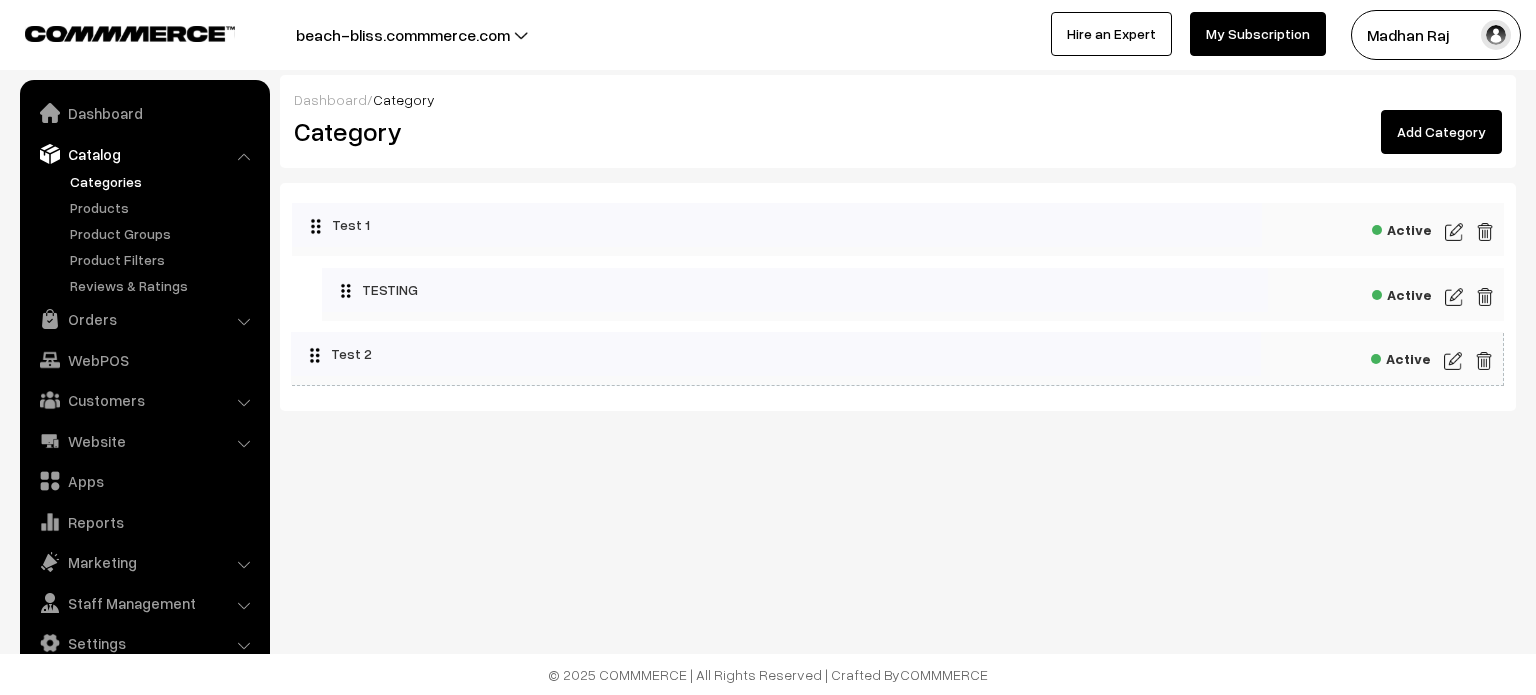 drag, startPoint x: 397, startPoint y: 357, endPoint x: 647, endPoint y: 363, distance: 250.07199 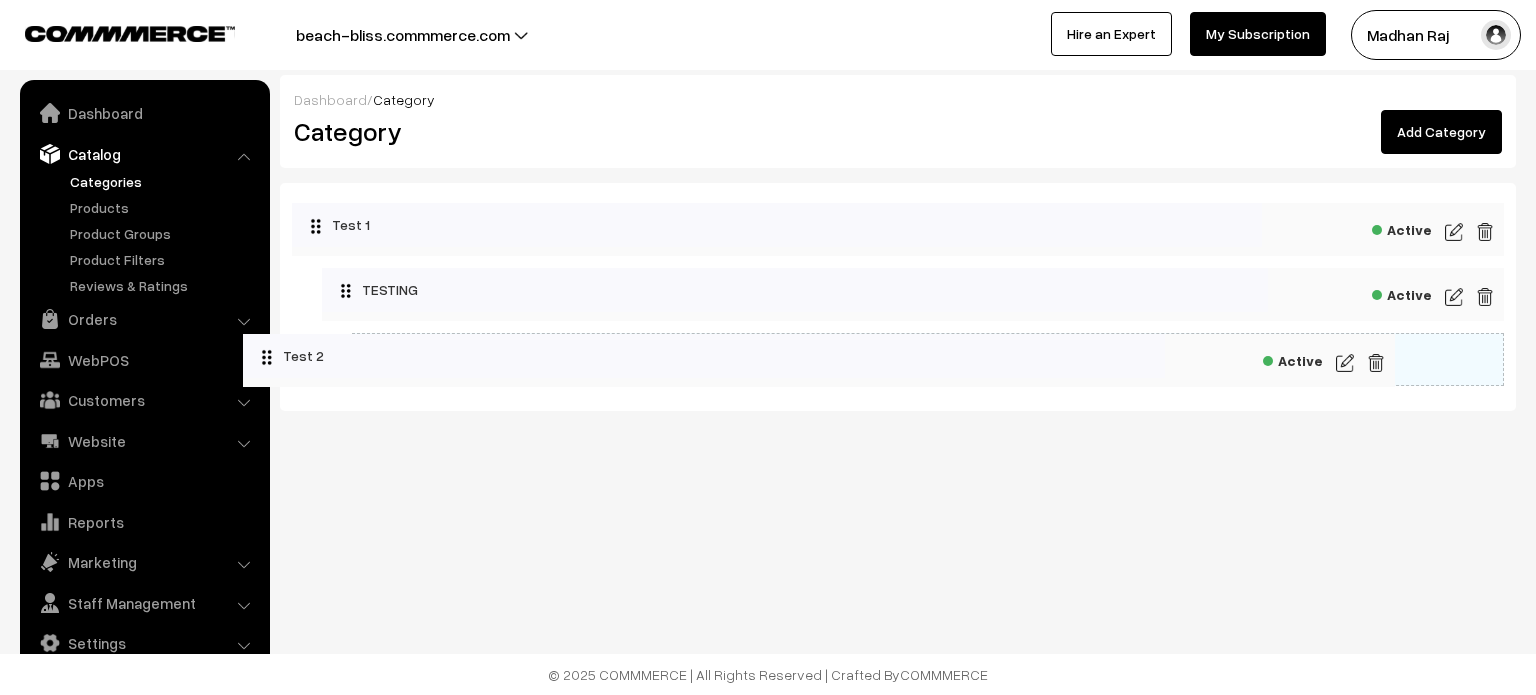 drag, startPoint x: 647, startPoint y: 363, endPoint x: 410, endPoint y: 359, distance: 237.03375 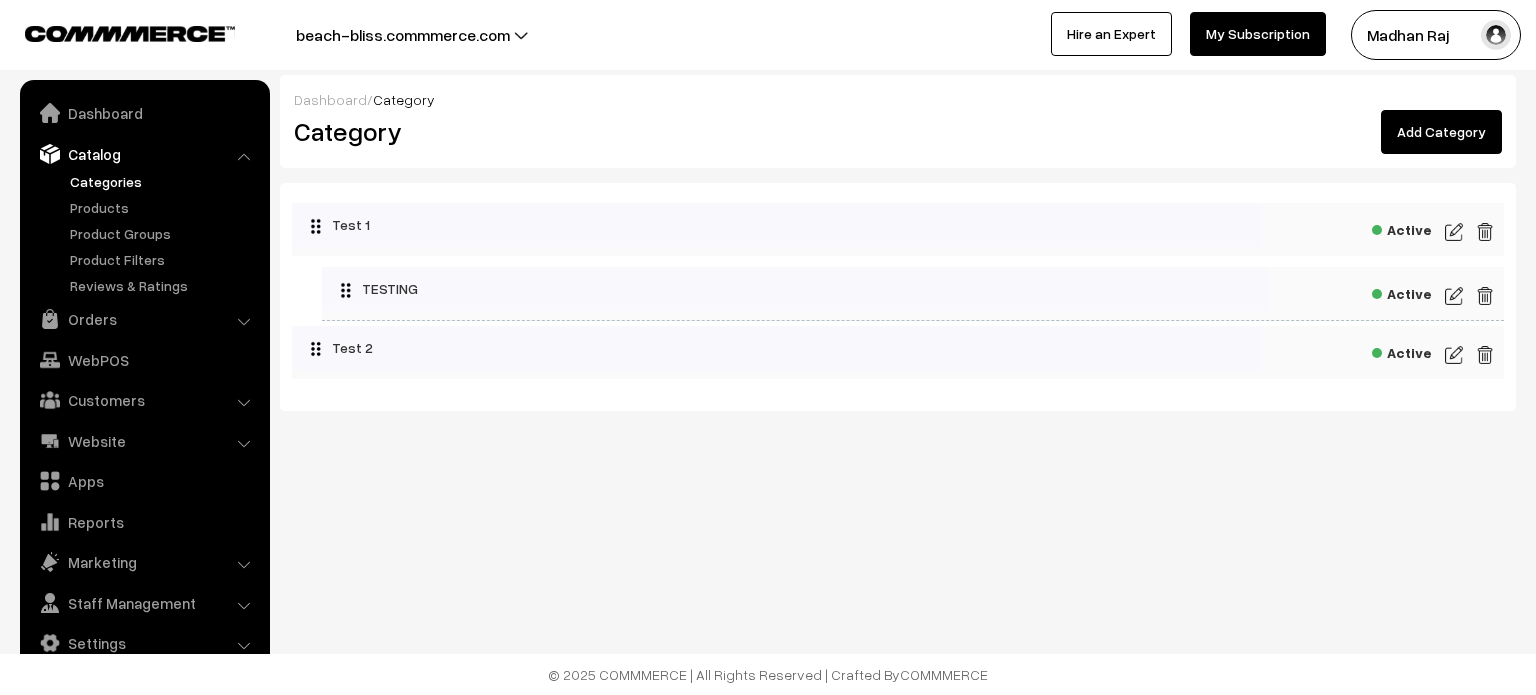 drag, startPoint x: 596, startPoint y: 294, endPoint x: 386, endPoint y: 315, distance: 211.0474 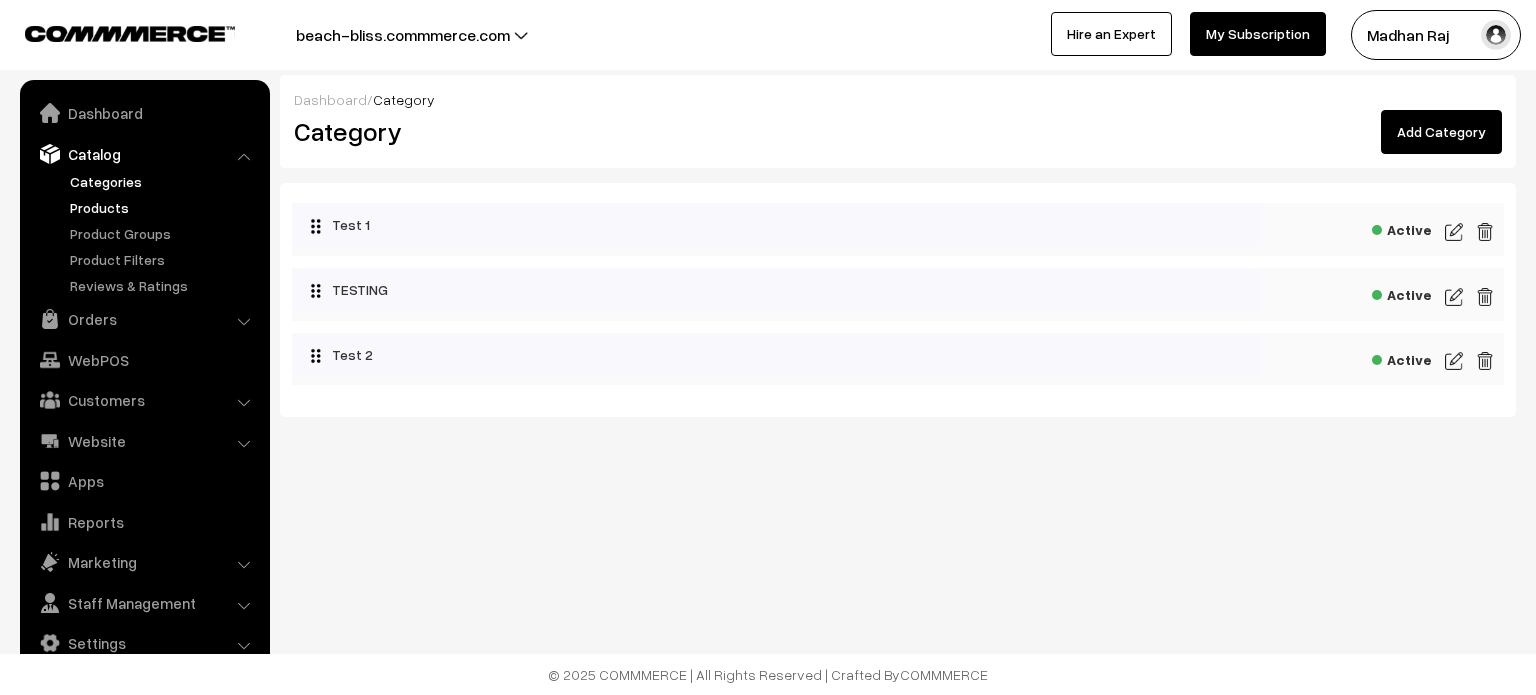 click on "Products" at bounding box center (164, 207) 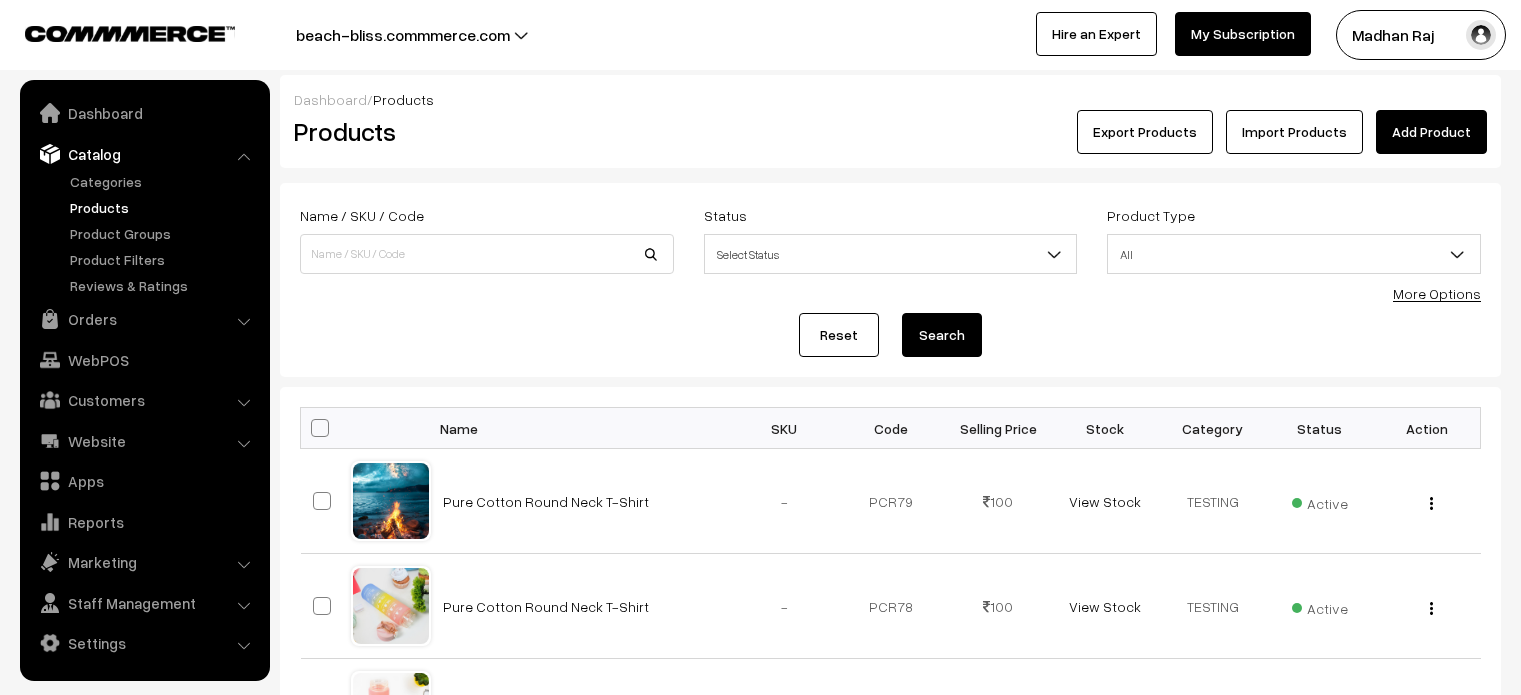 scroll, scrollTop: 0, scrollLeft: 0, axis: both 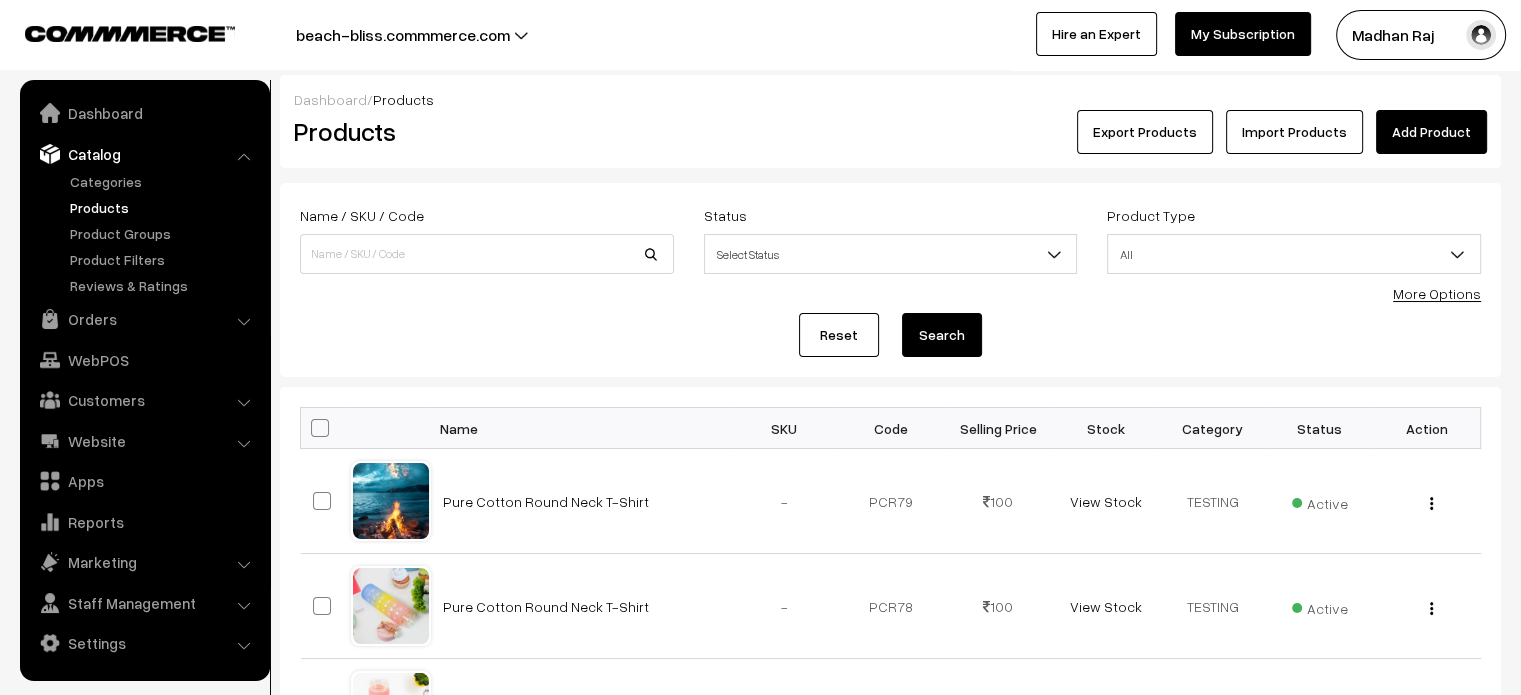 click on "Add Product" at bounding box center (1431, 132) 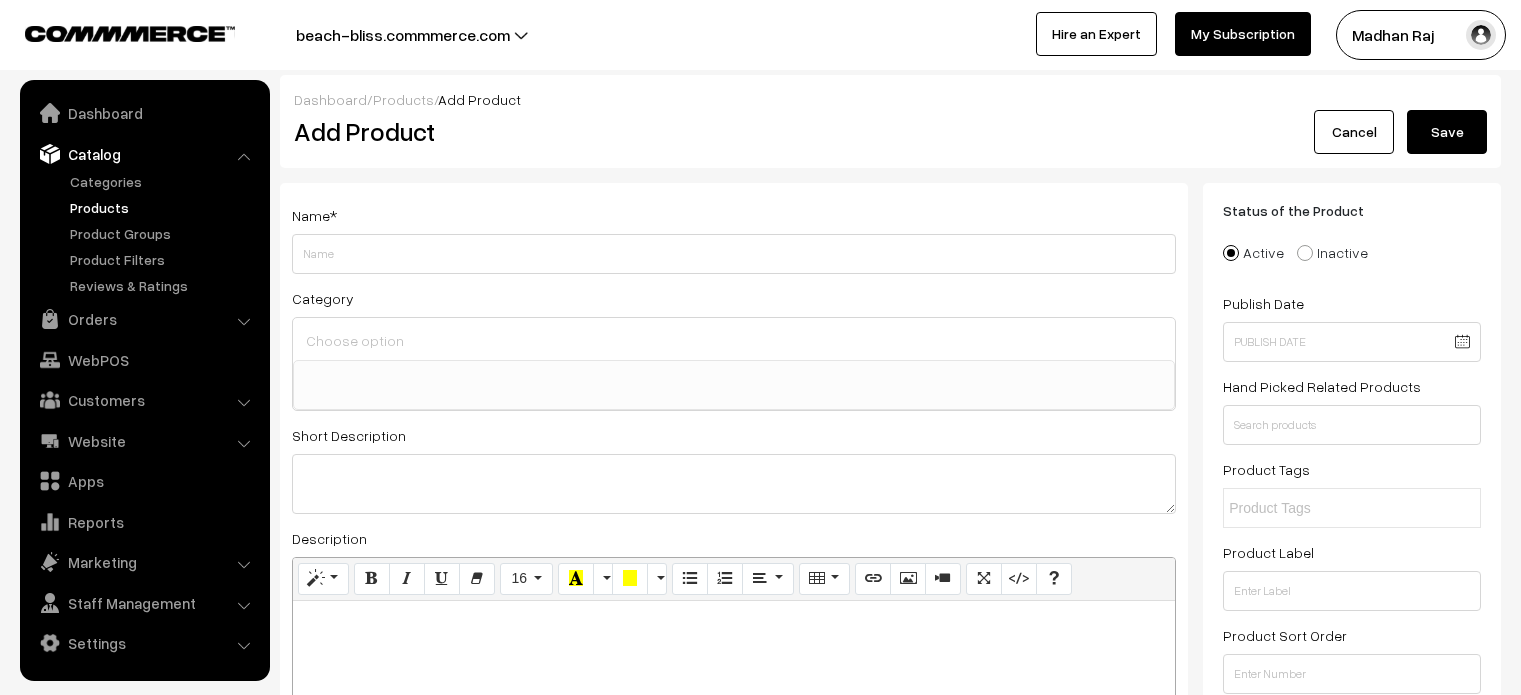 select 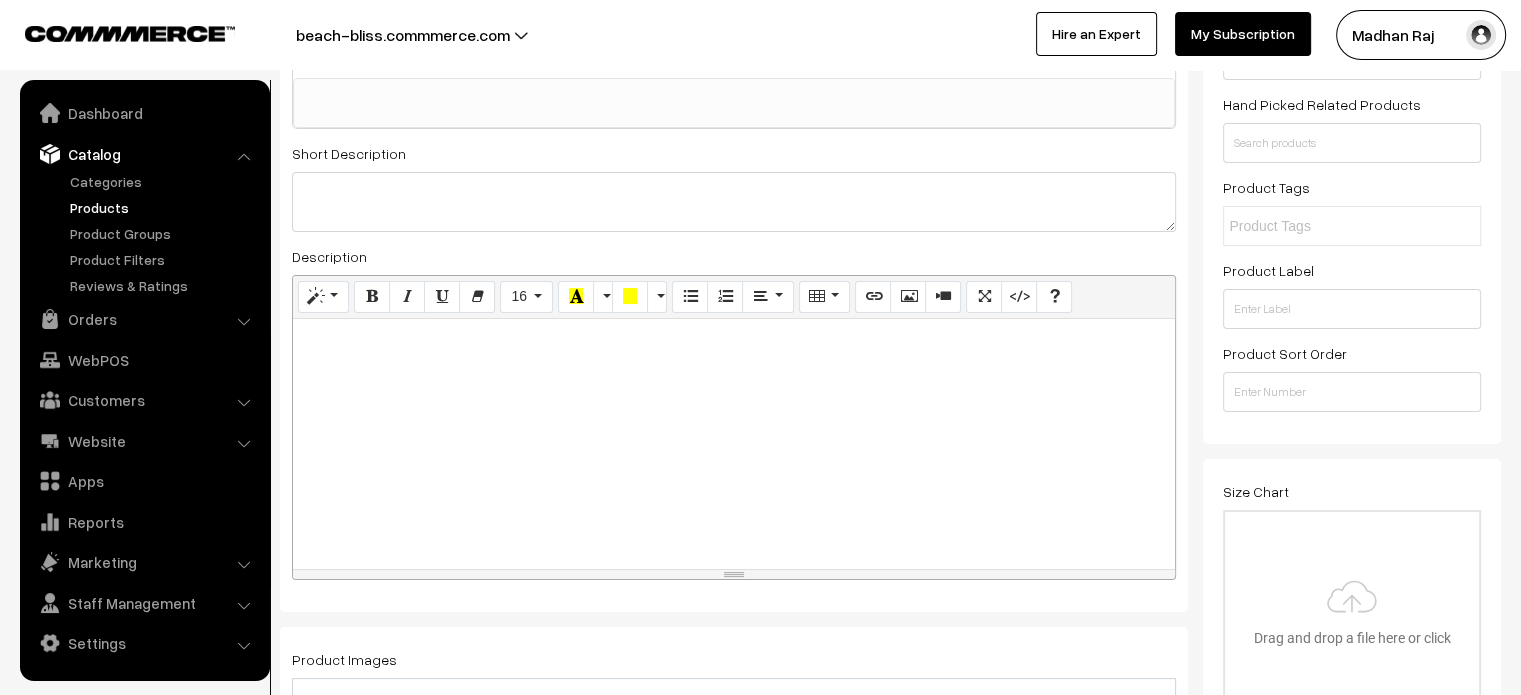 scroll, scrollTop: 272, scrollLeft: 0, axis: vertical 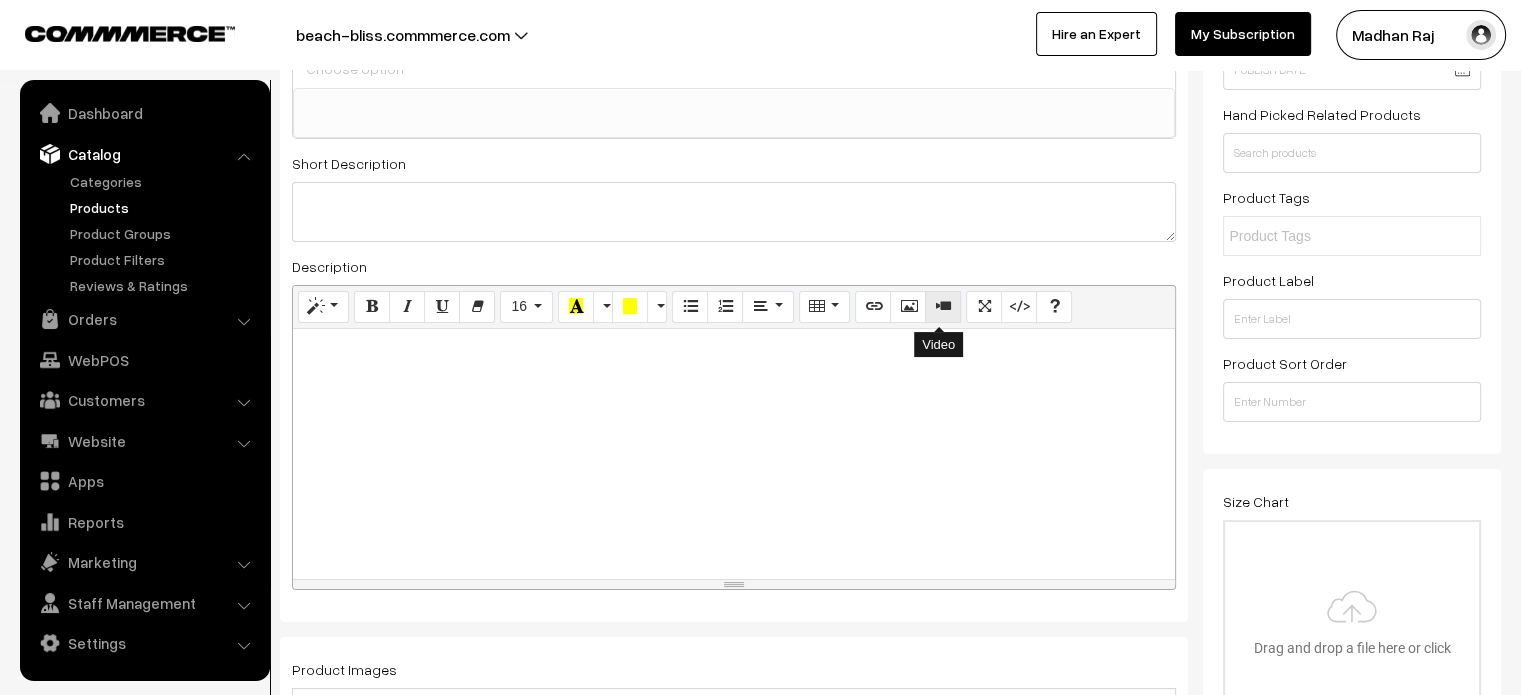 click at bounding box center [943, 306] 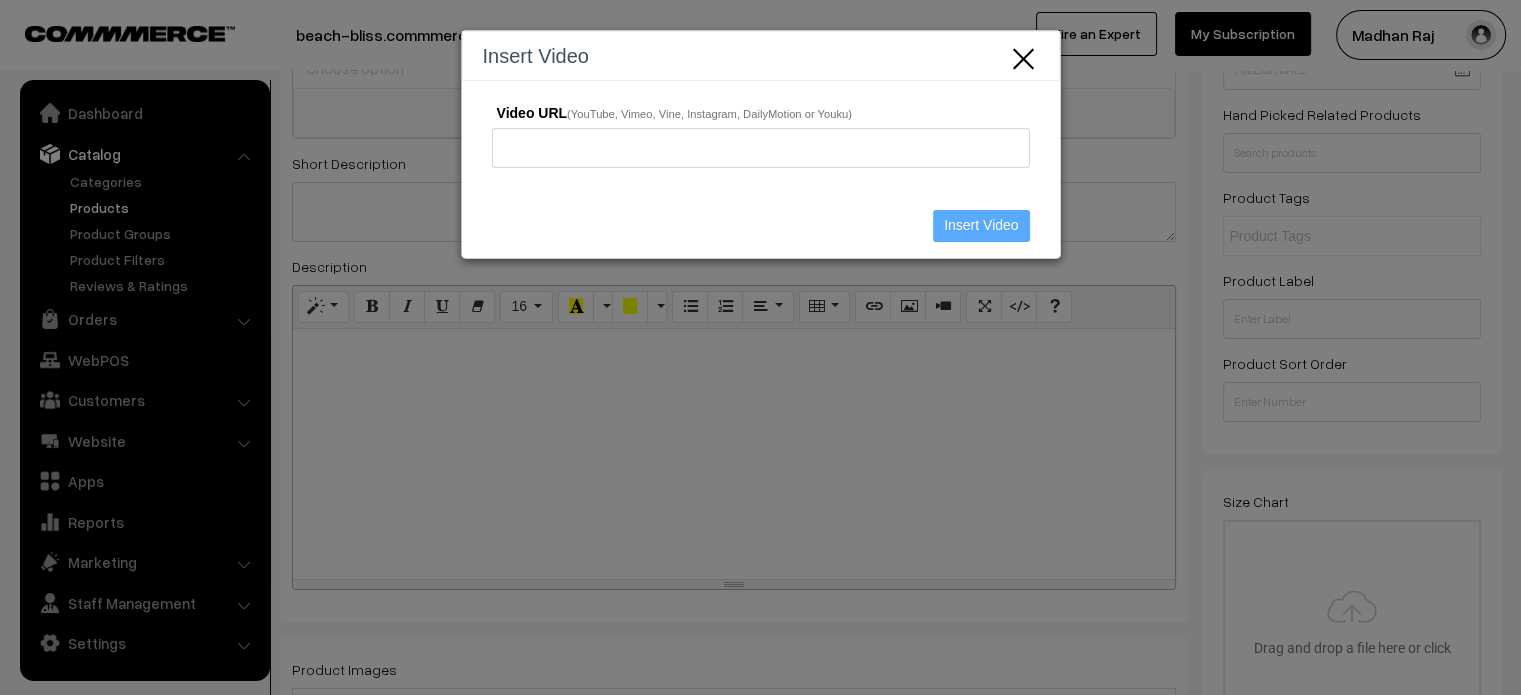 click at bounding box center (1024, 56) 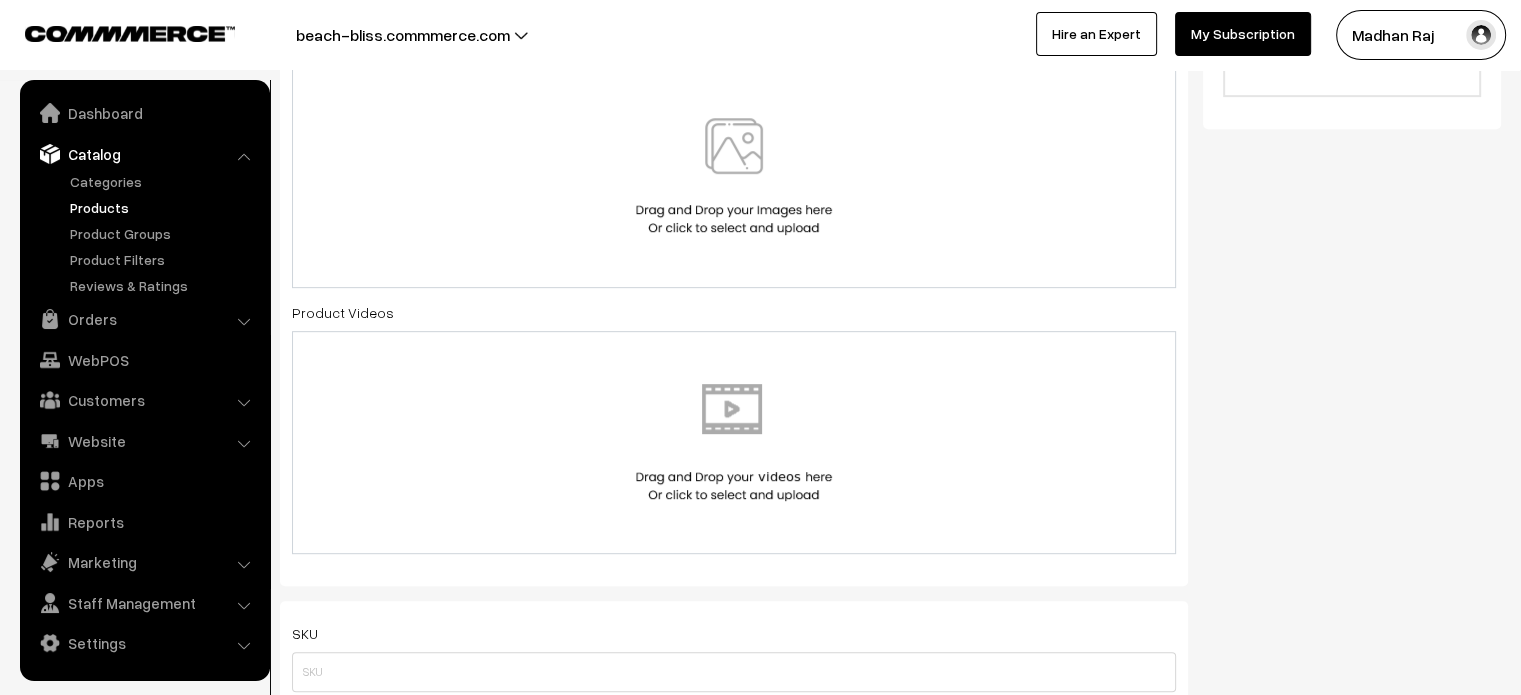 scroll, scrollTop: 880, scrollLeft: 0, axis: vertical 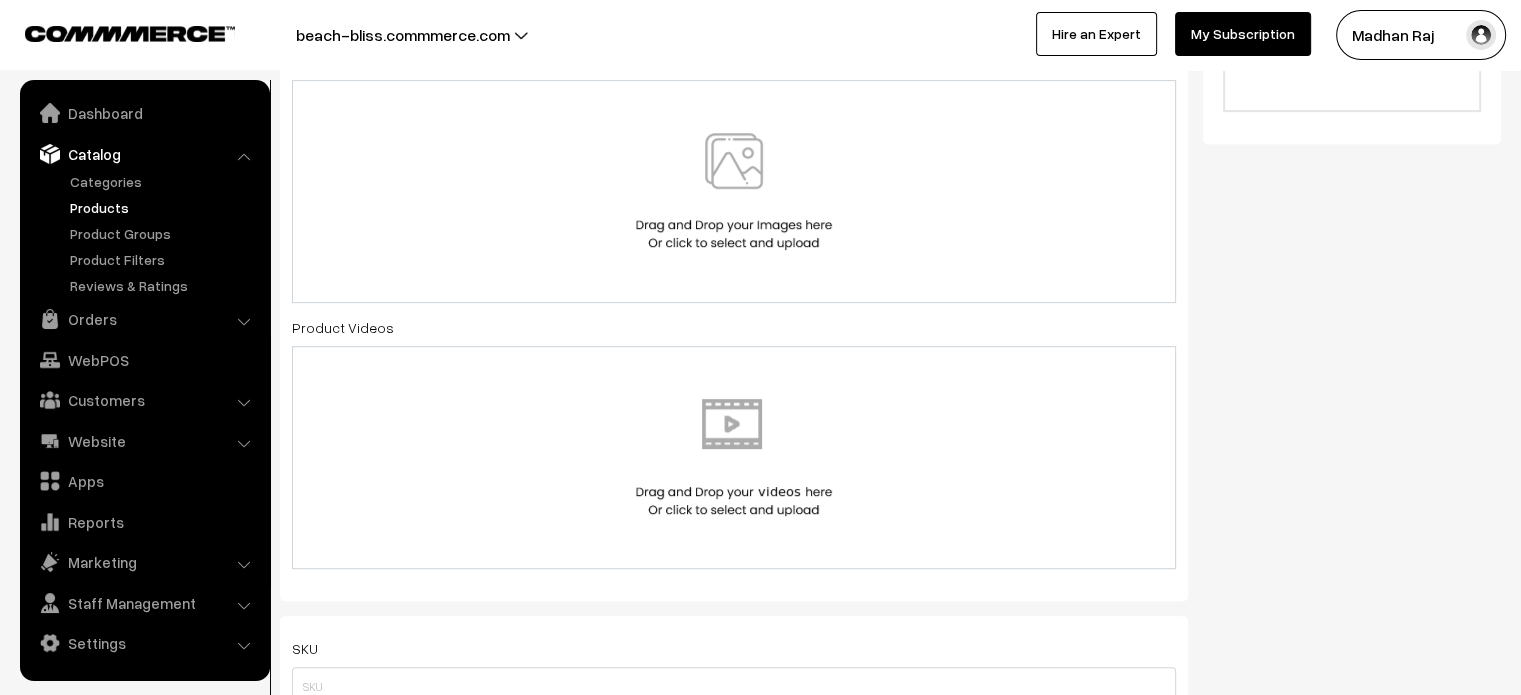click at bounding box center [734, 457] 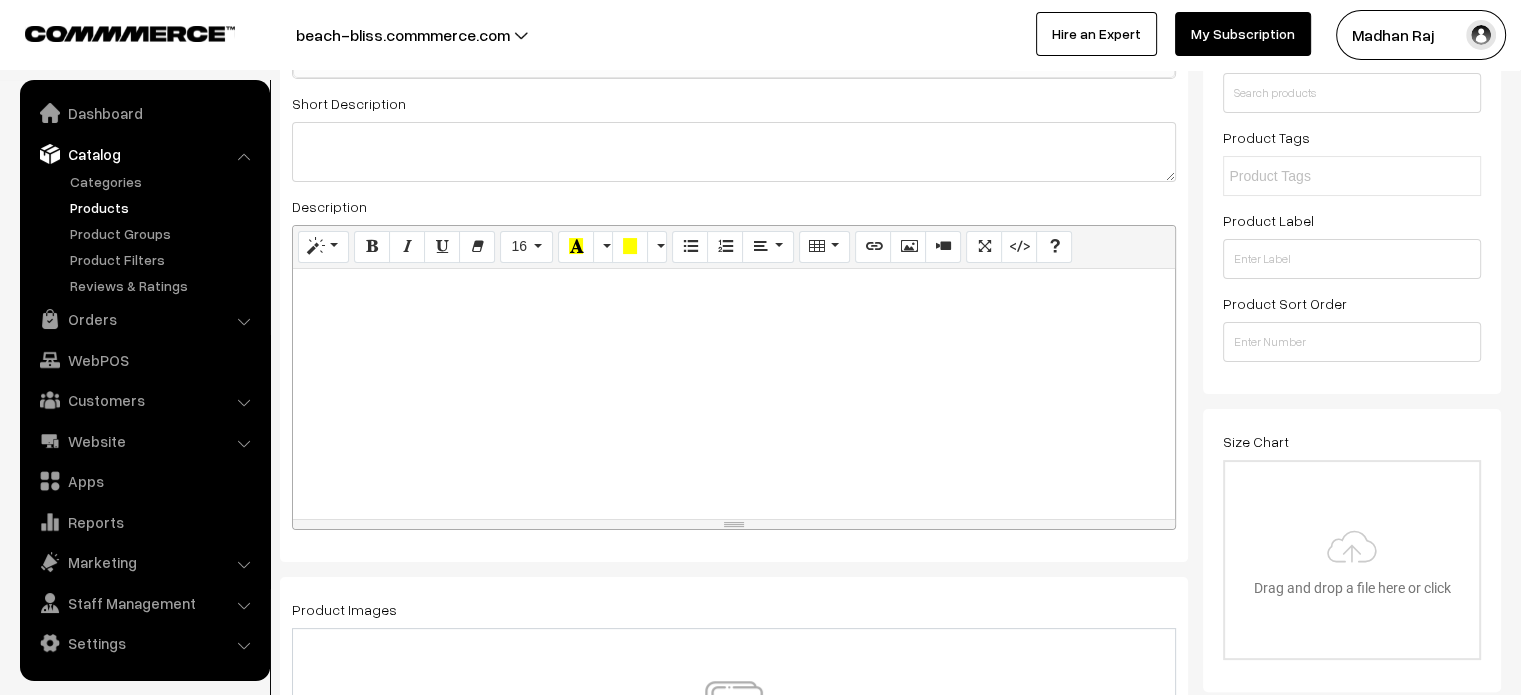 scroll, scrollTop: 260, scrollLeft: 0, axis: vertical 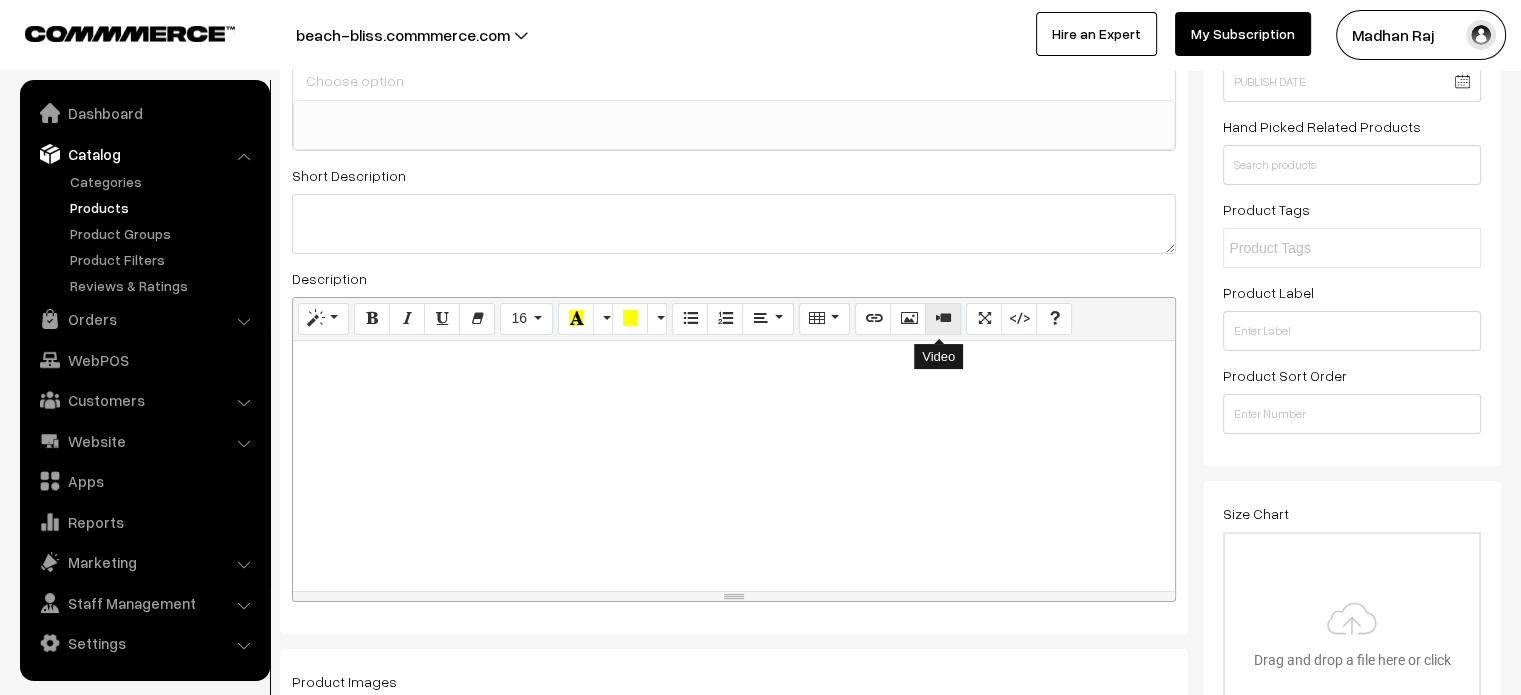click at bounding box center (943, 318) 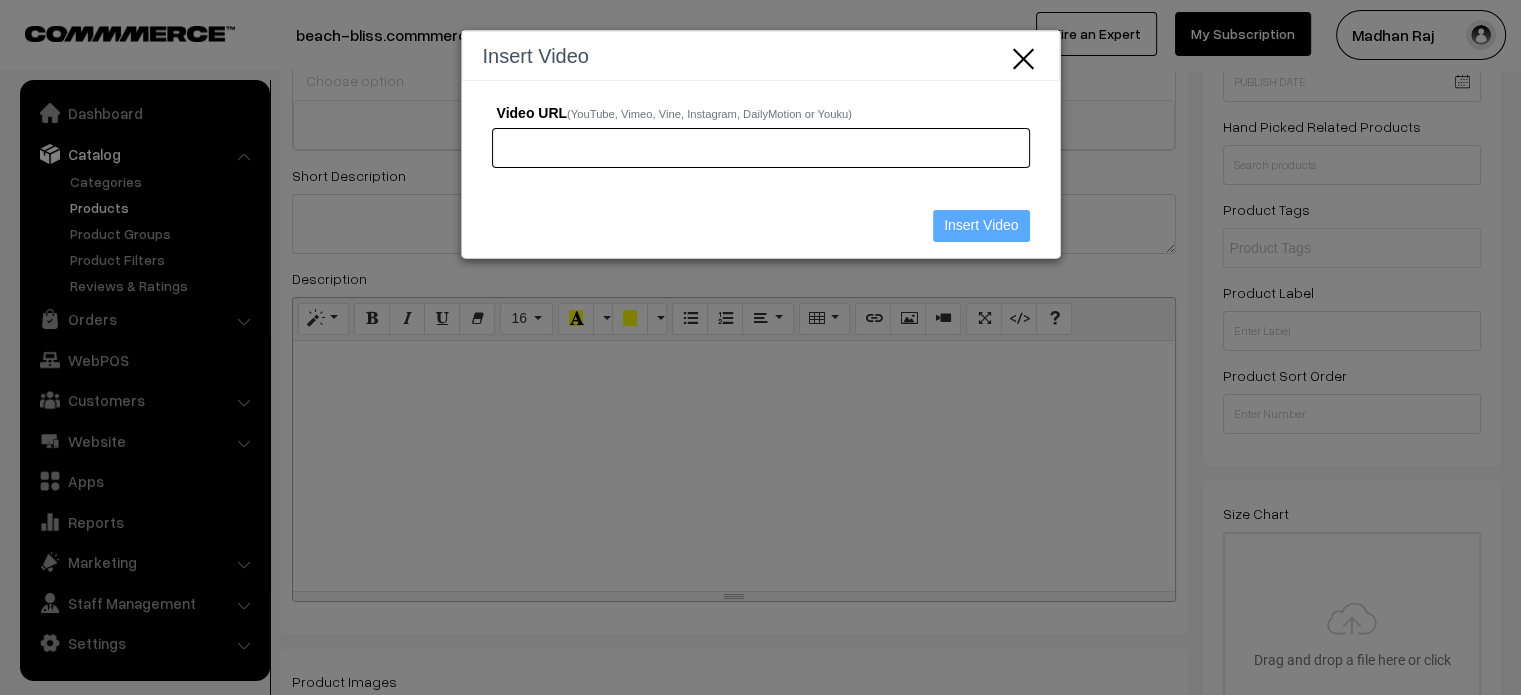 click on "Video URL  (YouTube, Vimeo, Vine, Instagram, DailyMotion or Youku)" at bounding box center [761, 148] 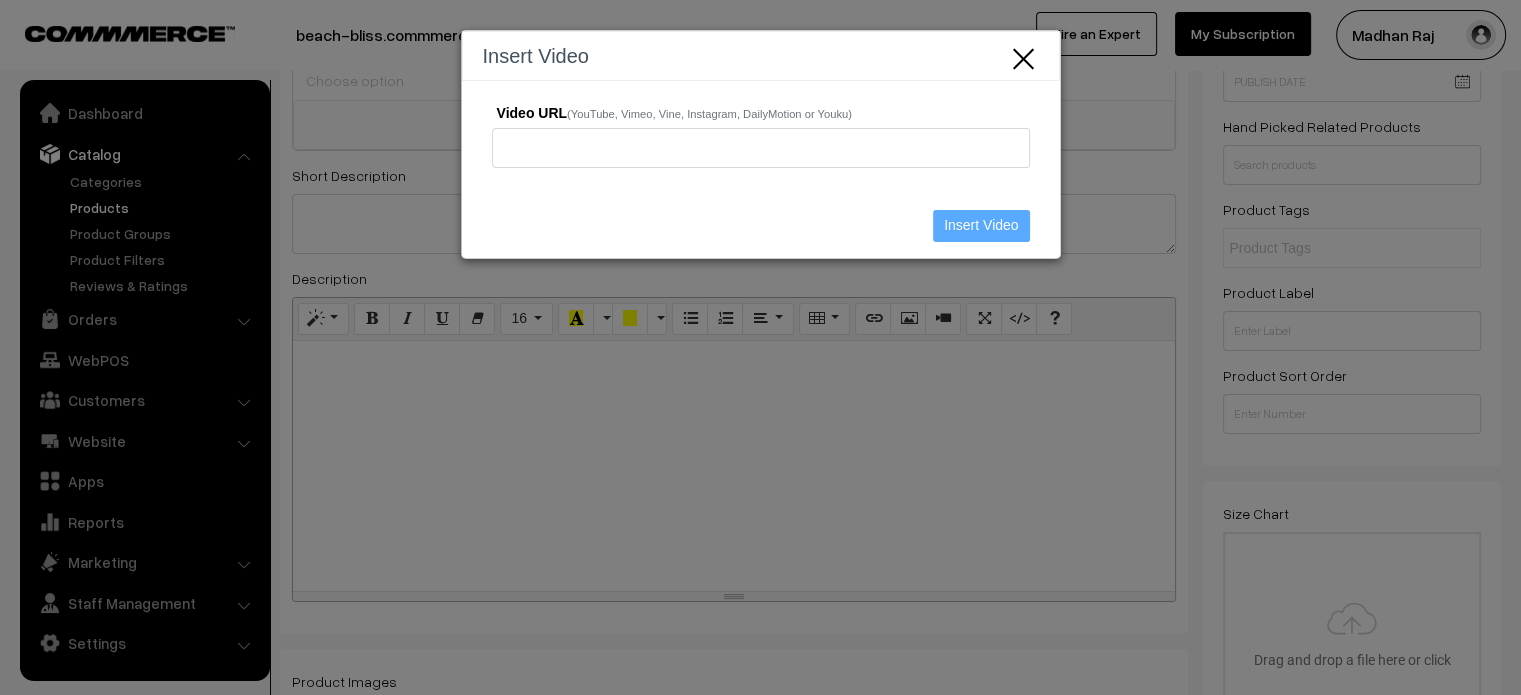 click at bounding box center (1024, 56) 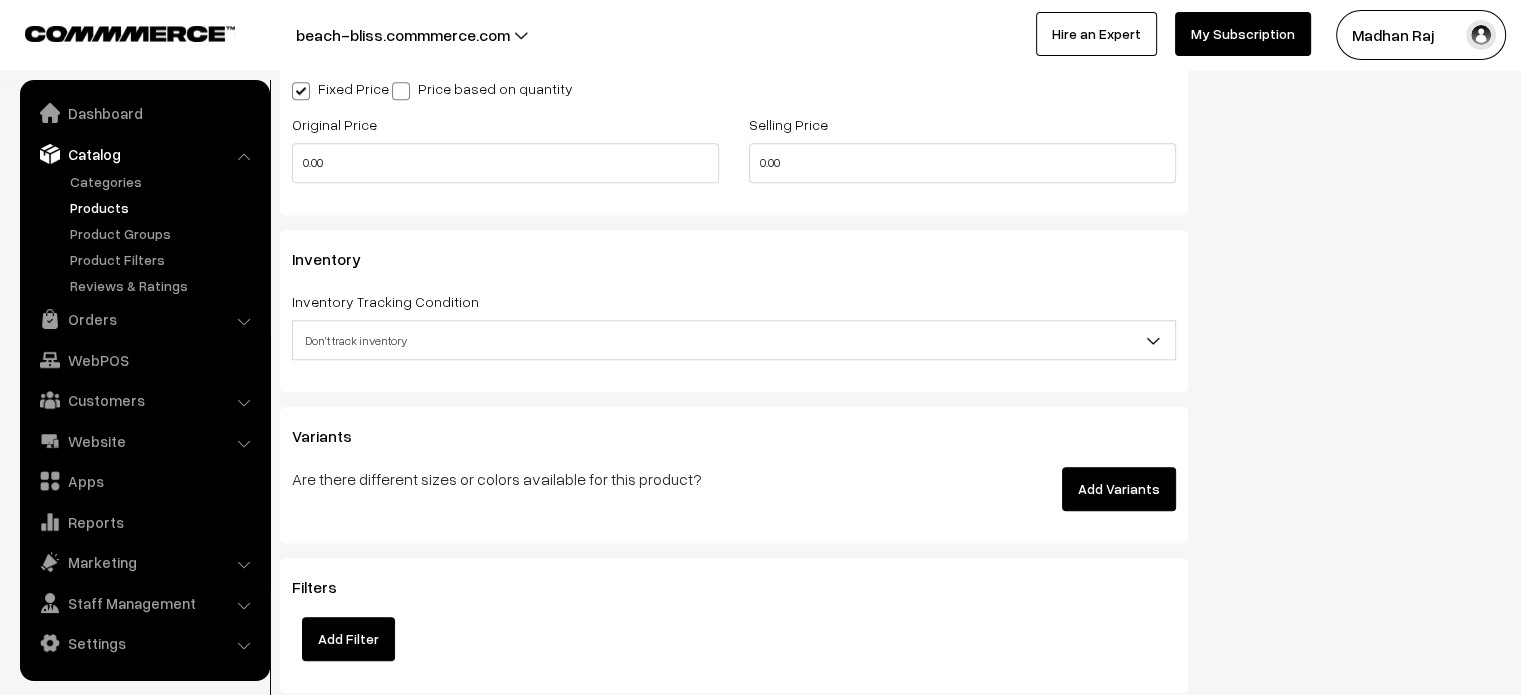 scroll, scrollTop: 1776, scrollLeft: 0, axis: vertical 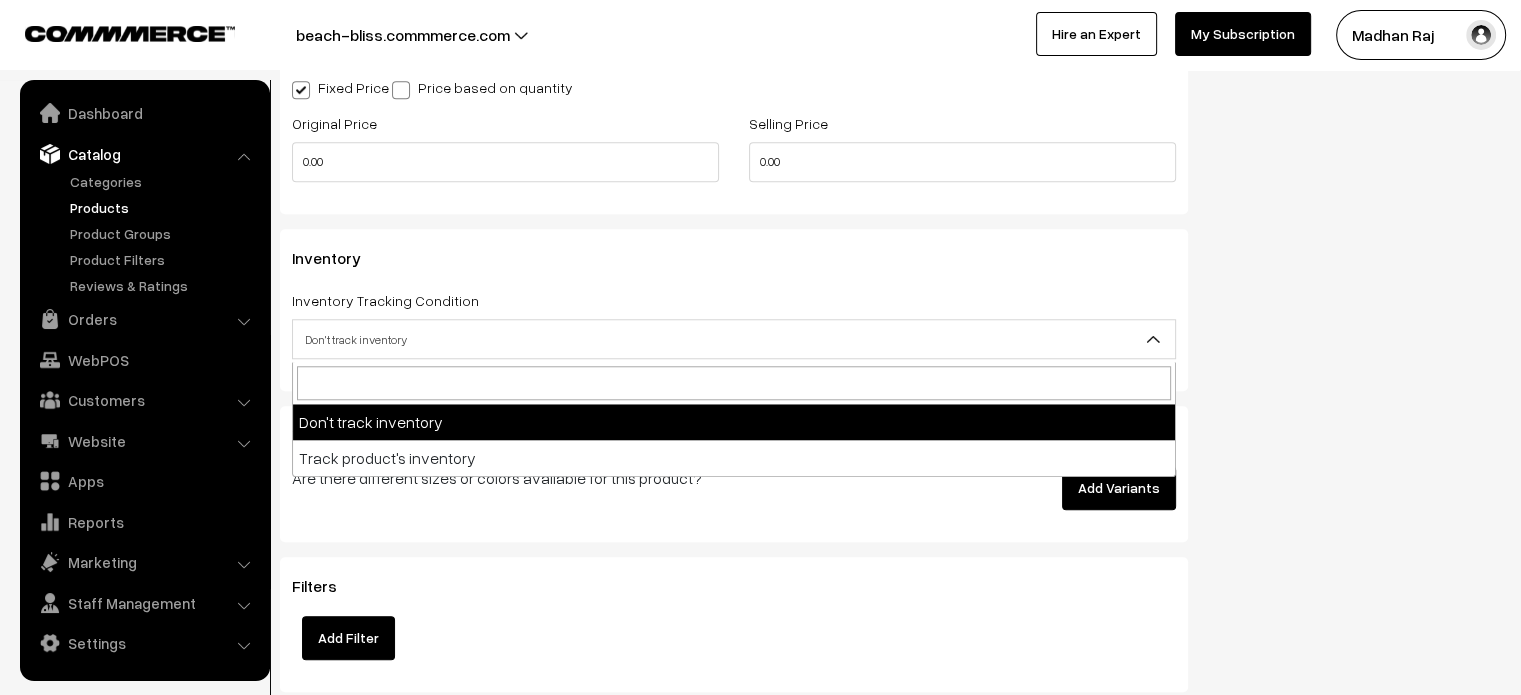 click on "Don't track inventory" at bounding box center (734, 339) 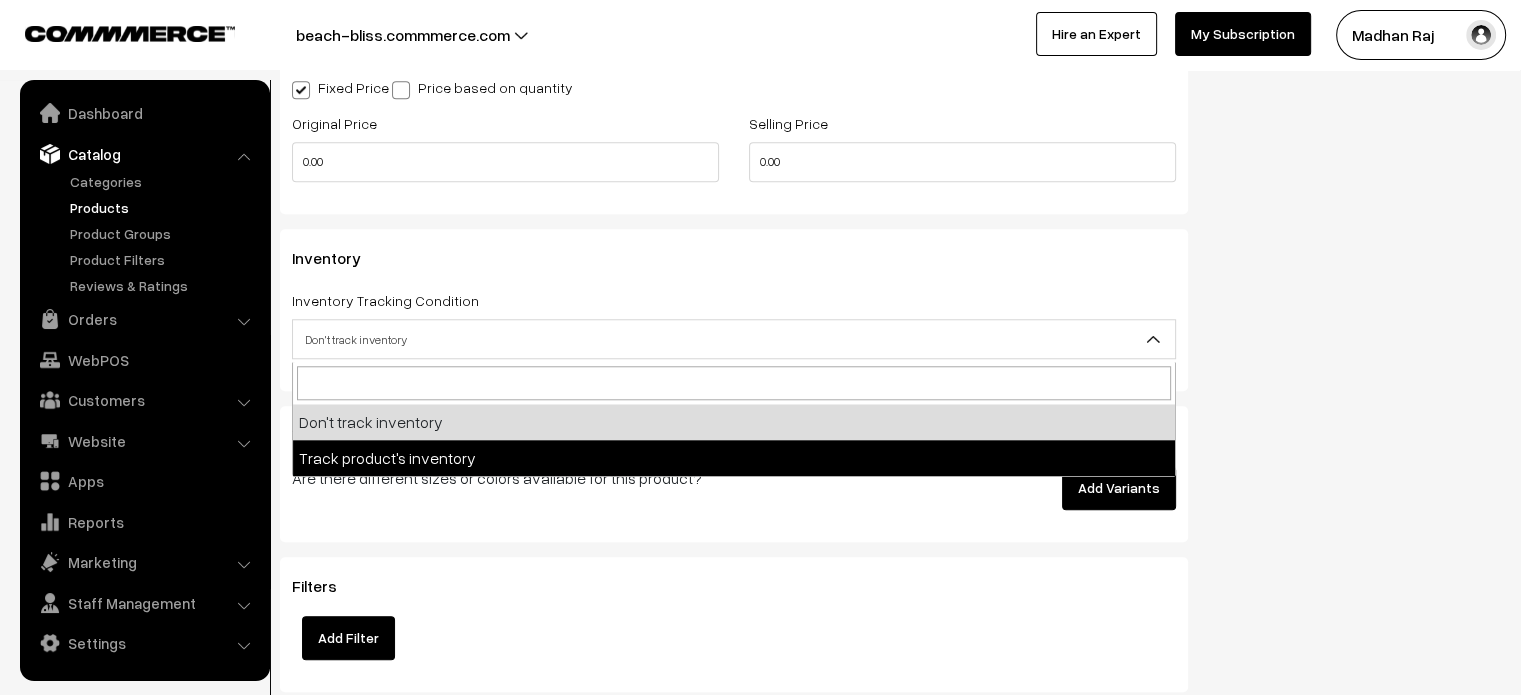 select on "2" 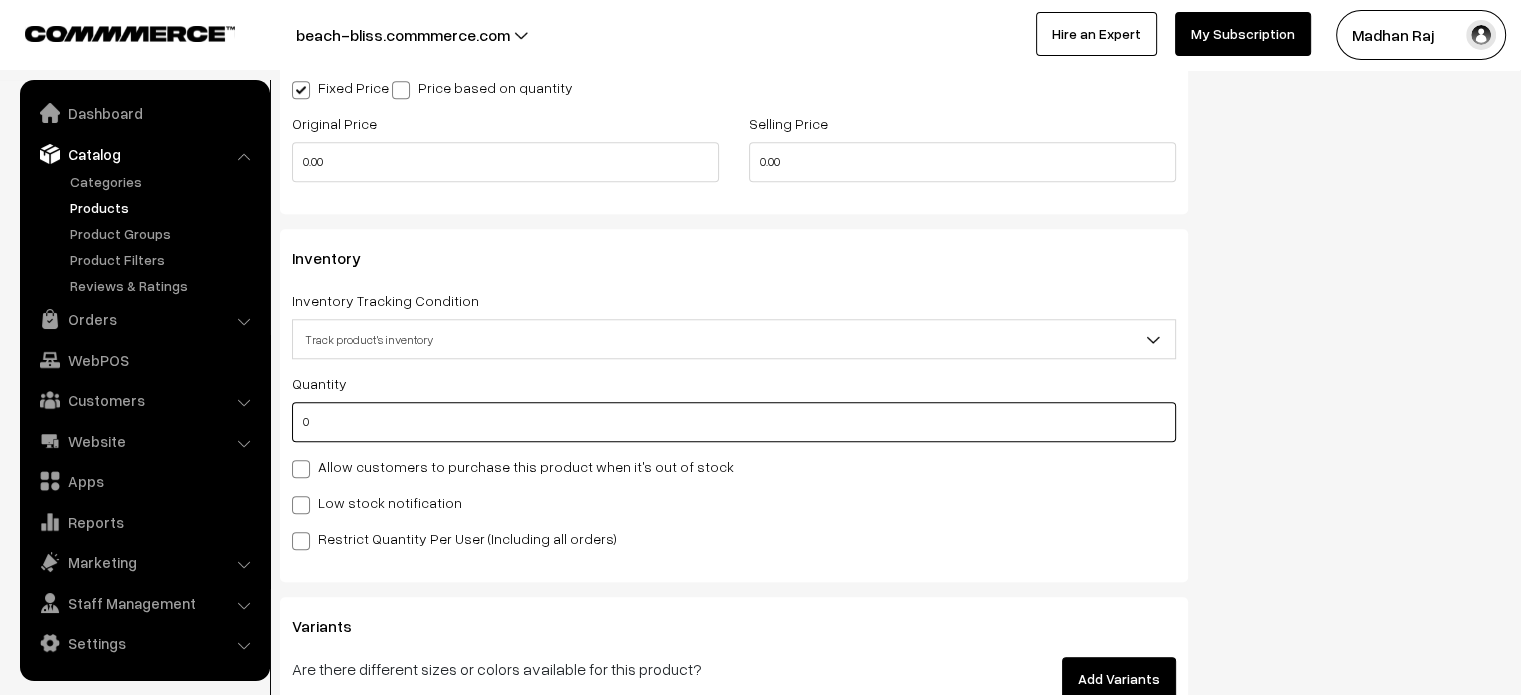 click on "0" at bounding box center (734, 422) 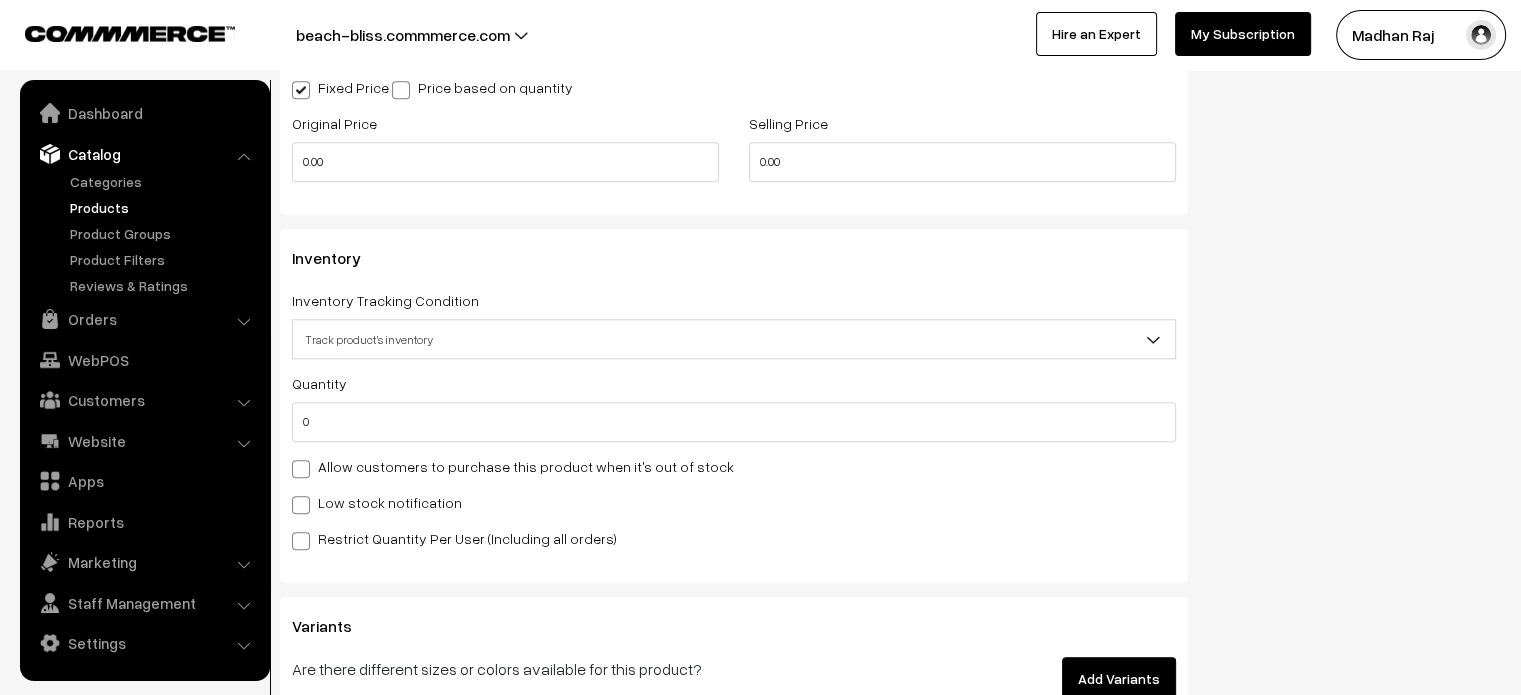 click on "Restrict Quantity Per User (Including all orders)" at bounding box center [454, 538] 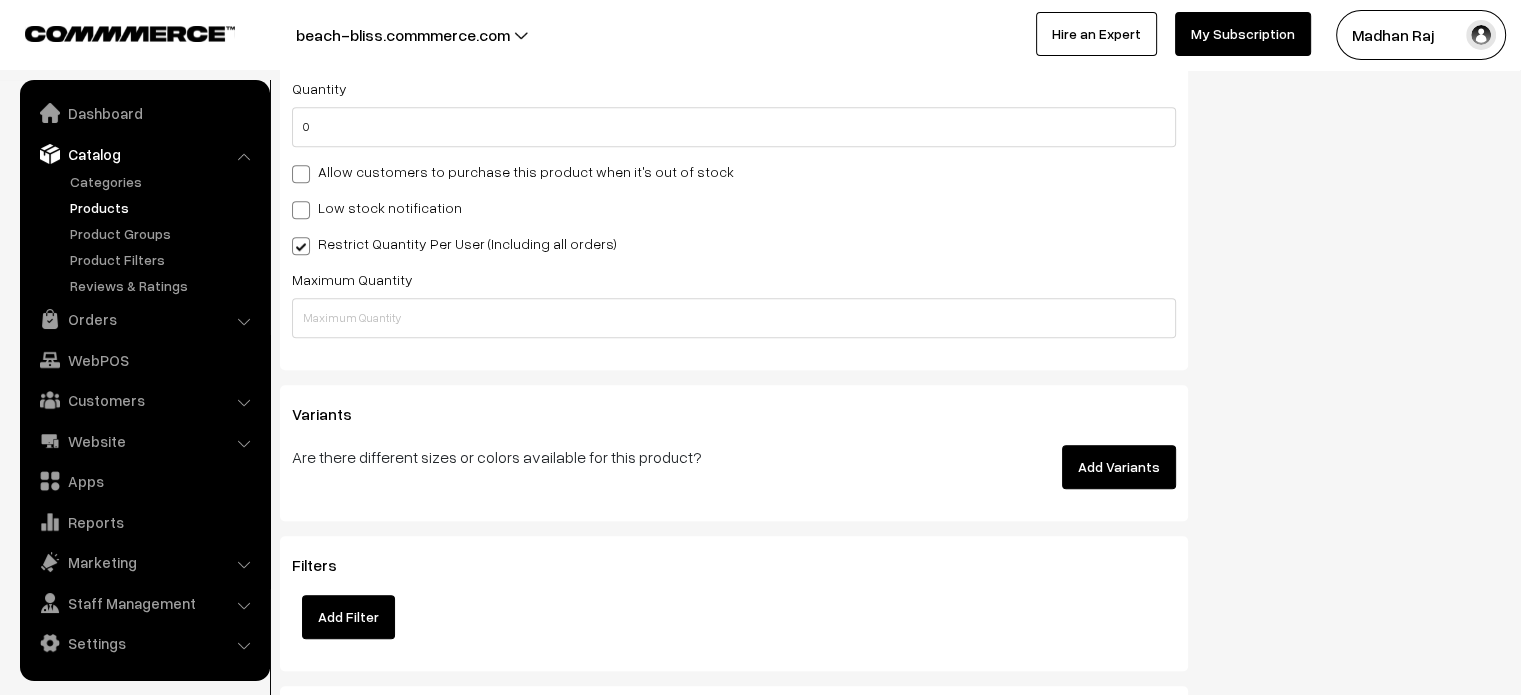 scroll, scrollTop: 2072, scrollLeft: 0, axis: vertical 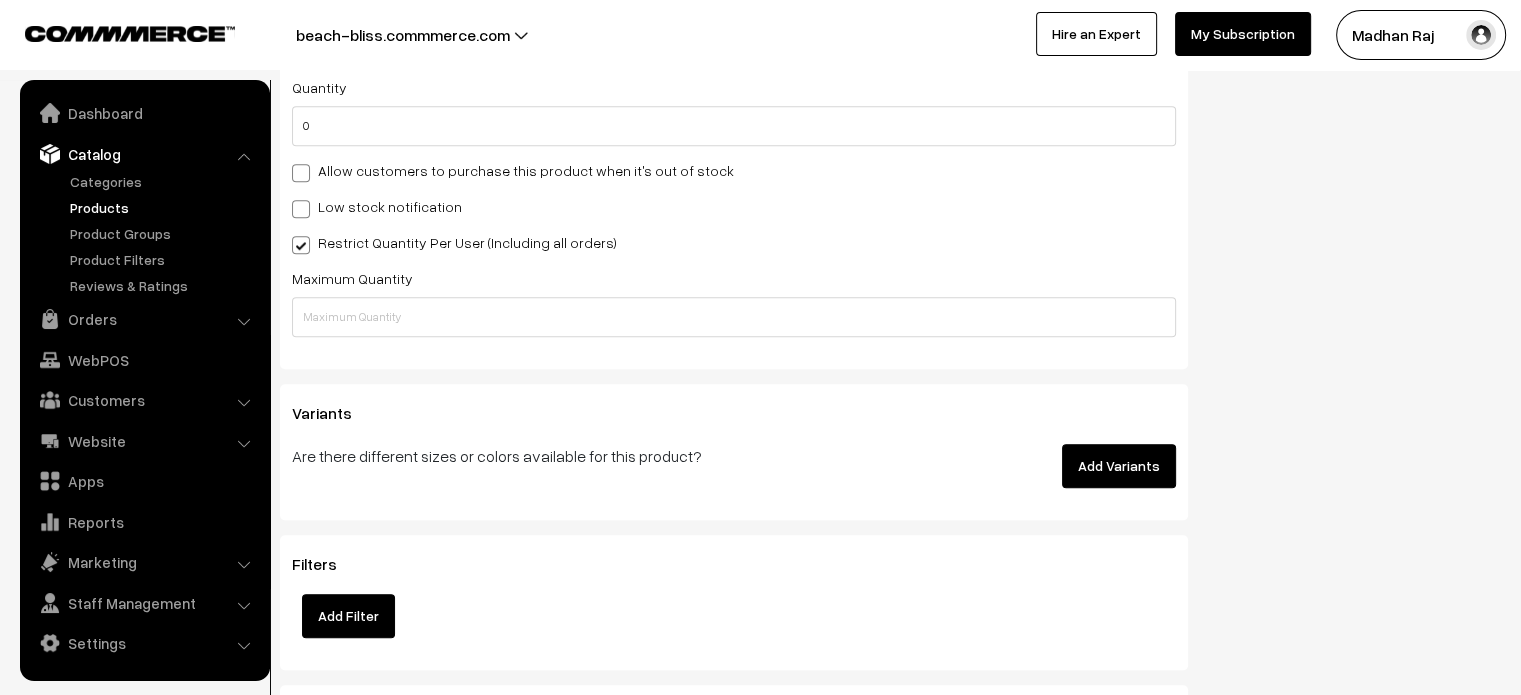 click on "Add Variants" at bounding box center [1119, 466] 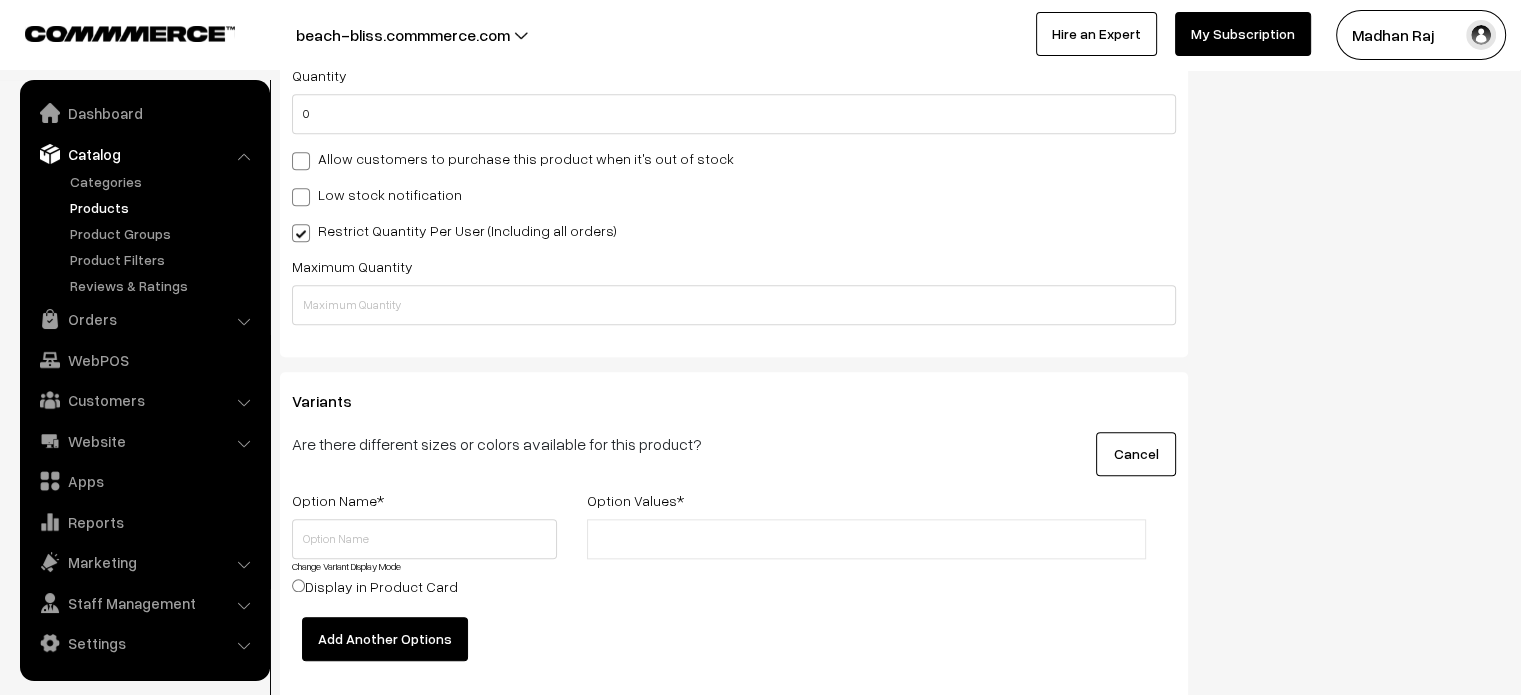scroll, scrollTop: 2086, scrollLeft: 0, axis: vertical 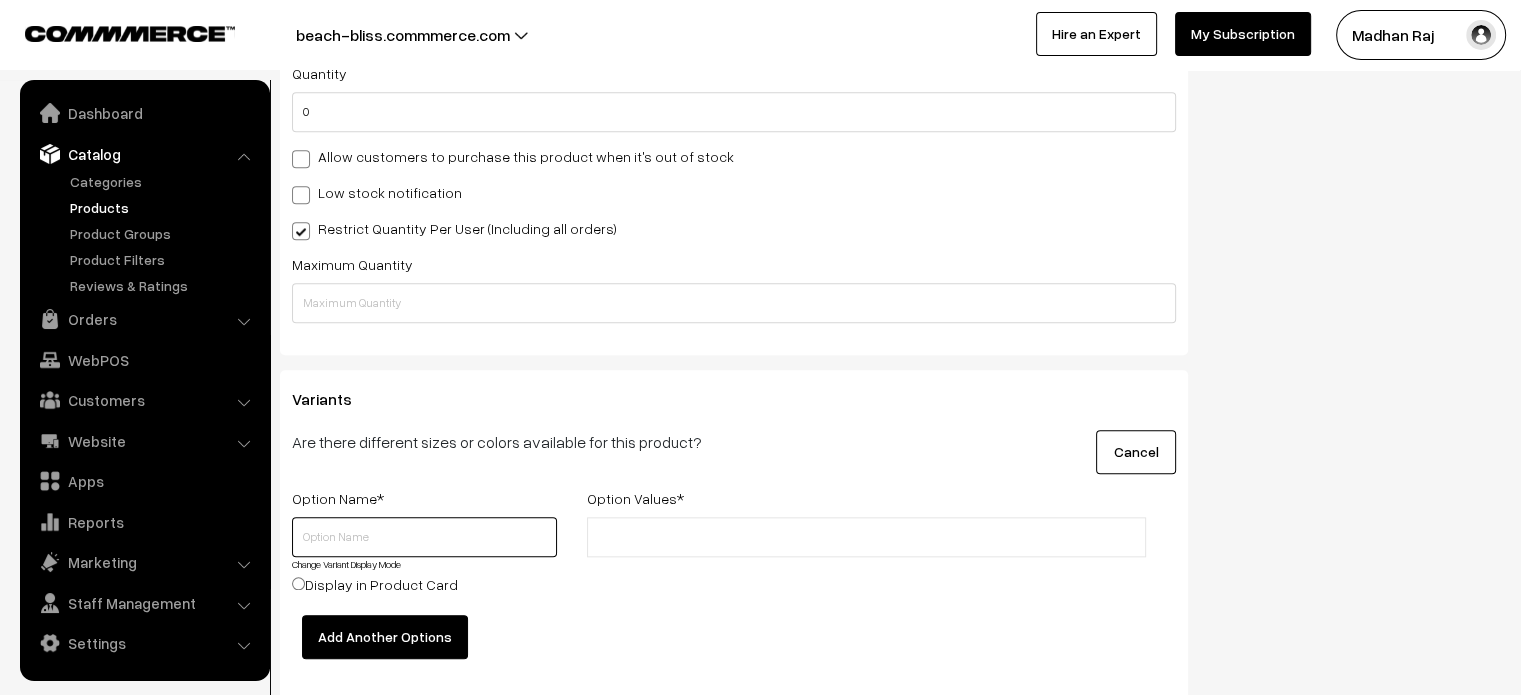 click at bounding box center (424, 537) 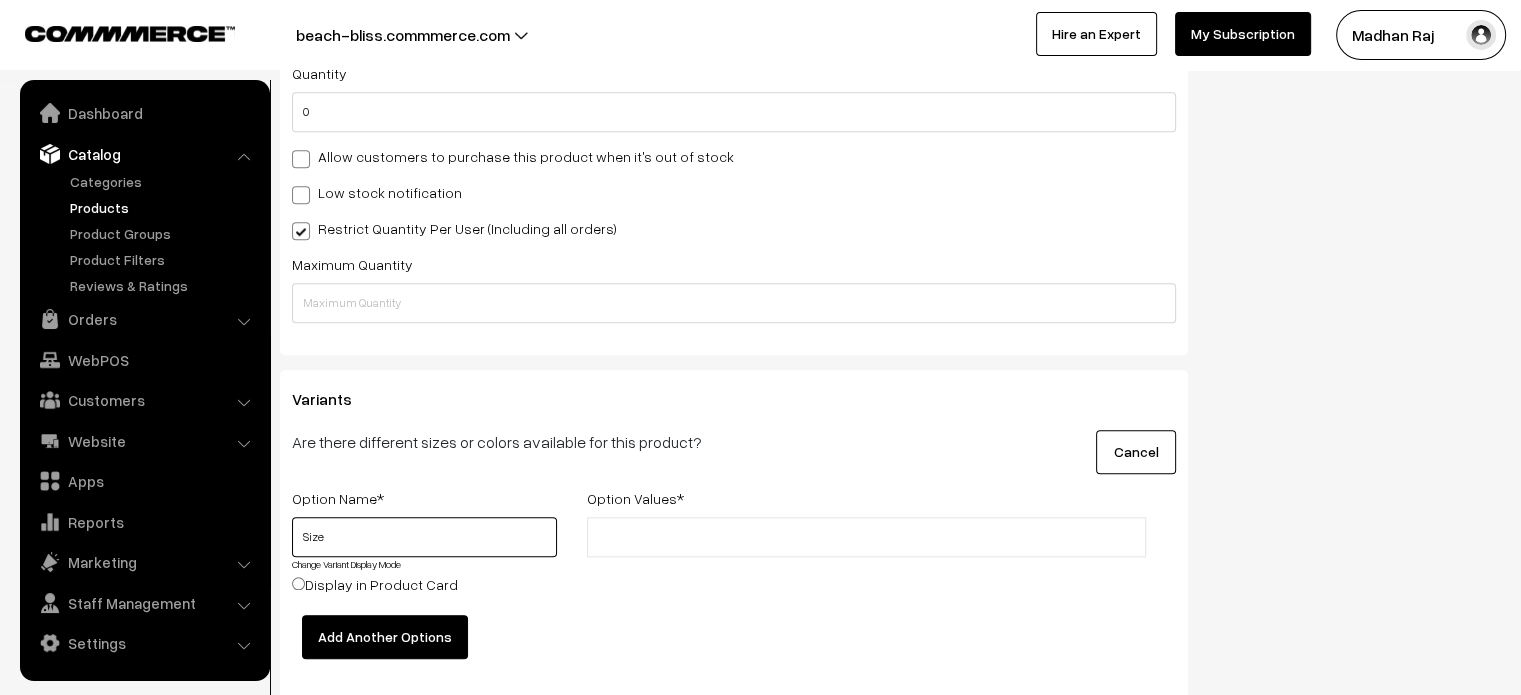 type on "Size" 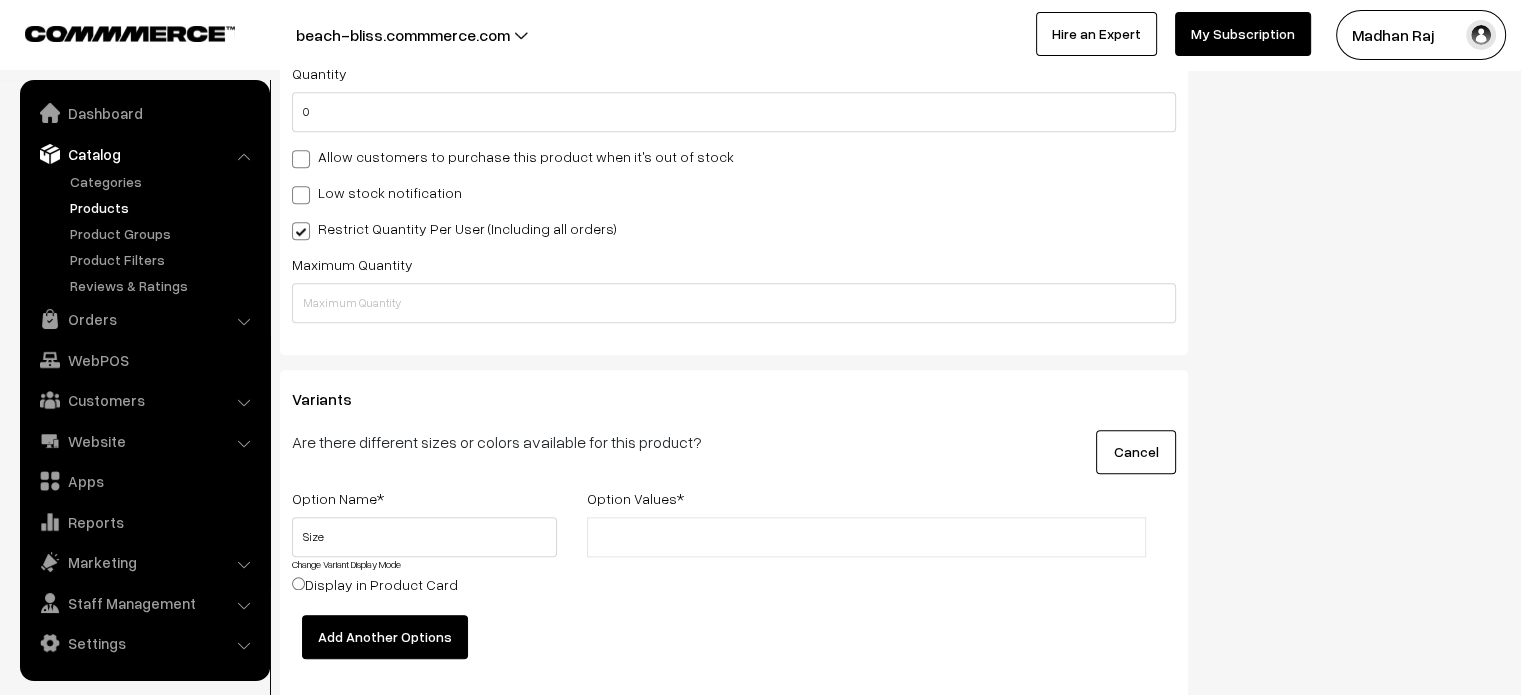 click at bounding box center (680, 537) 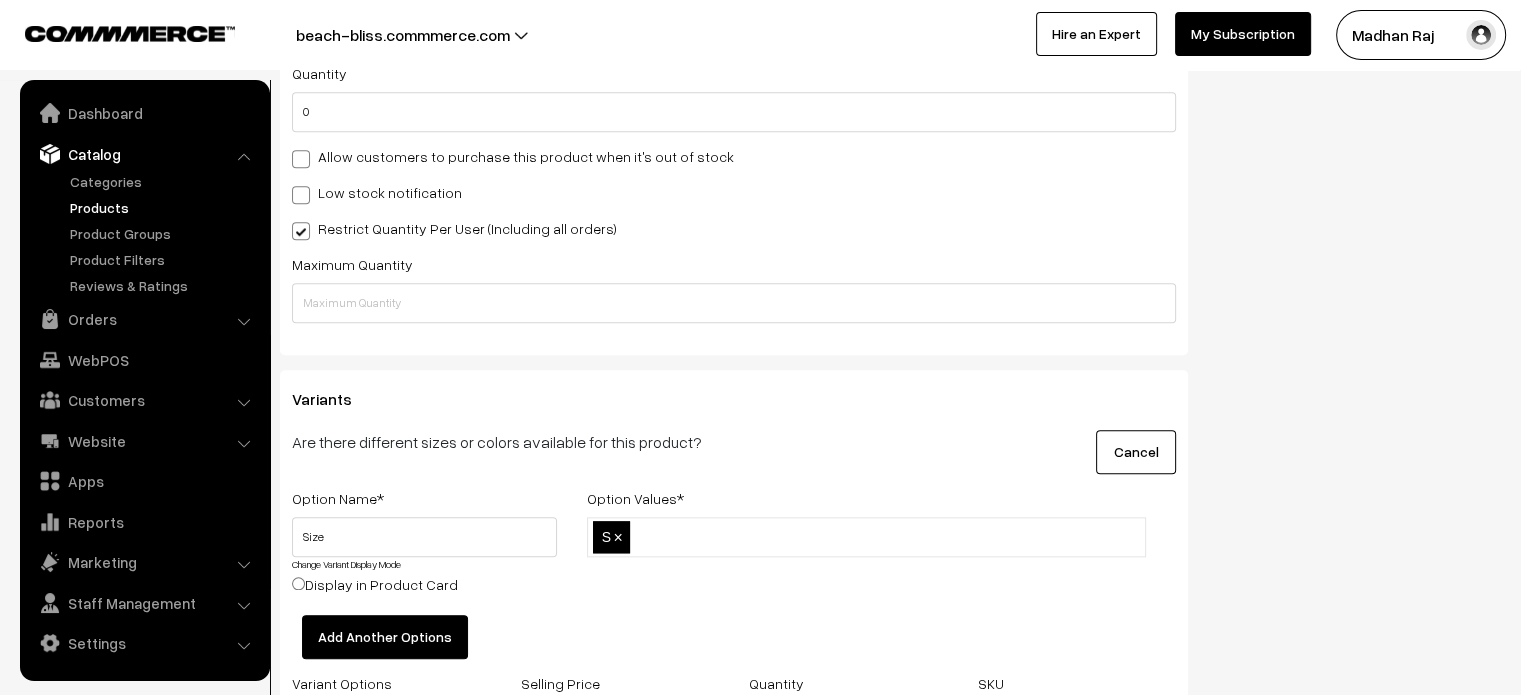 type on "M" 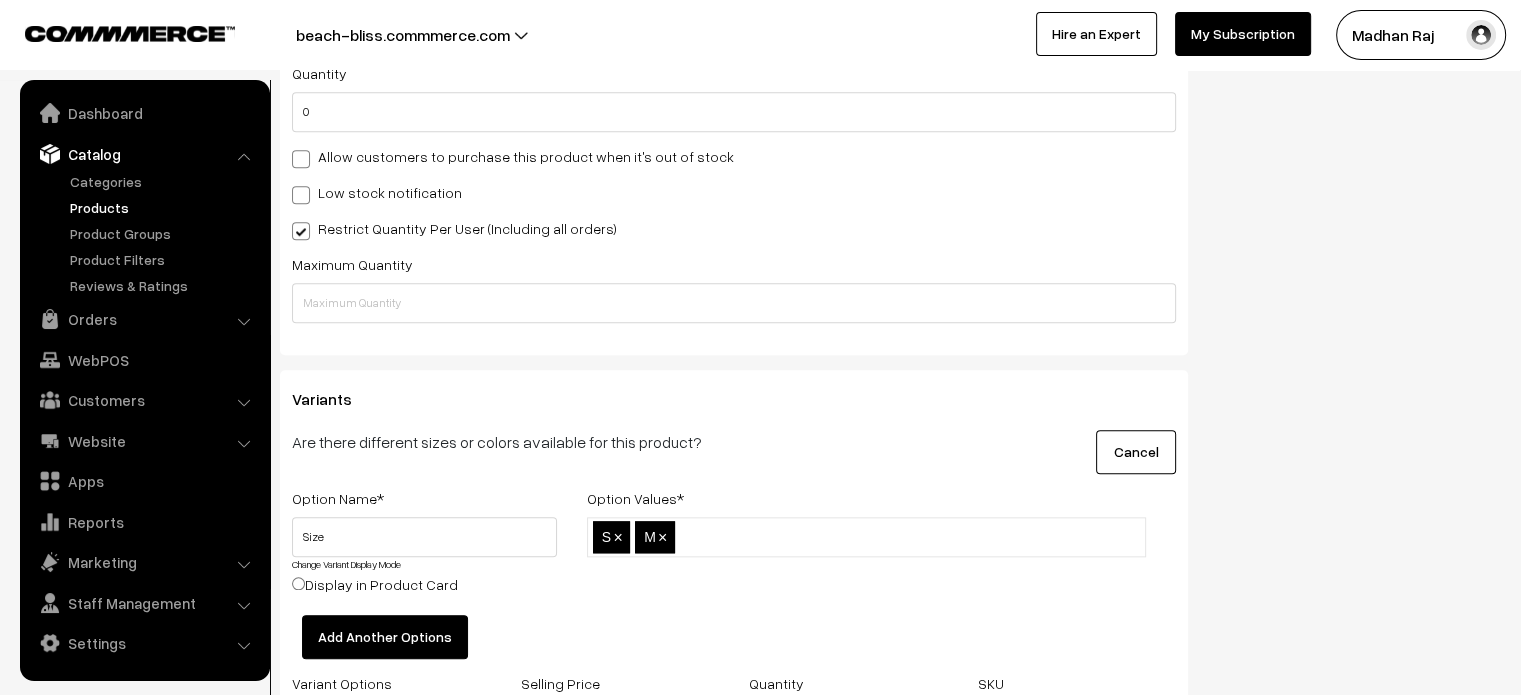 type on "L" 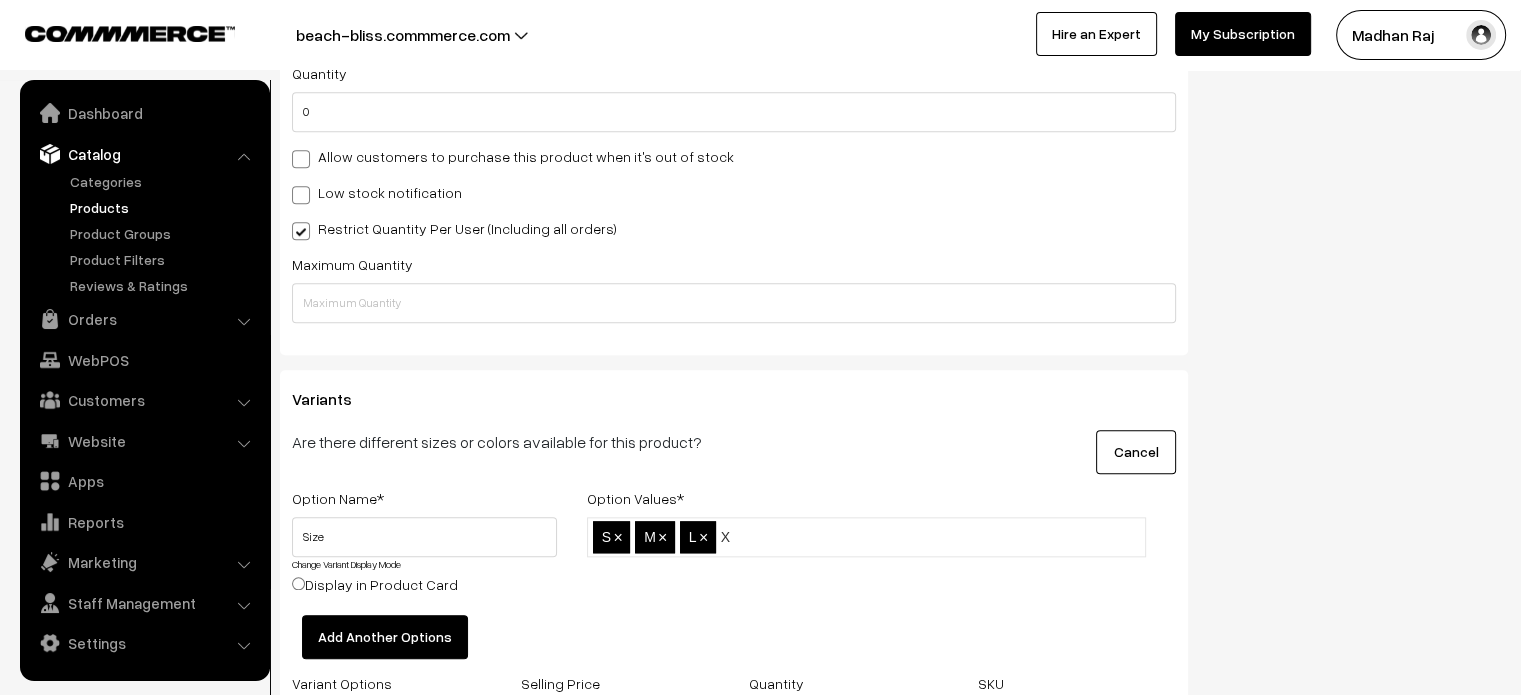 type on "XL" 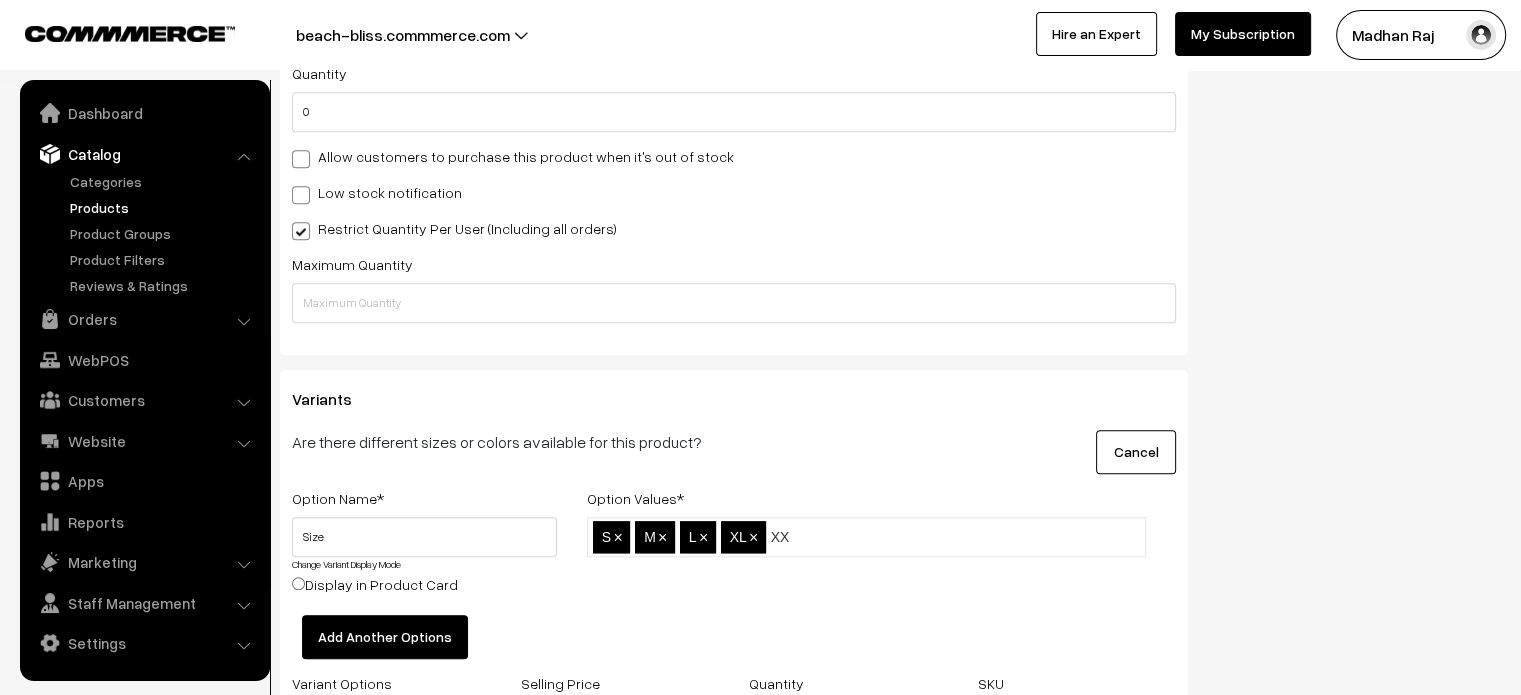 type on "XXL" 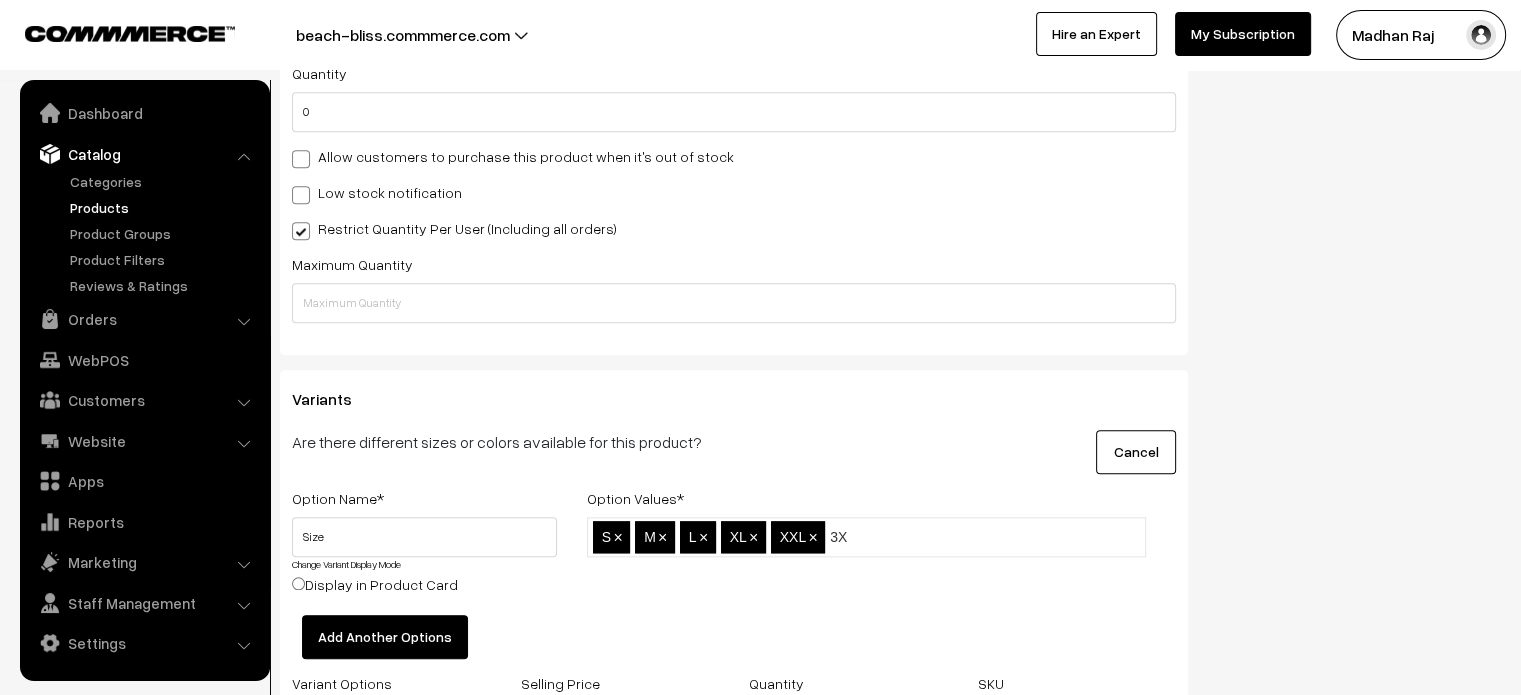 type on "3XL" 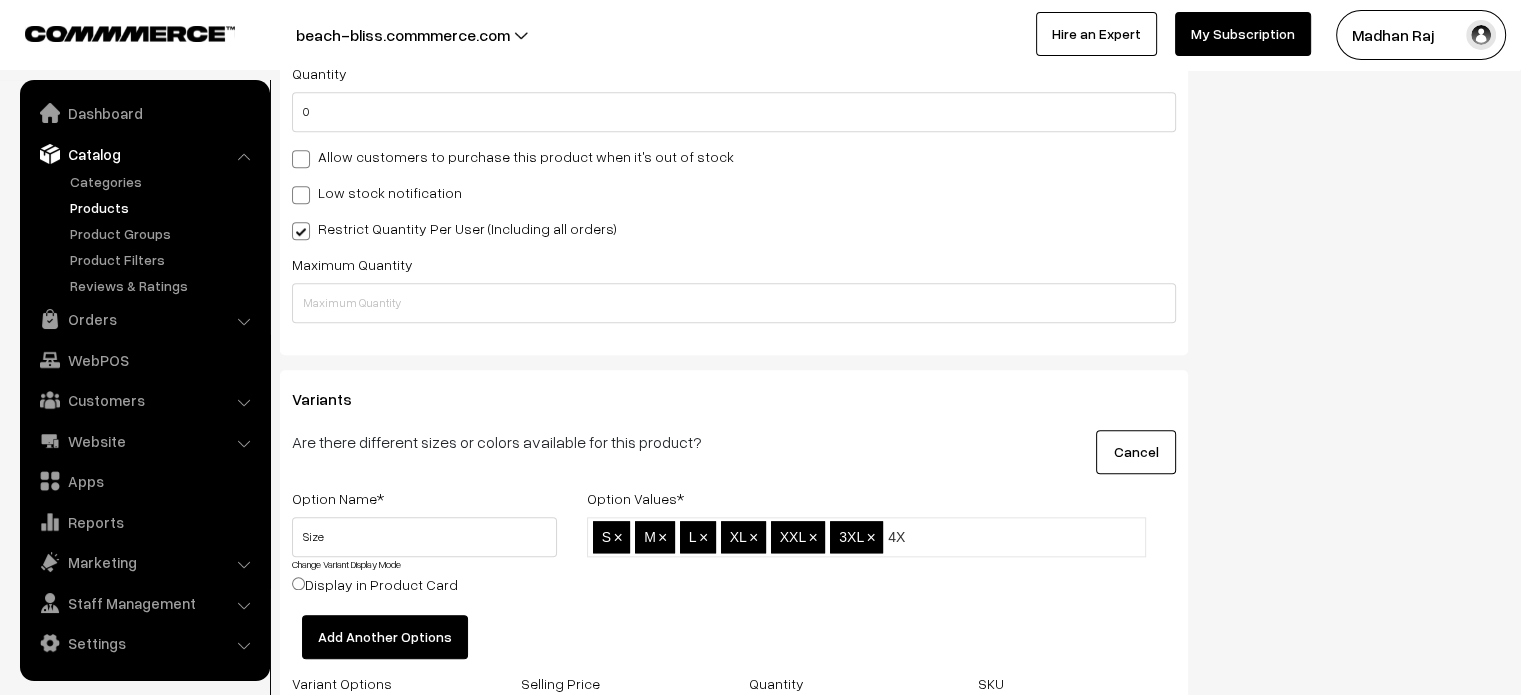 type on "4XL" 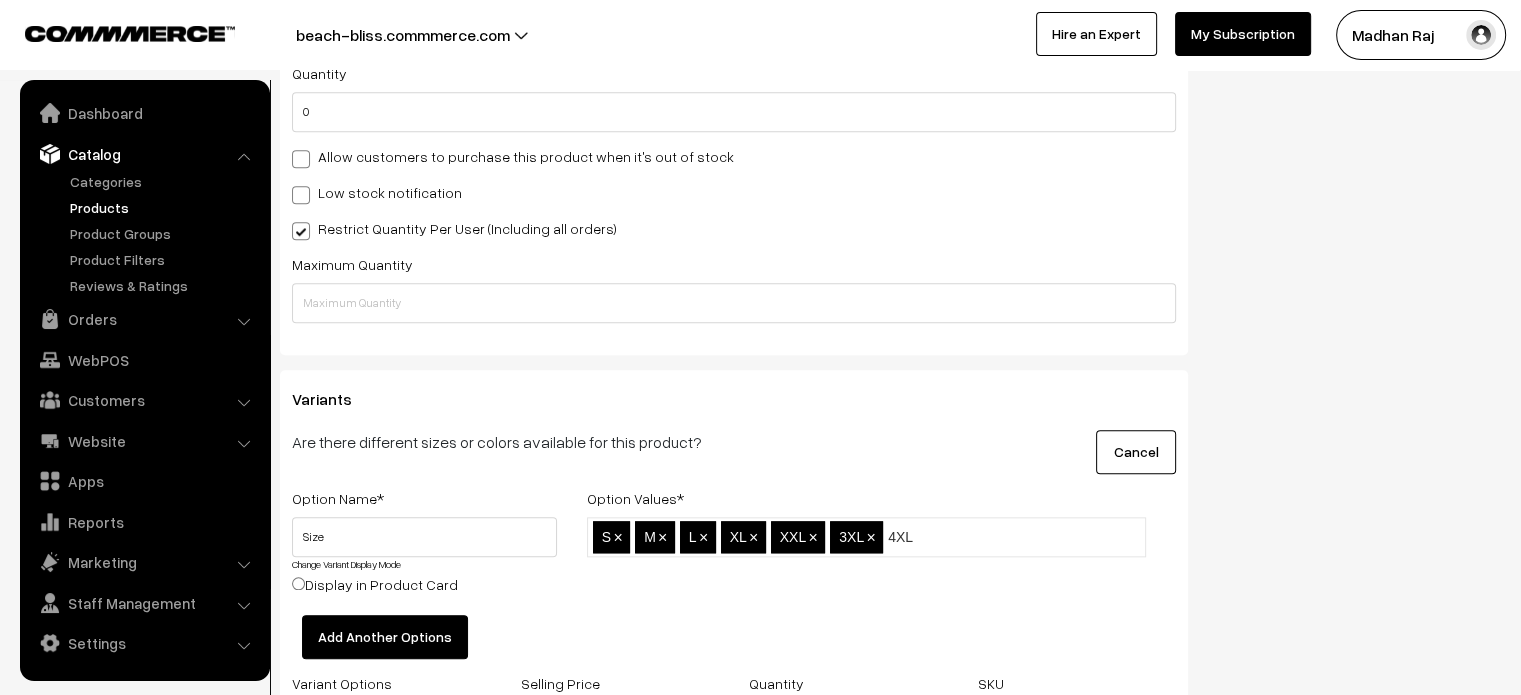 type 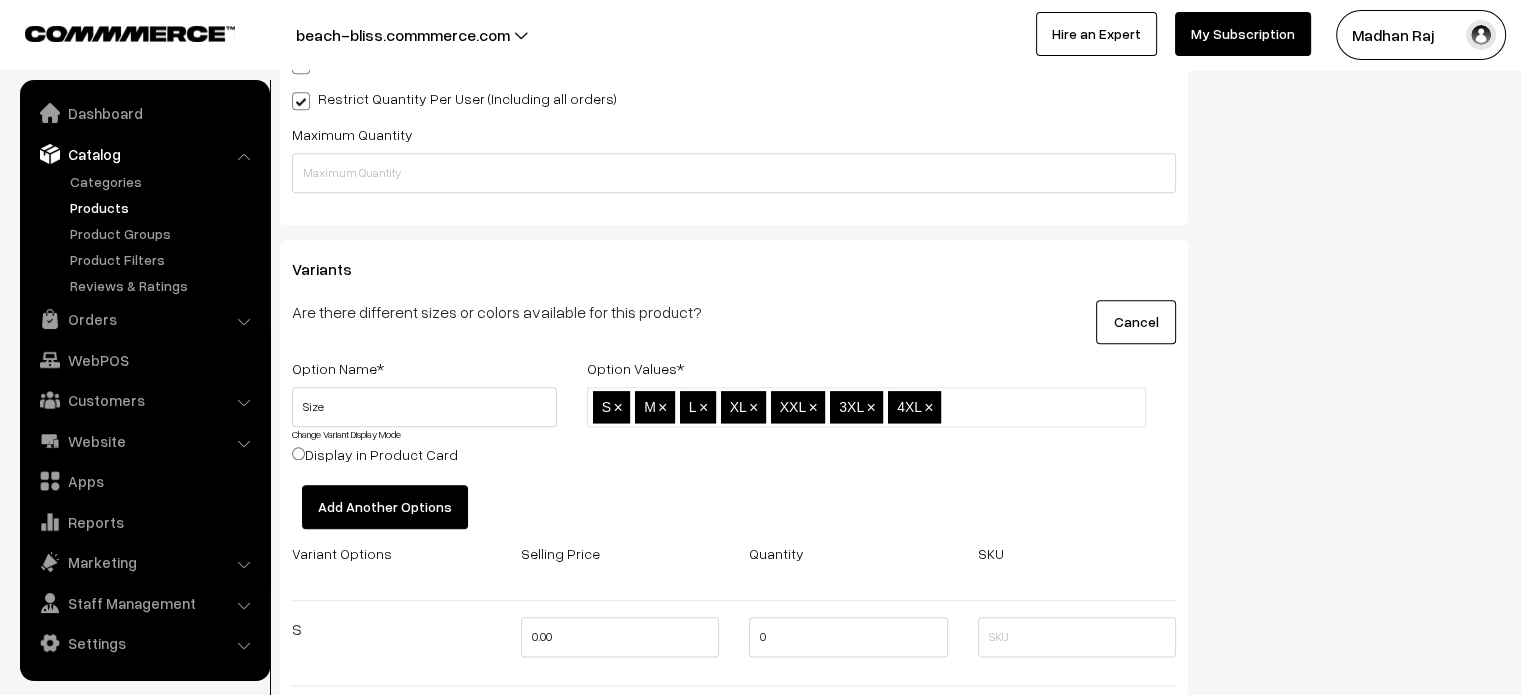 scroll, scrollTop: 2224, scrollLeft: 0, axis: vertical 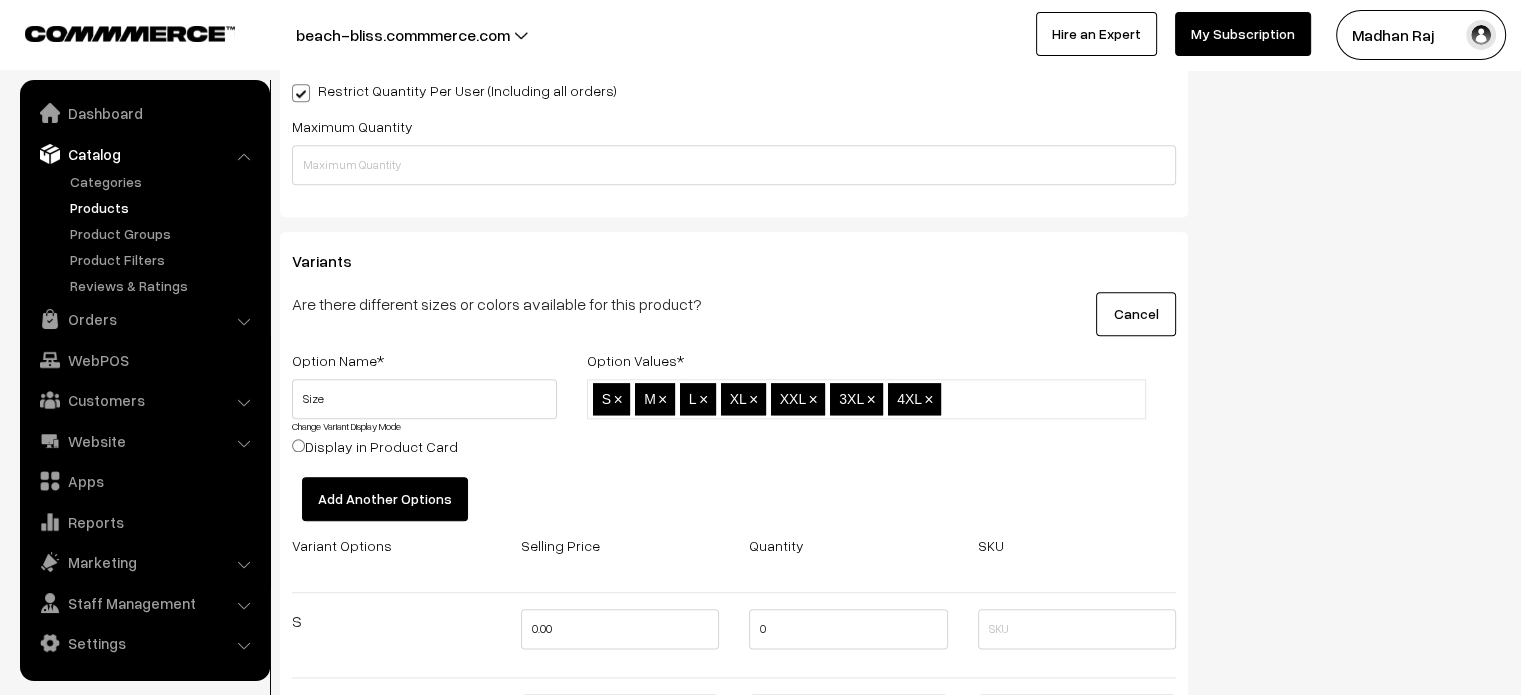 click on "Display in Product Card" at bounding box center [298, 445] 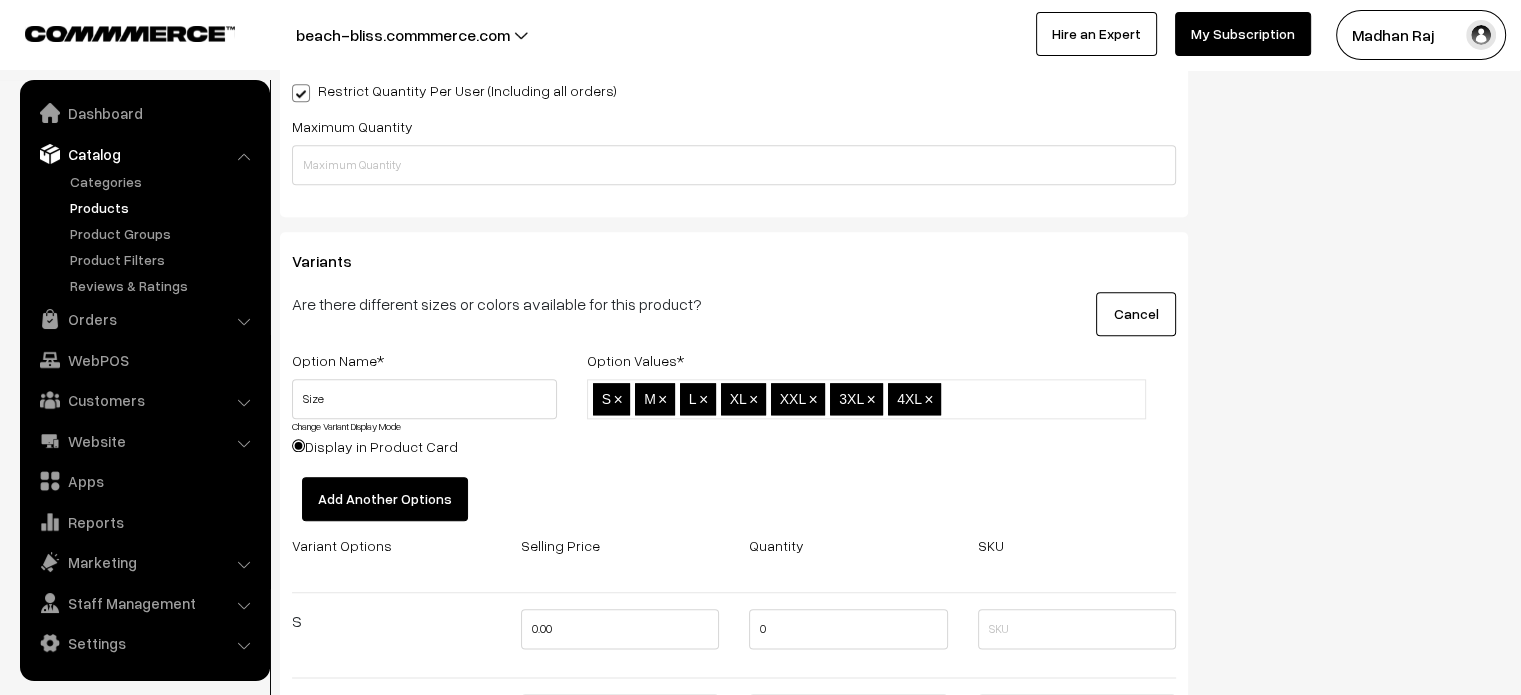 click on "Change Variant Display Mode" at bounding box center [346, 426] 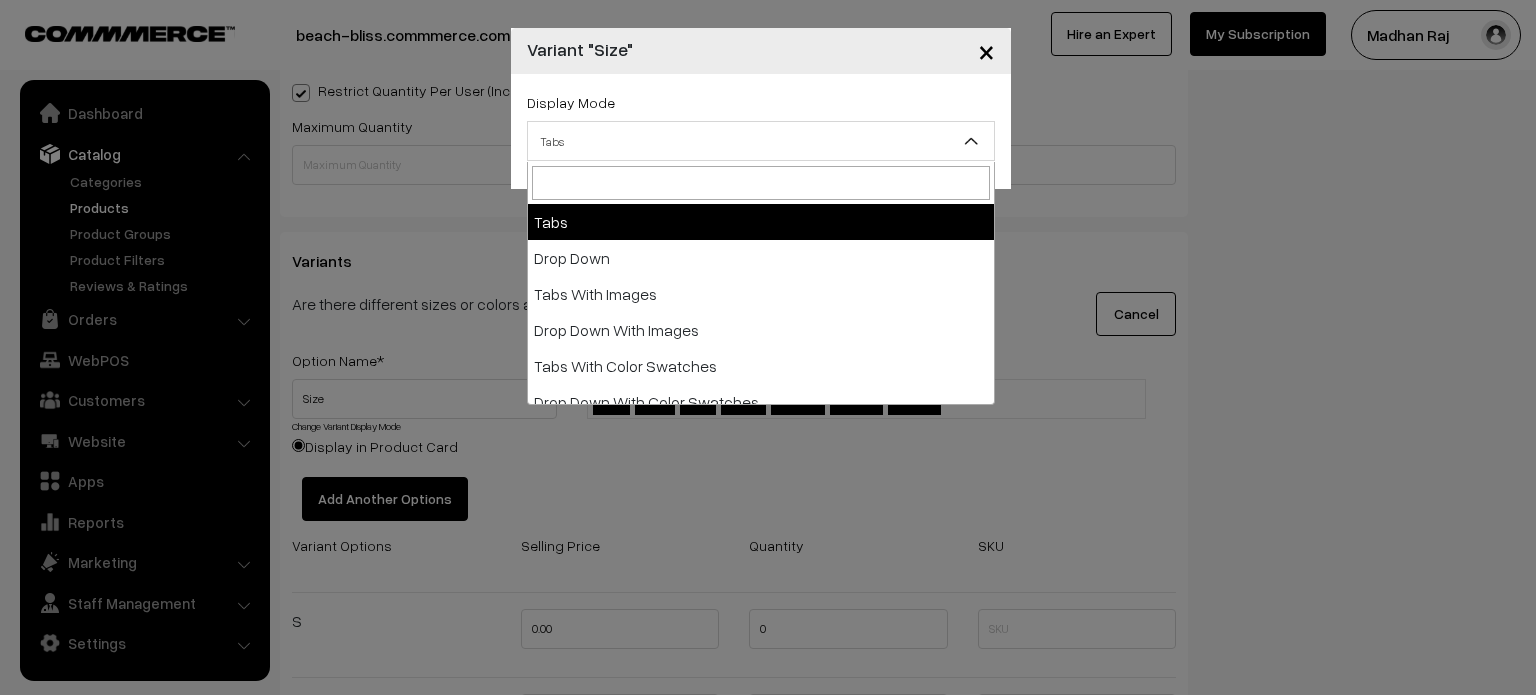 click on "Tabs" at bounding box center [761, 141] 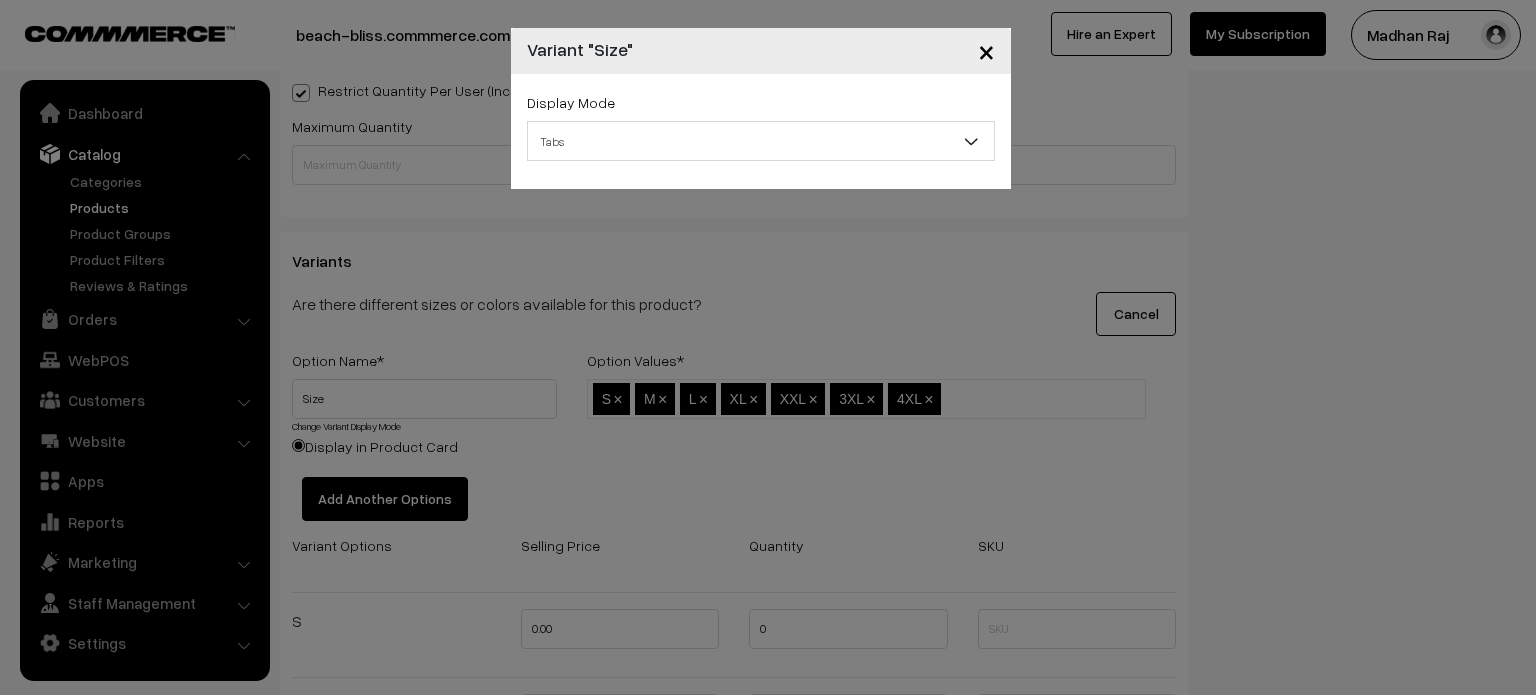 click on "×" at bounding box center (986, 51) 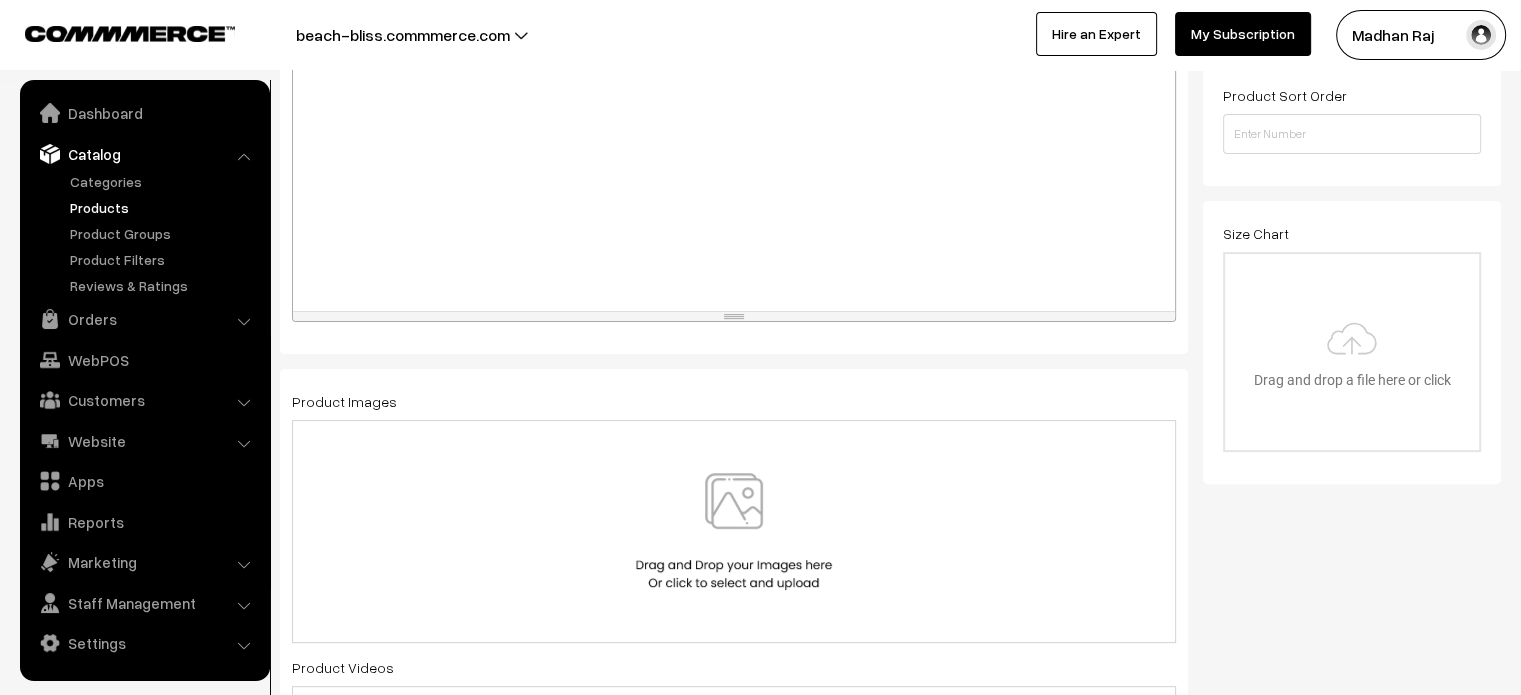 scroll, scrollTop: 0, scrollLeft: 0, axis: both 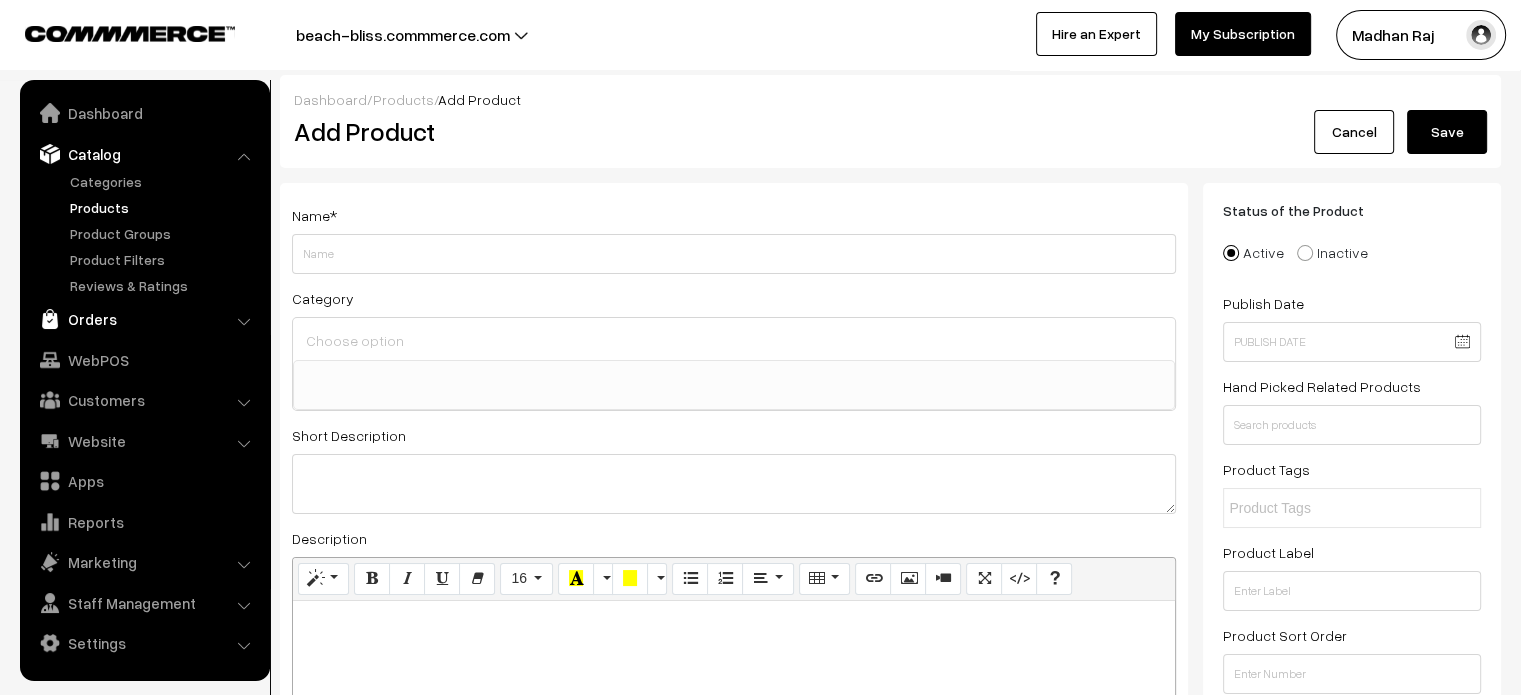 click on "Orders" at bounding box center [144, 319] 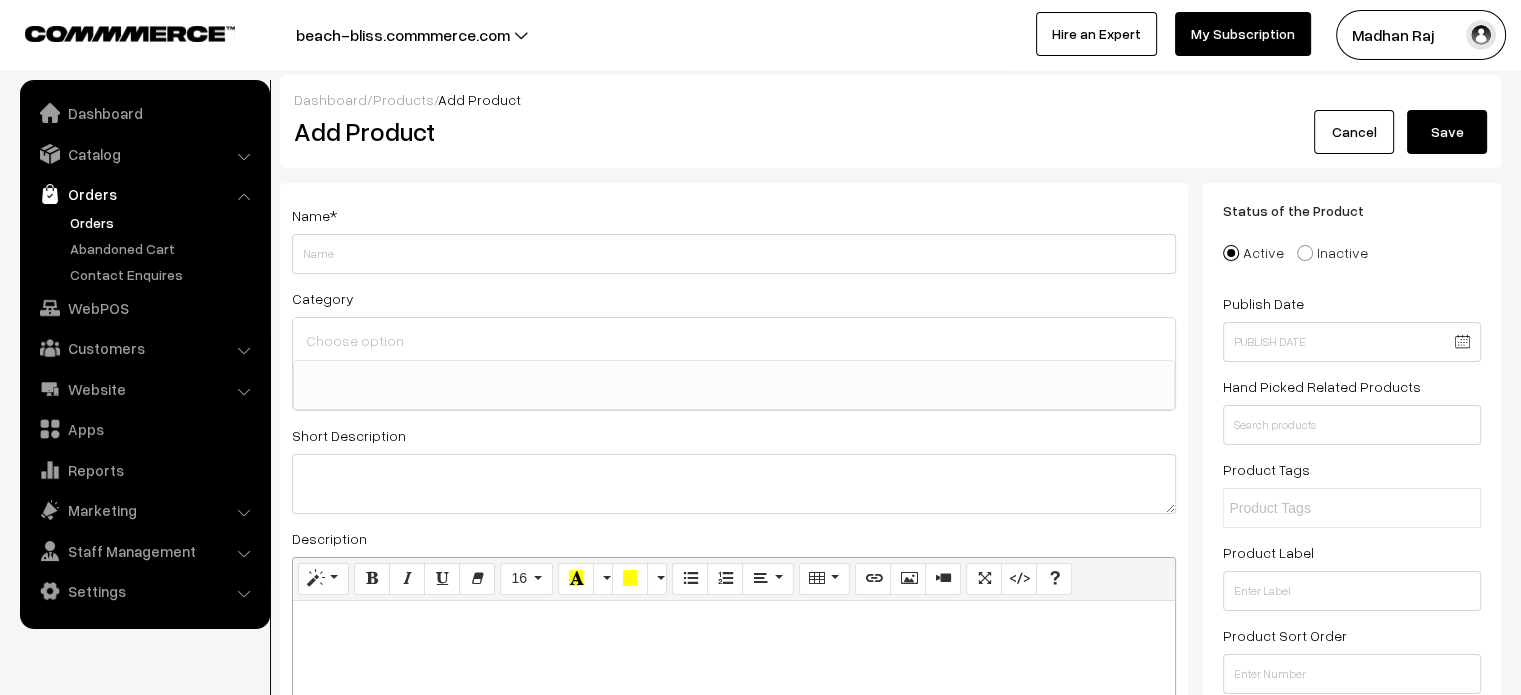 click on "Orders" at bounding box center [164, 222] 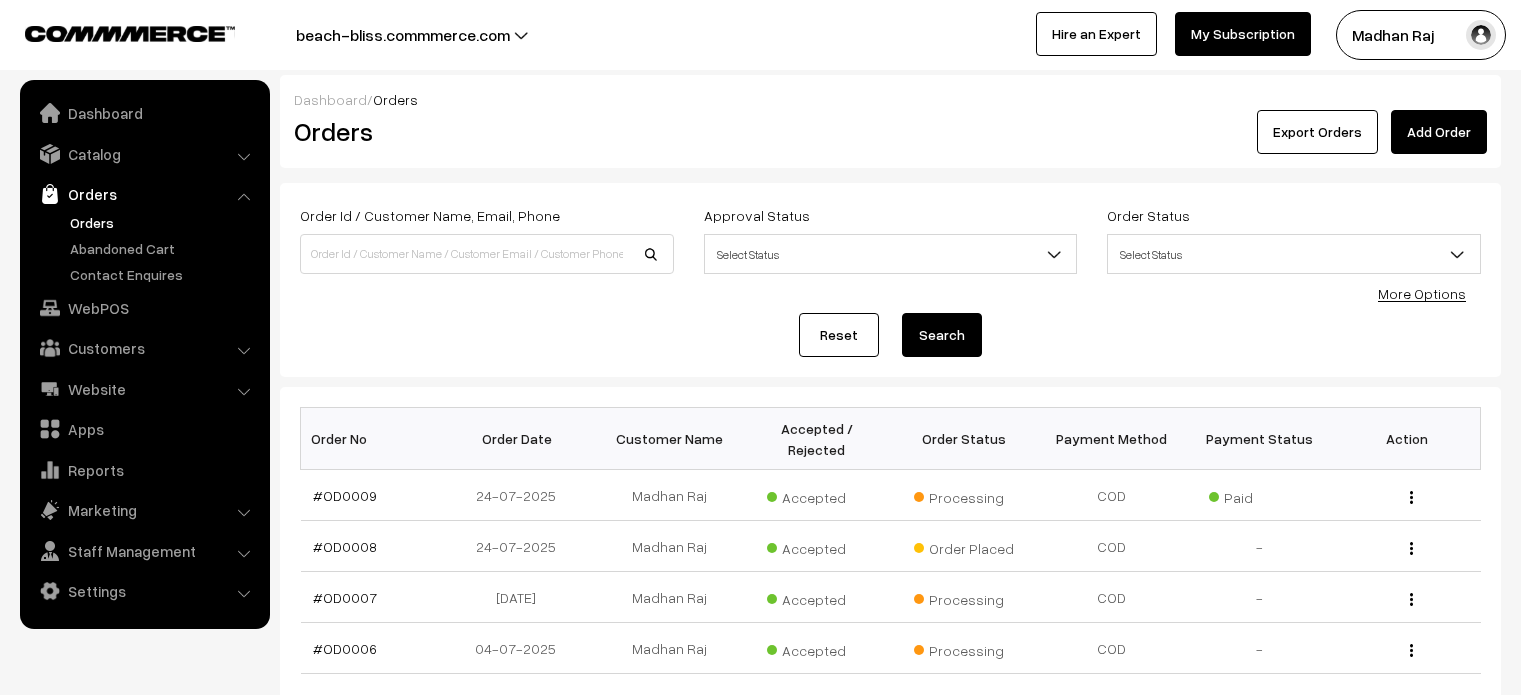 scroll, scrollTop: 0, scrollLeft: 0, axis: both 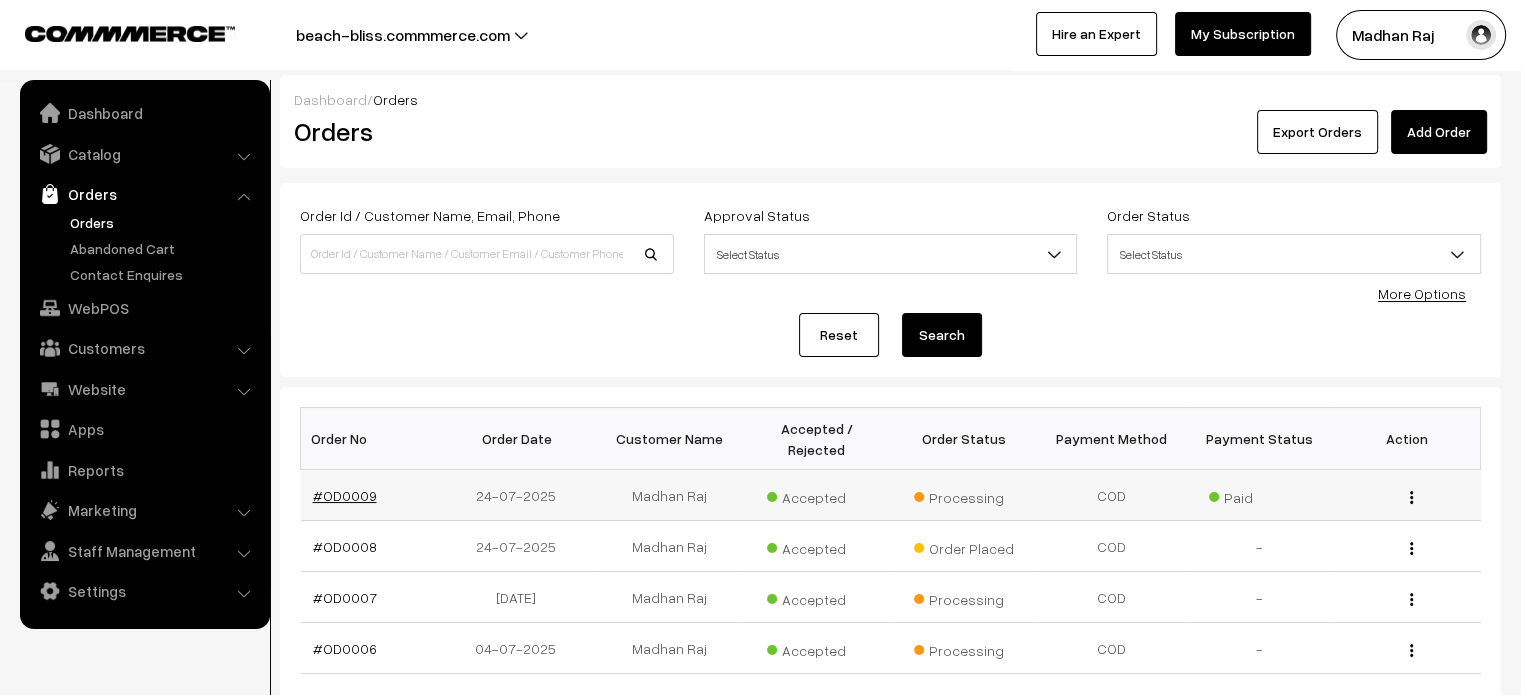 click on "#OD0009" at bounding box center (345, 495) 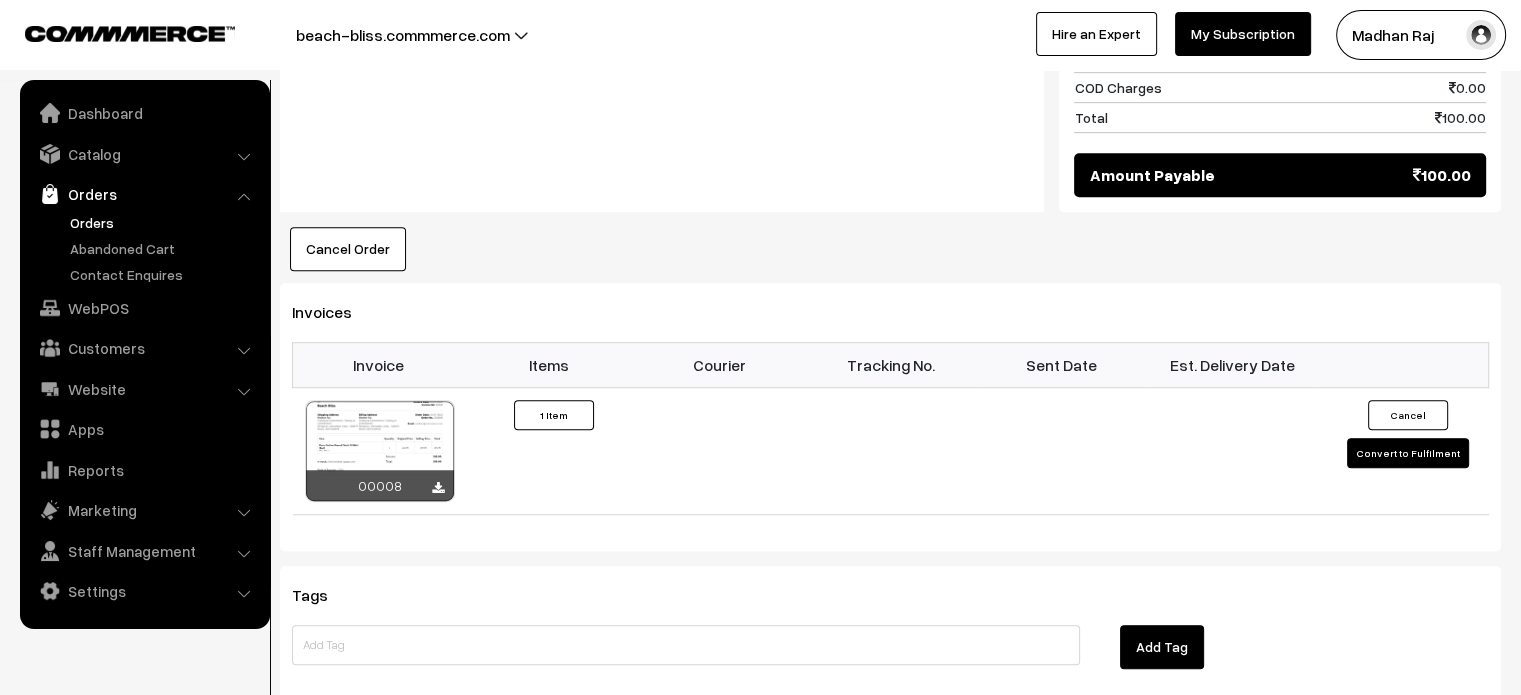 scroll, scrollTop: 1102, scrollLeft: 0, axis: vertical 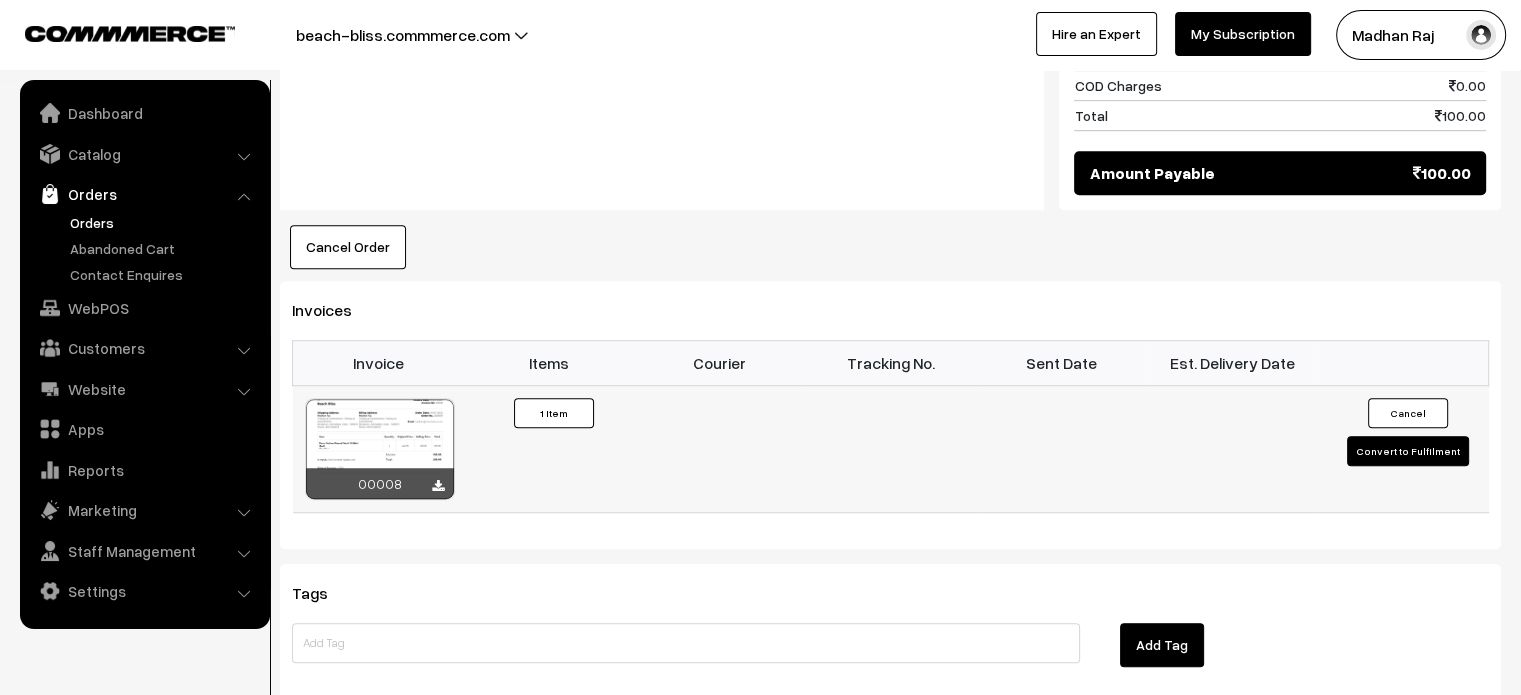 click on "Convert to Fulfilment" at bounding box center [1408, 451] 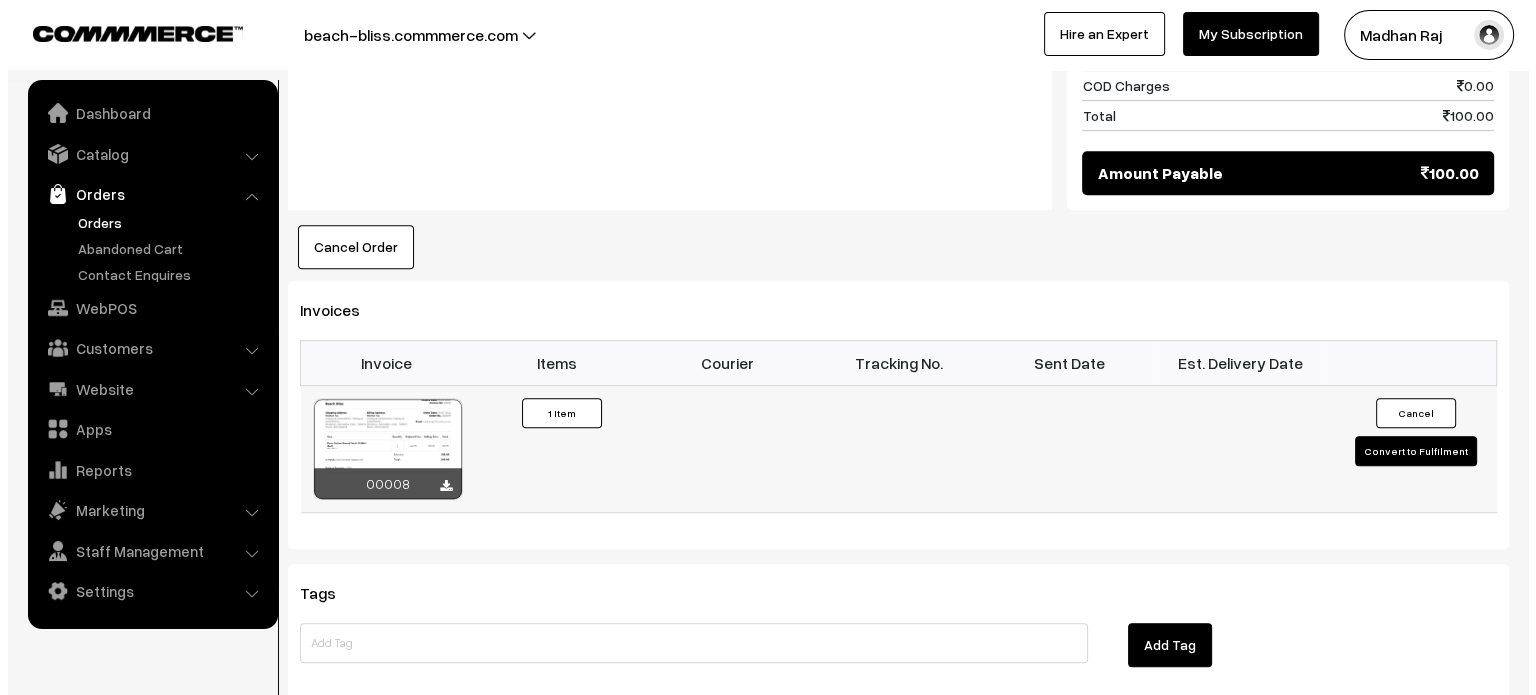 scroll, scrollTop: 1104, scrollLeft: 0, axis: vertical 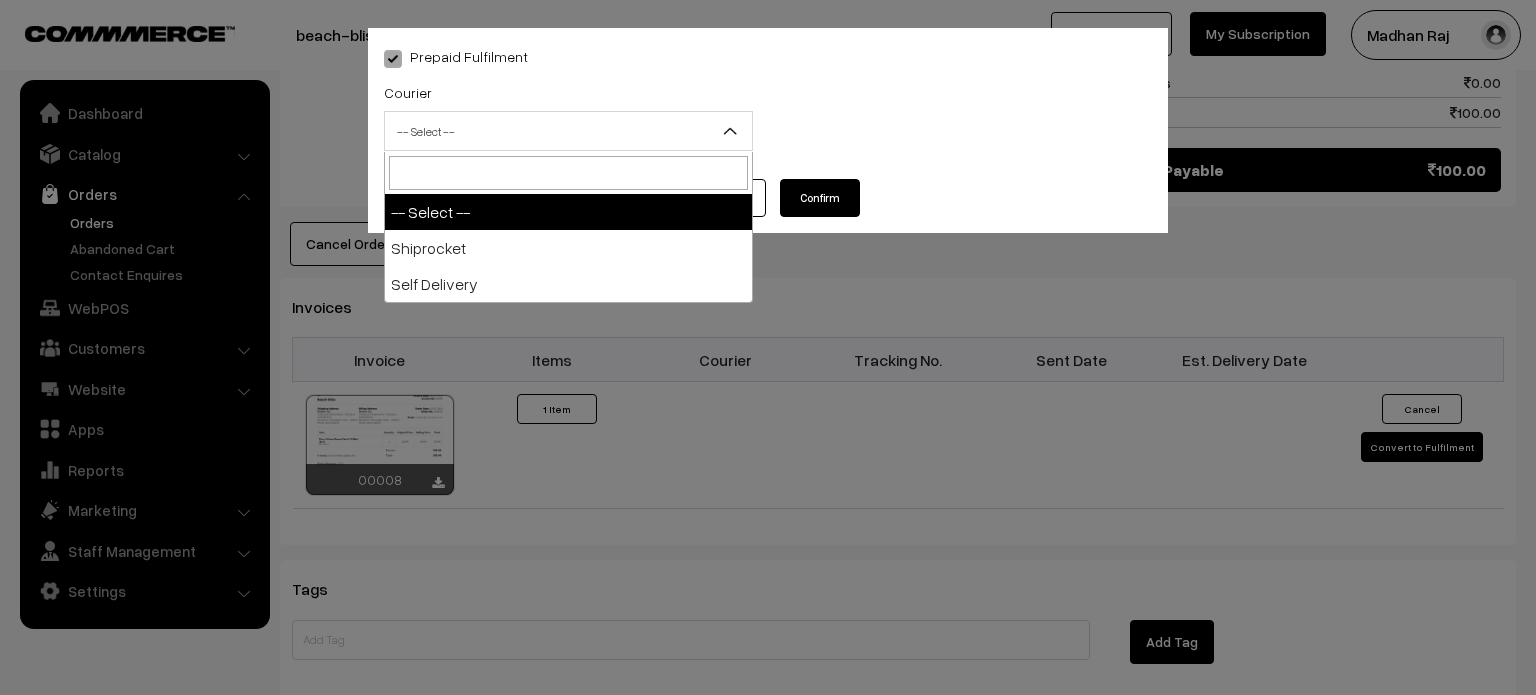 click on "-- Select --" at bounding box center (568, 131) 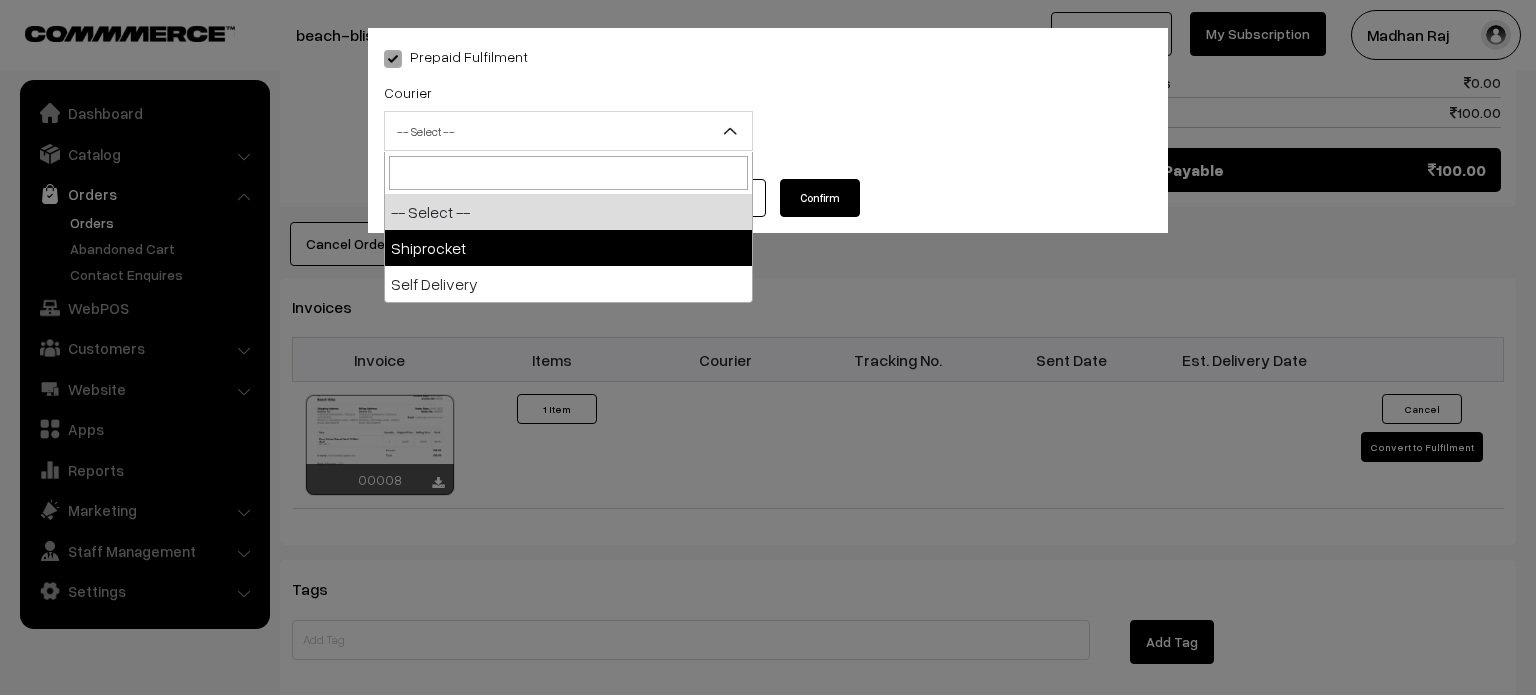 select on "1" 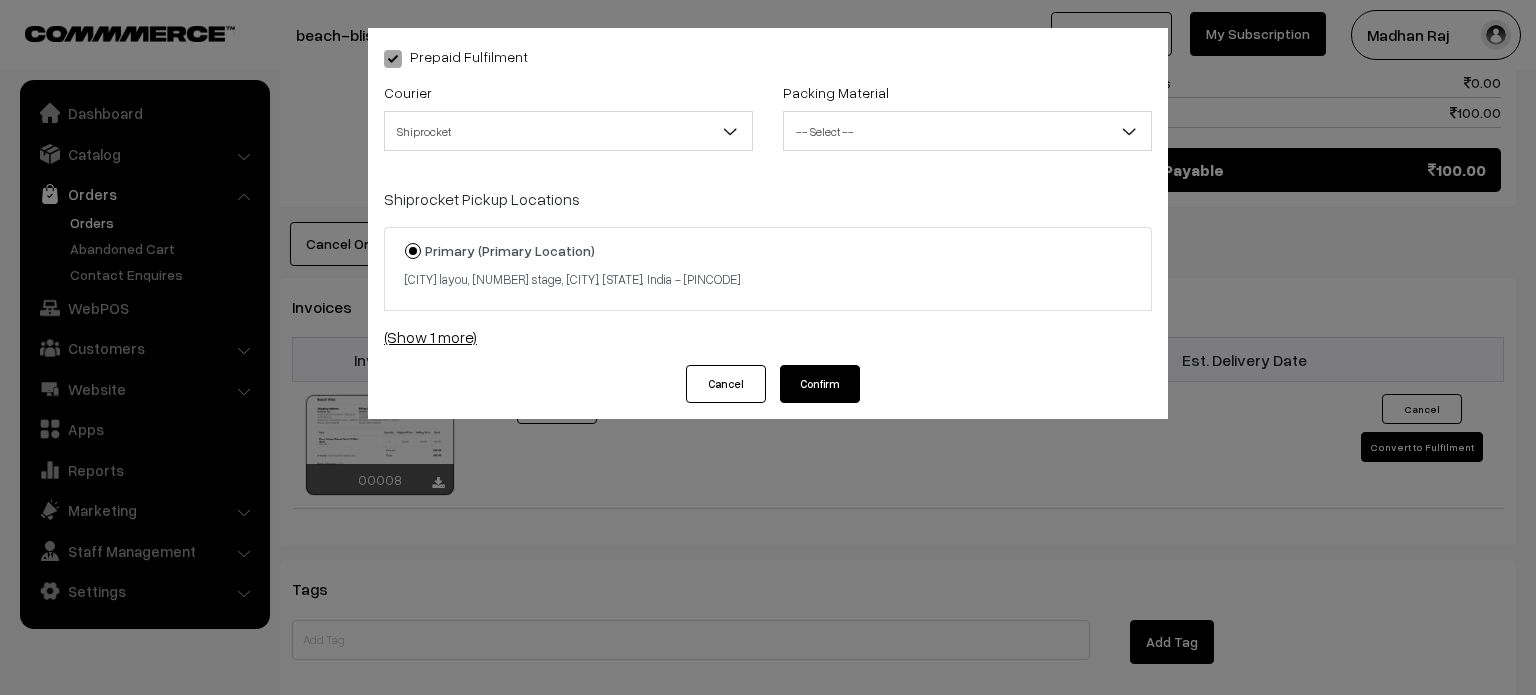 click on "(Show 1 more)" at bounding box center [768, 337] 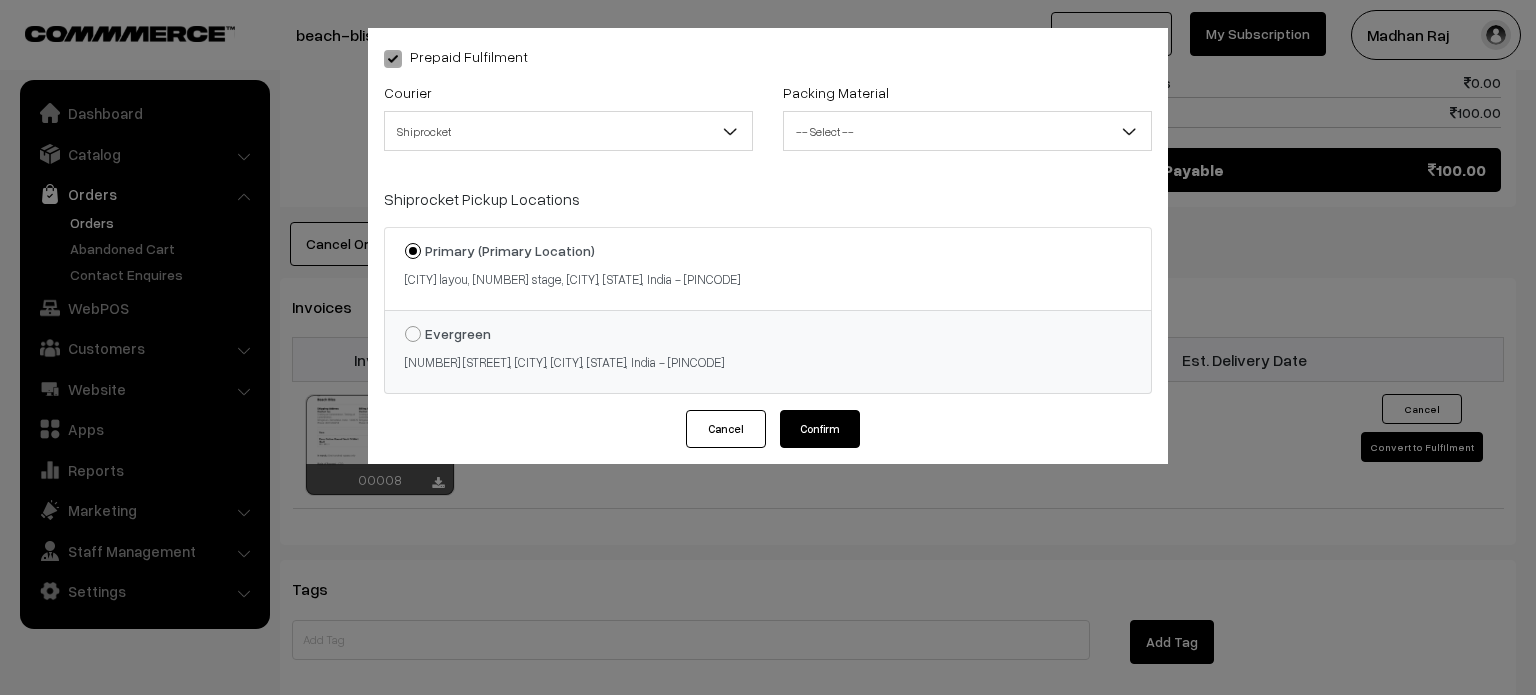 click on "Evergreen" at bounding box center [458, 333] 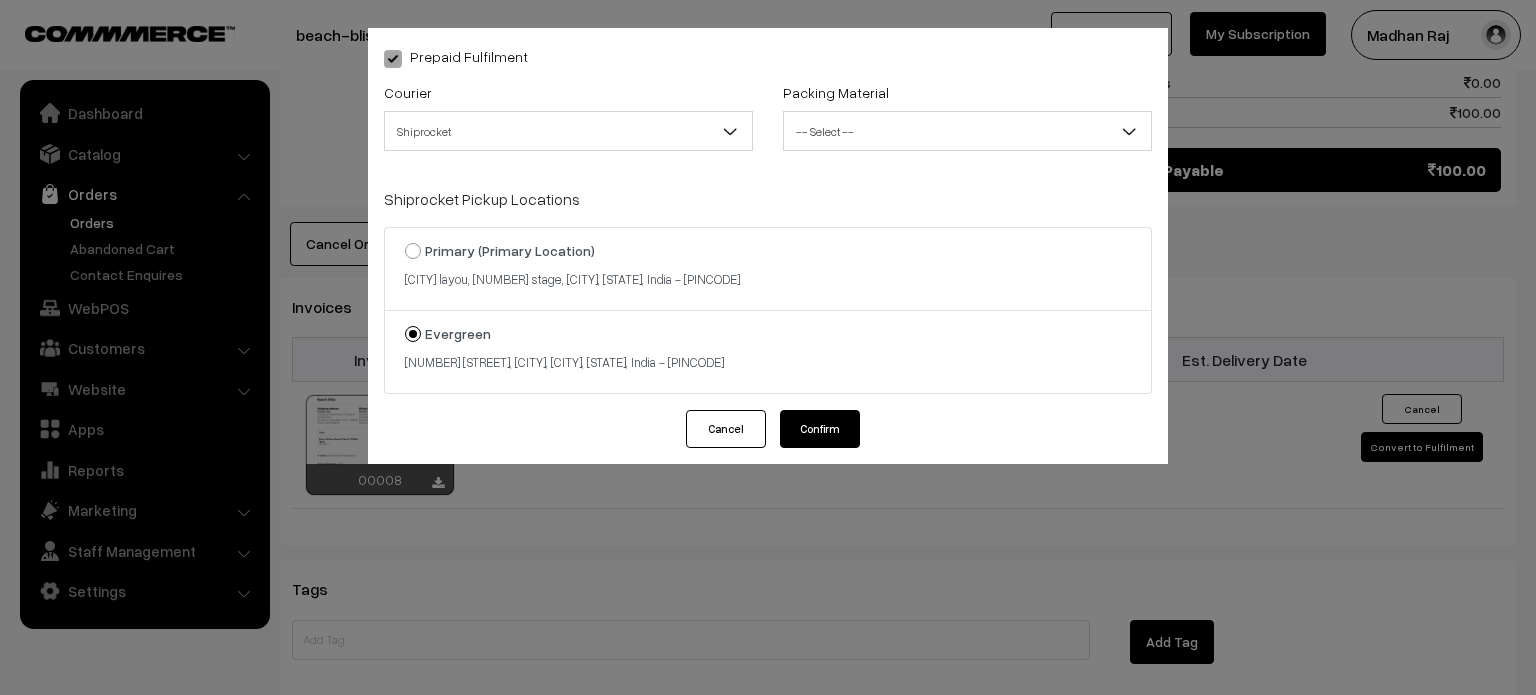 click on "Cancel" at bounding box center (726, 429) 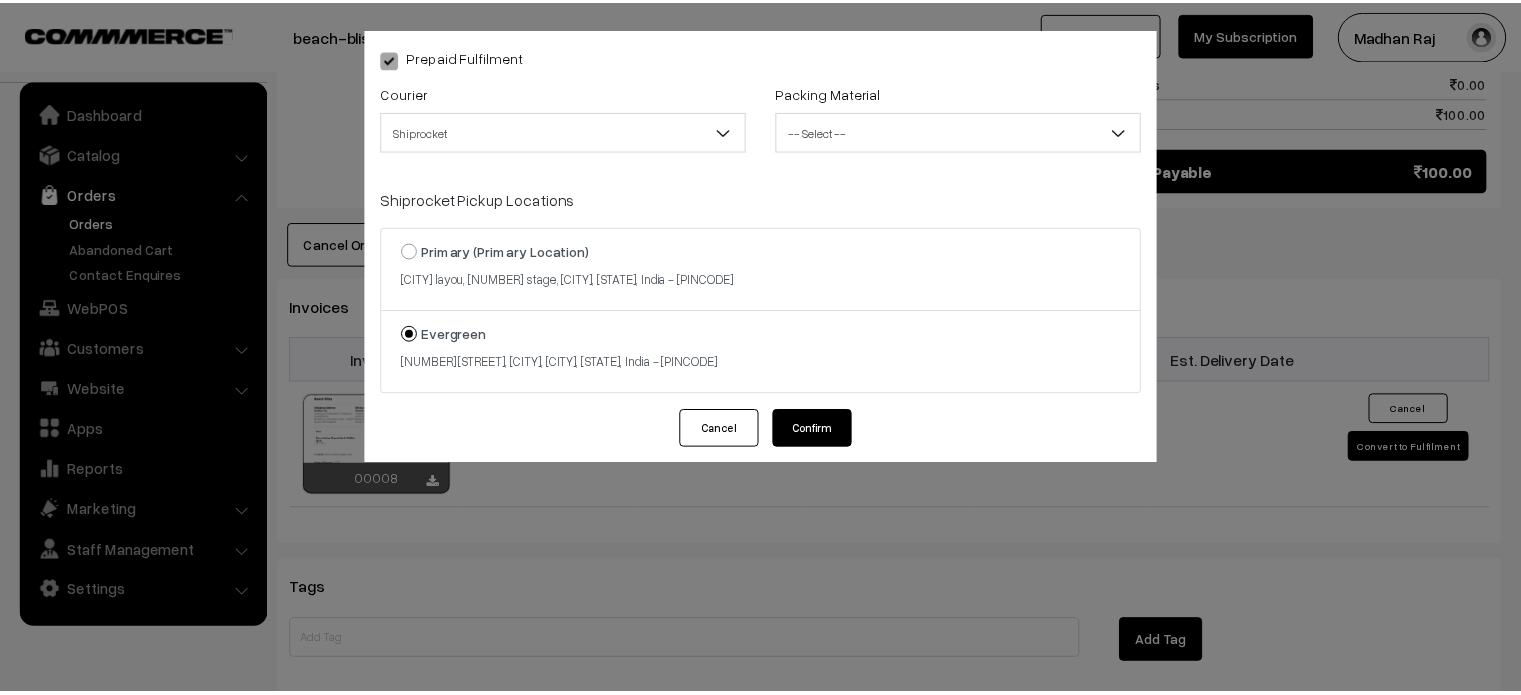 scroll, scrollTop: 1102, scrollLeft: 0, axis: vertical 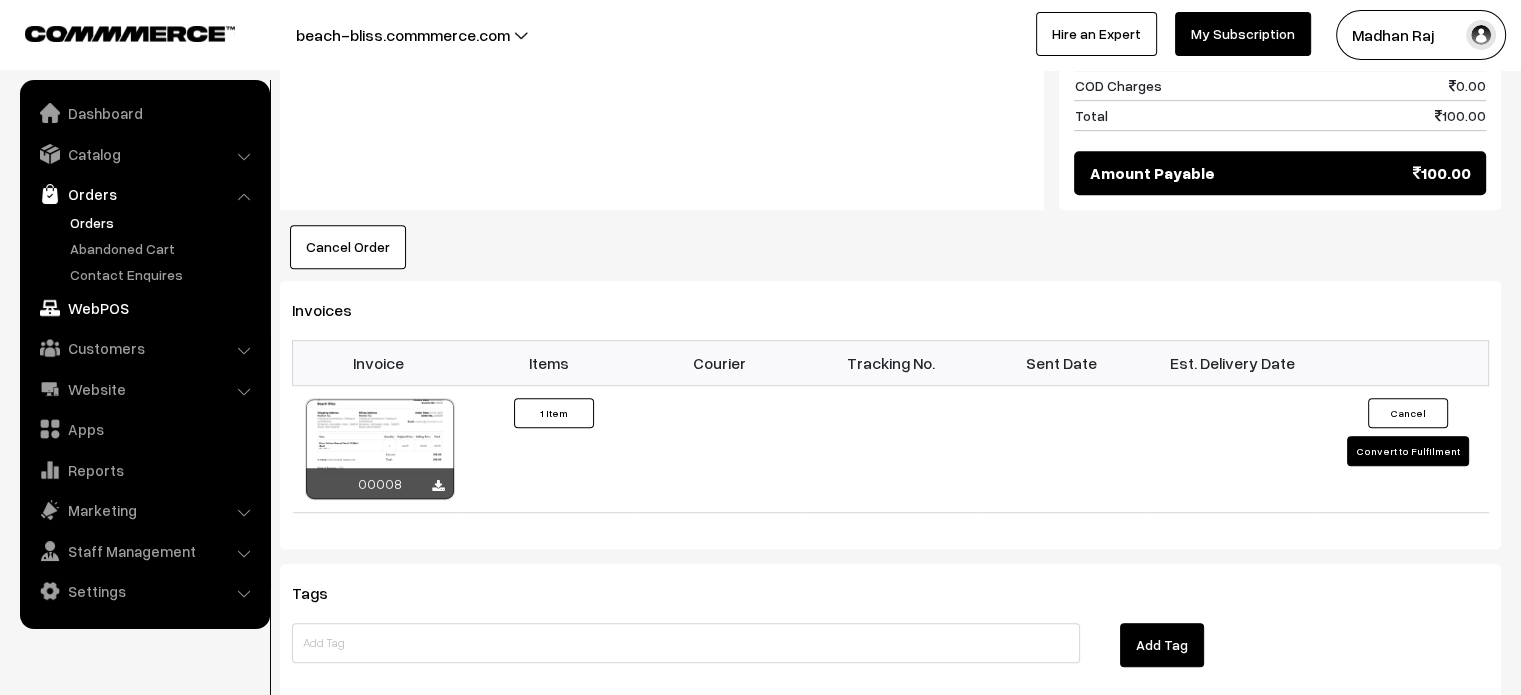 click on "WebPOS" at bounding box center [144, 308] 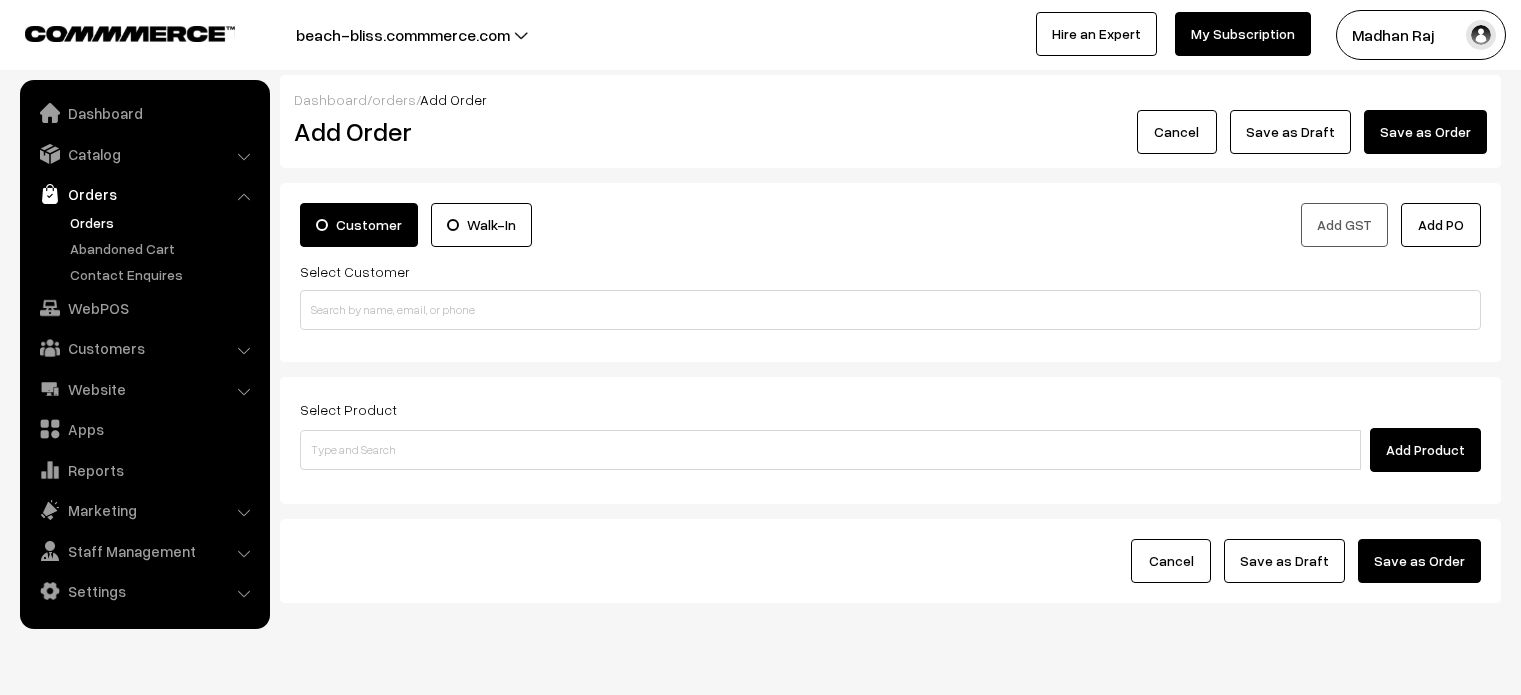 scroll, scrollTop: 0, scrollLeft: 0, axis: both 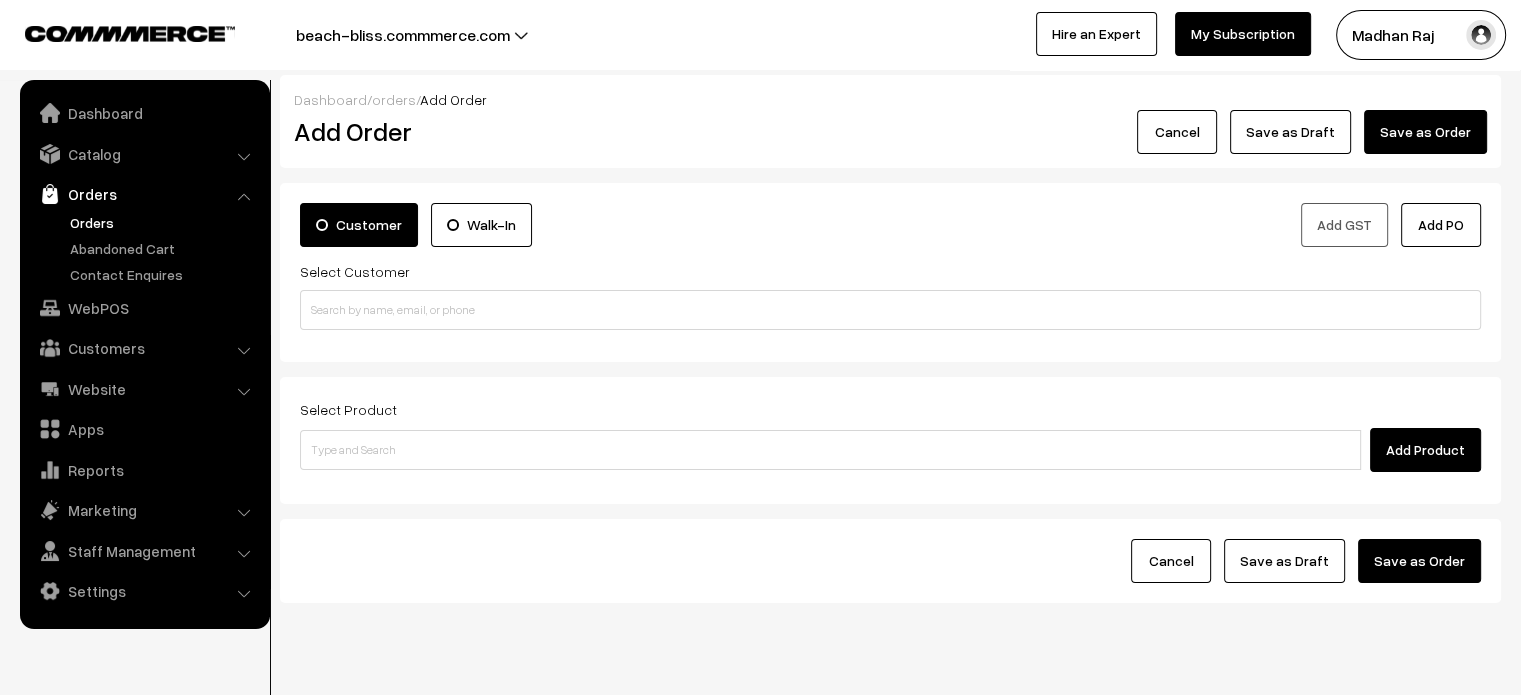 click on "WebPOS" at bounding box center (144, 308) 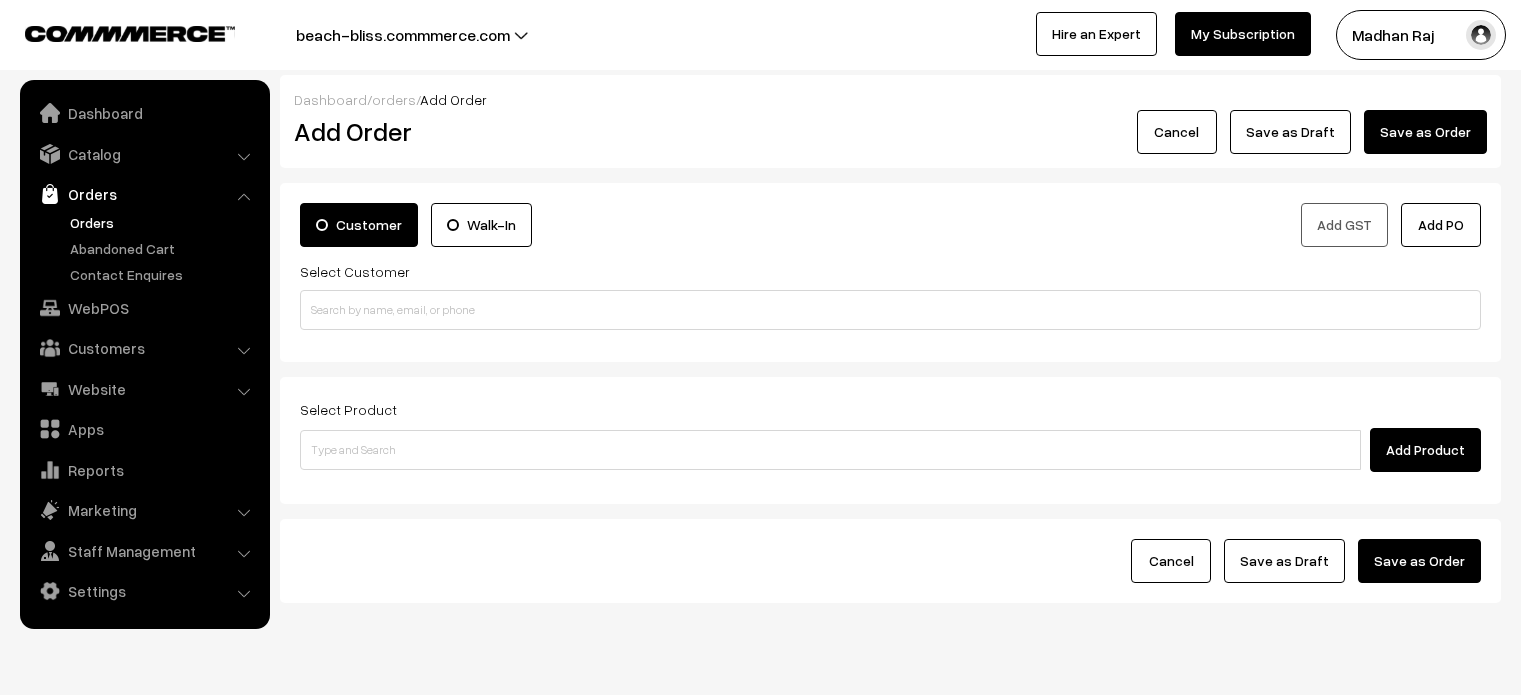 scroll, scrollTop: 0, scrollLeft: 0, axis: both 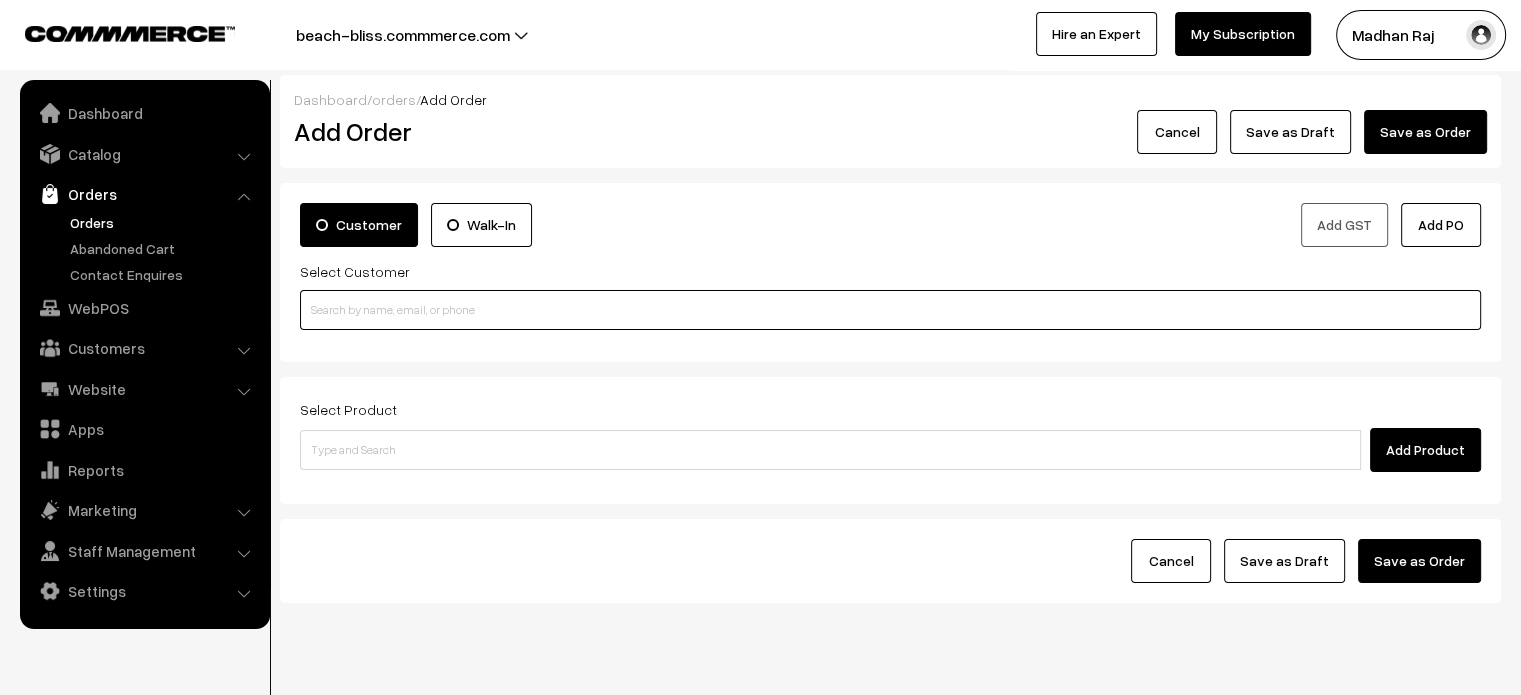 click at bounding box center (890, 310) 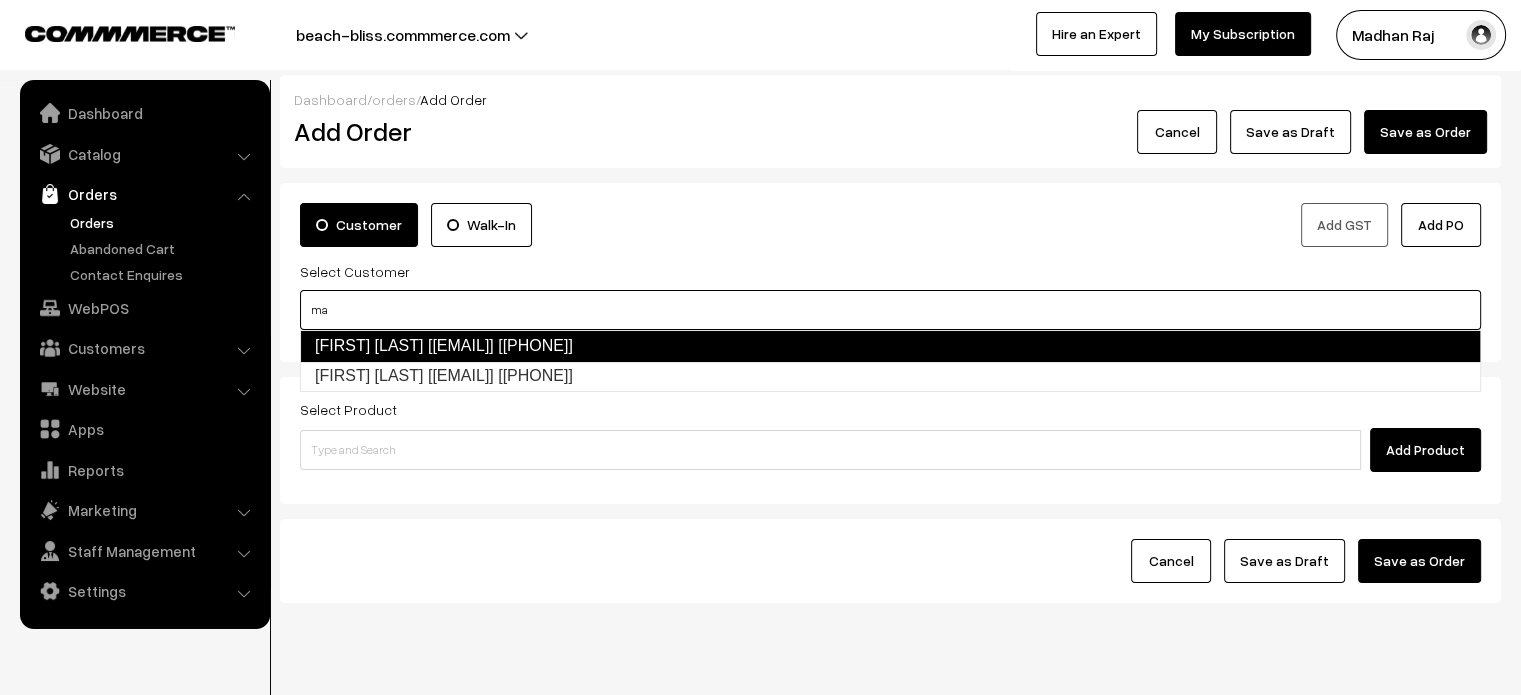 click on "[FIRST] [LAST] [[EMAIL]] [[PHONE]]" at bounding box center [890, 346] 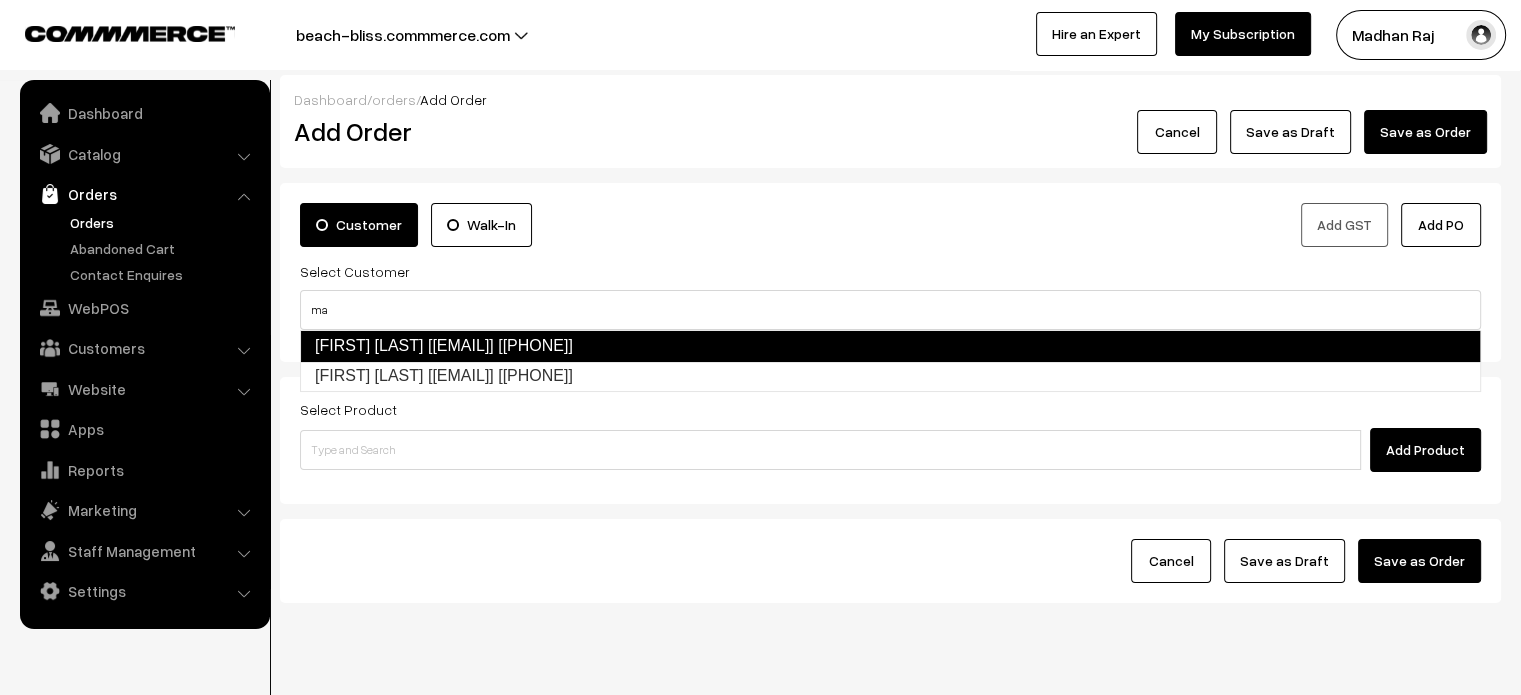 type 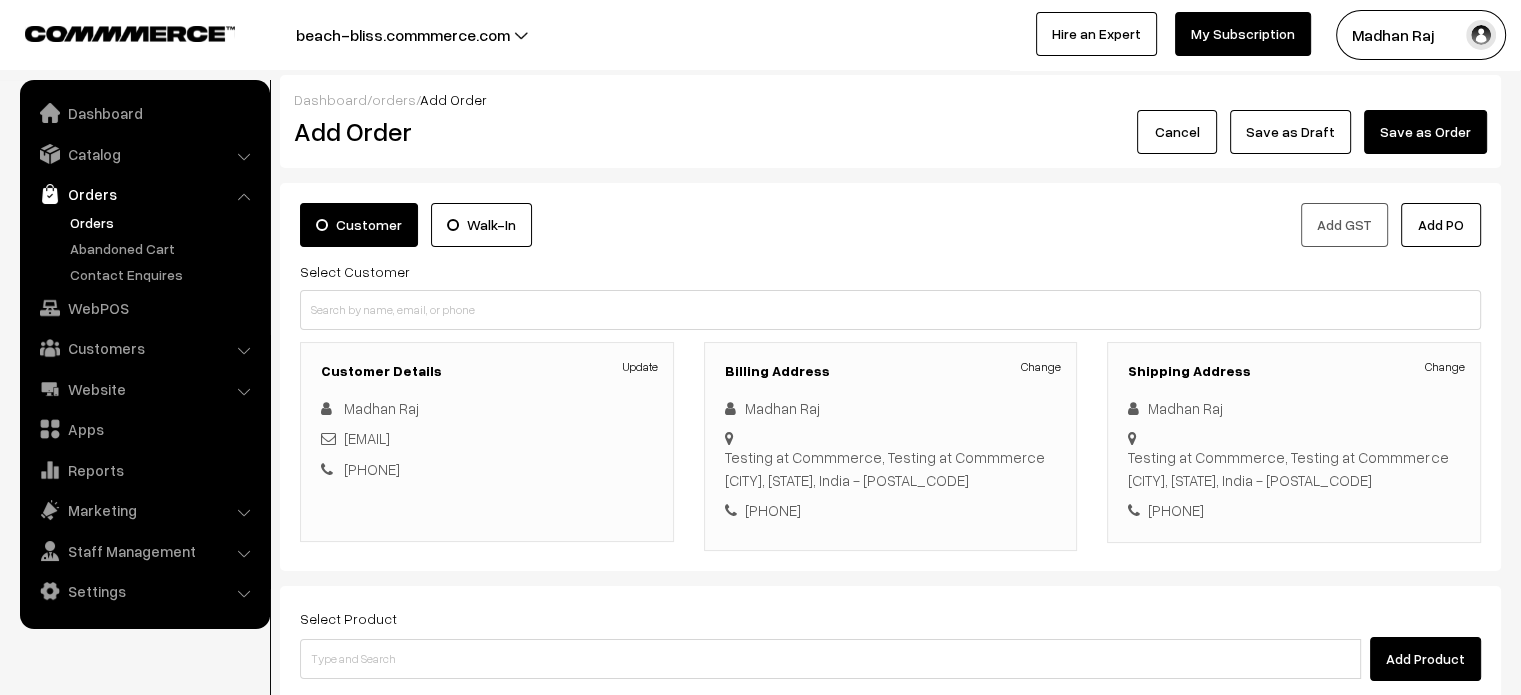 click on "Walk-In" at bounding box center (481, 225) 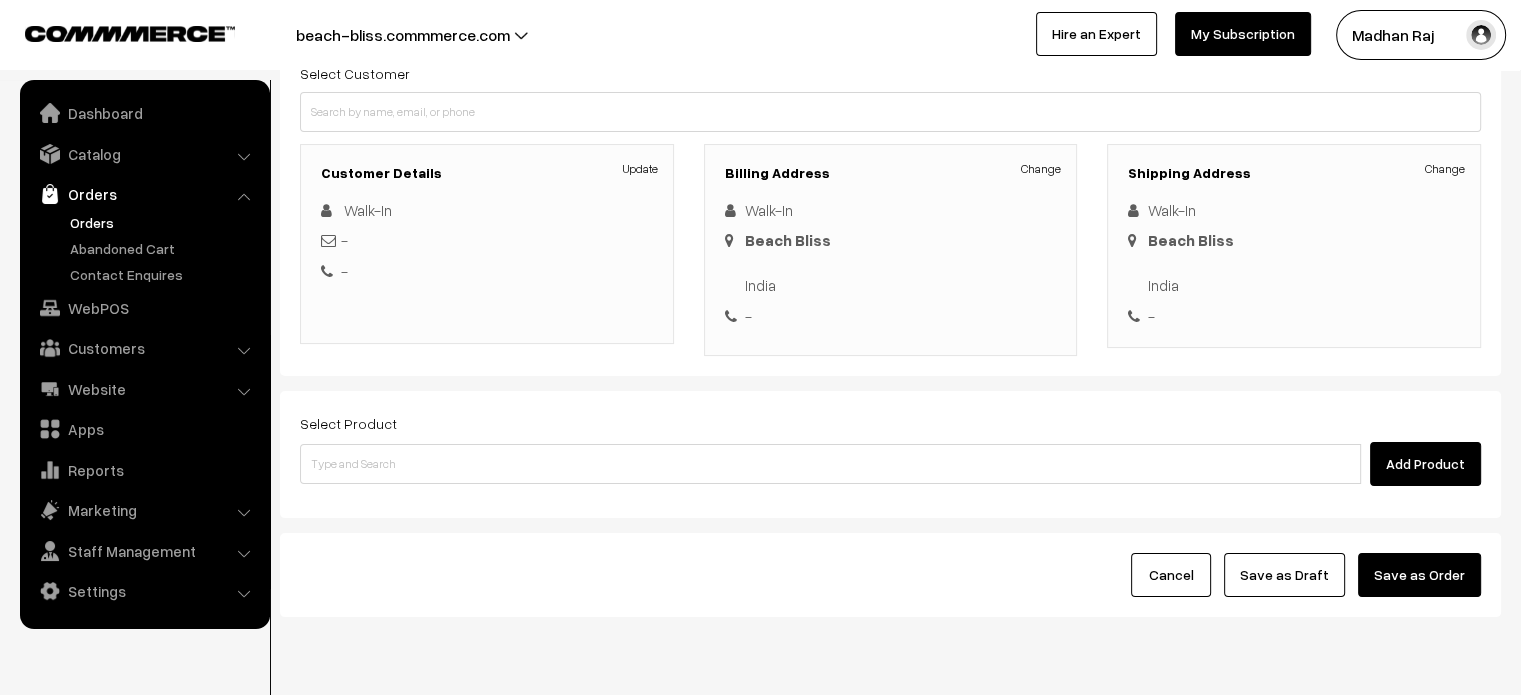 scroll, scrollTop: 264, scrollLeft: 0, axis: vertical 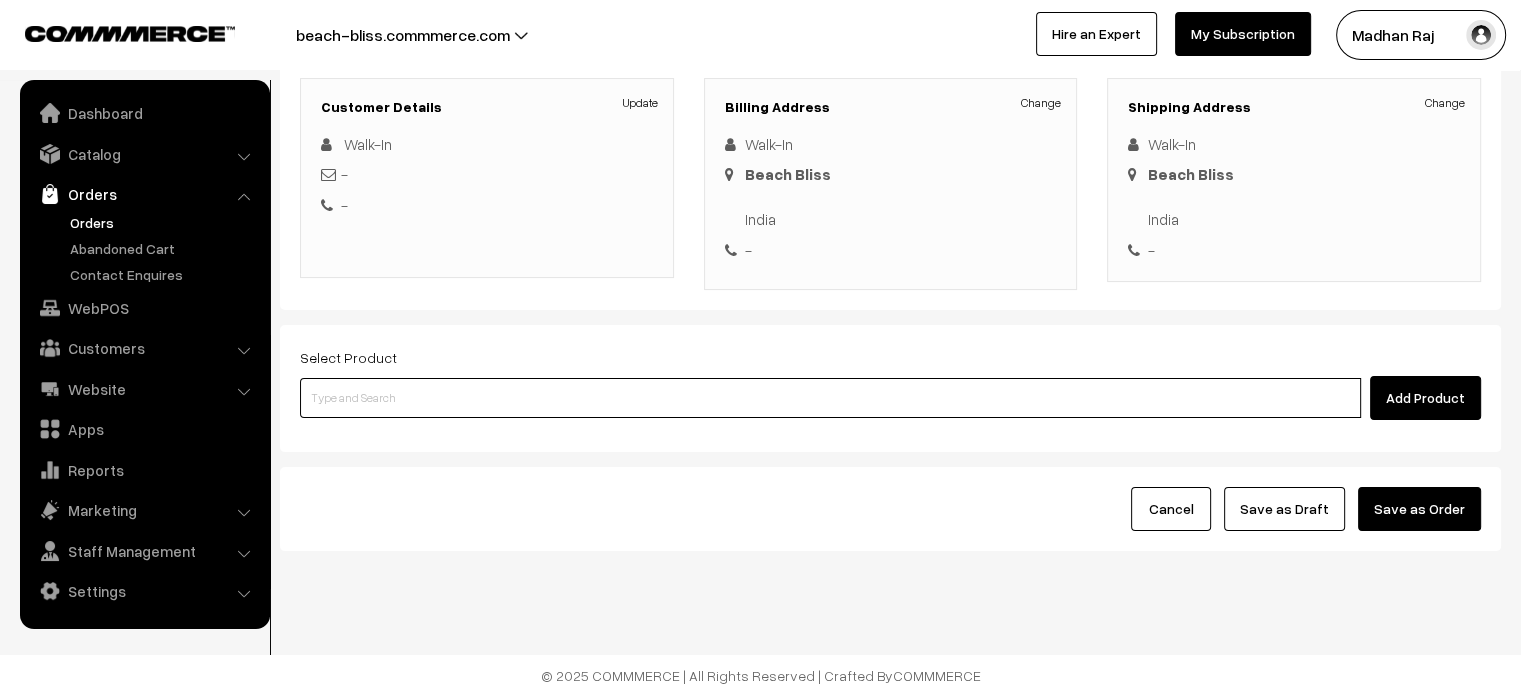 click at bounding box center [830, 398] 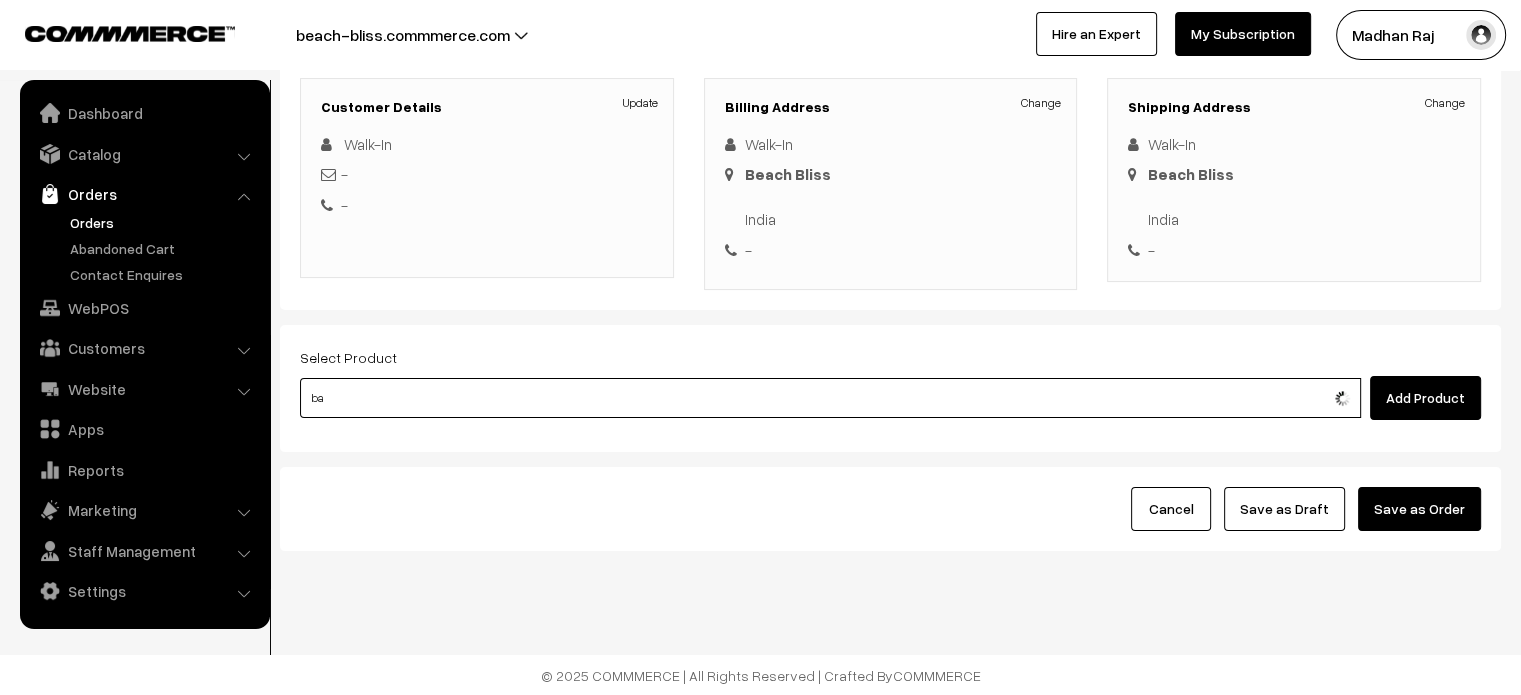 type on "b" 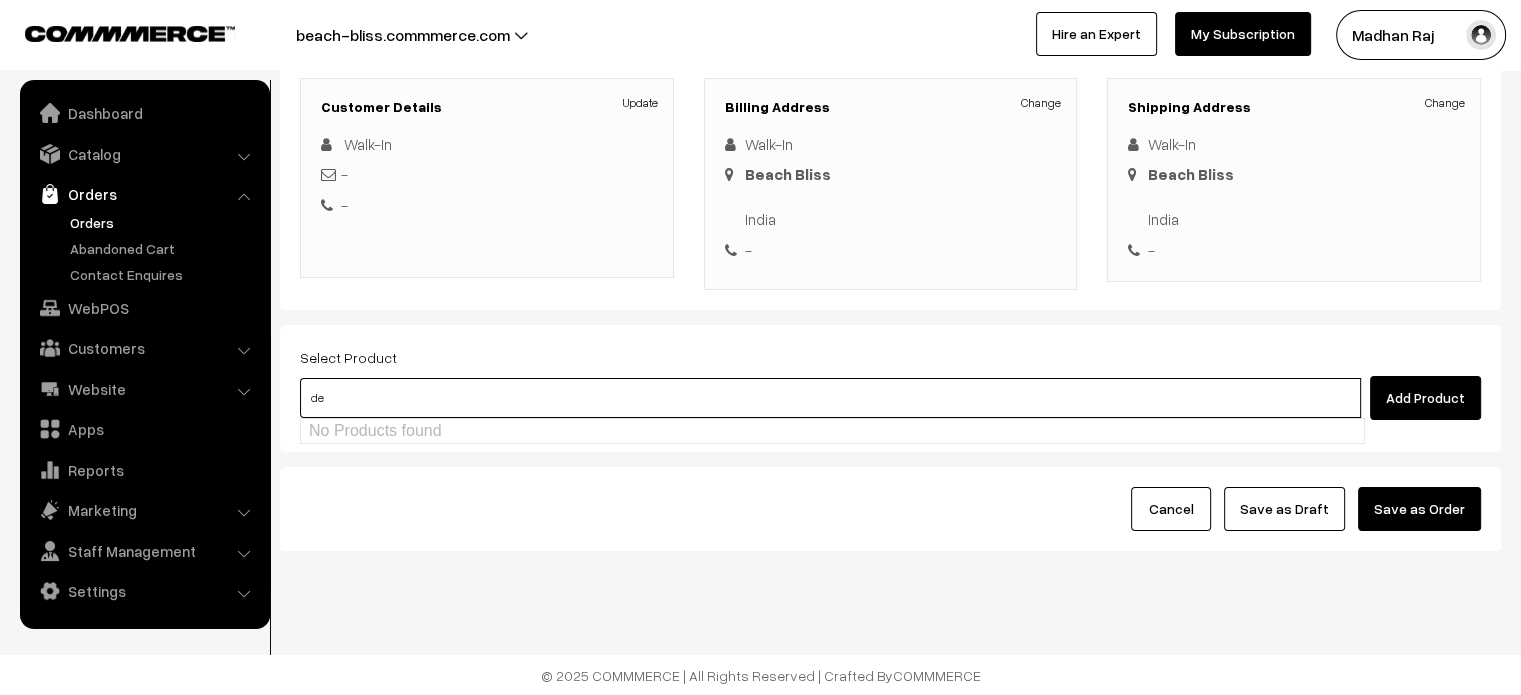 type on "d" 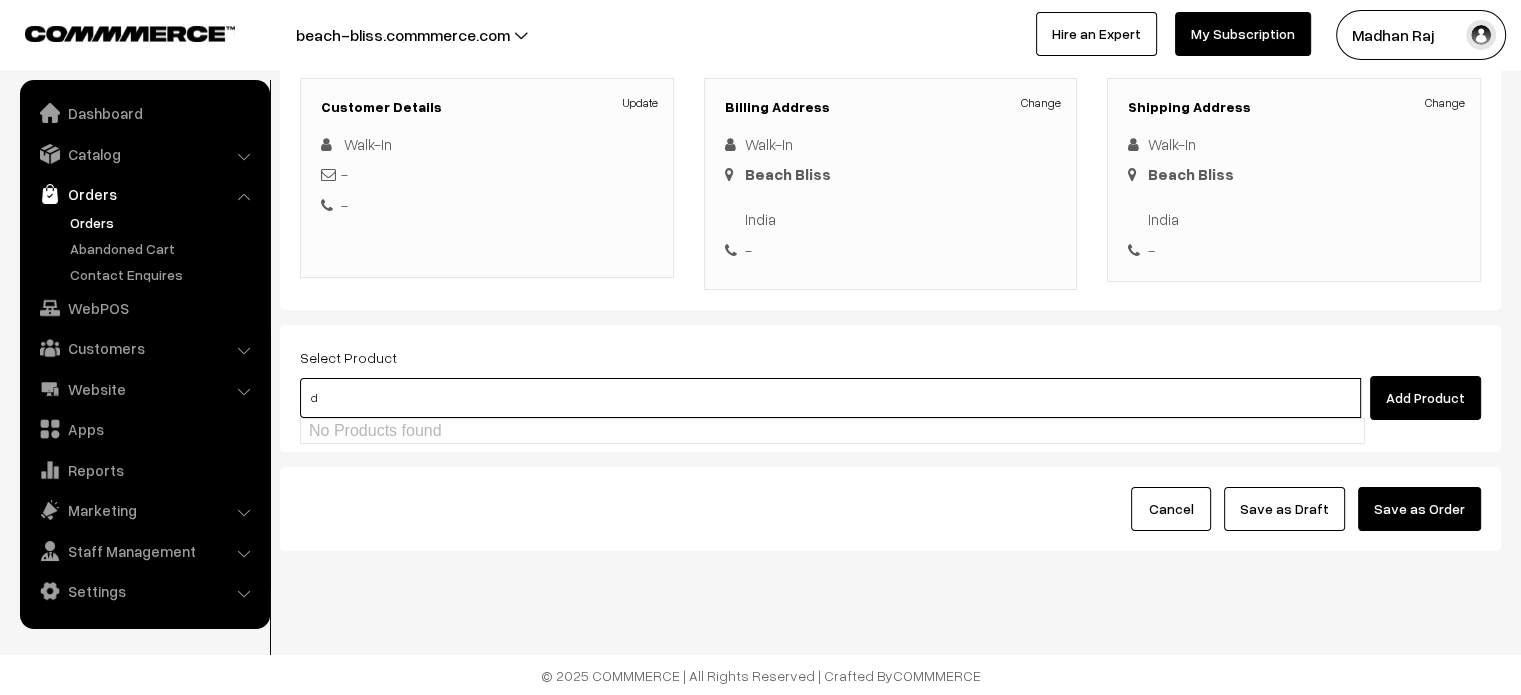 type 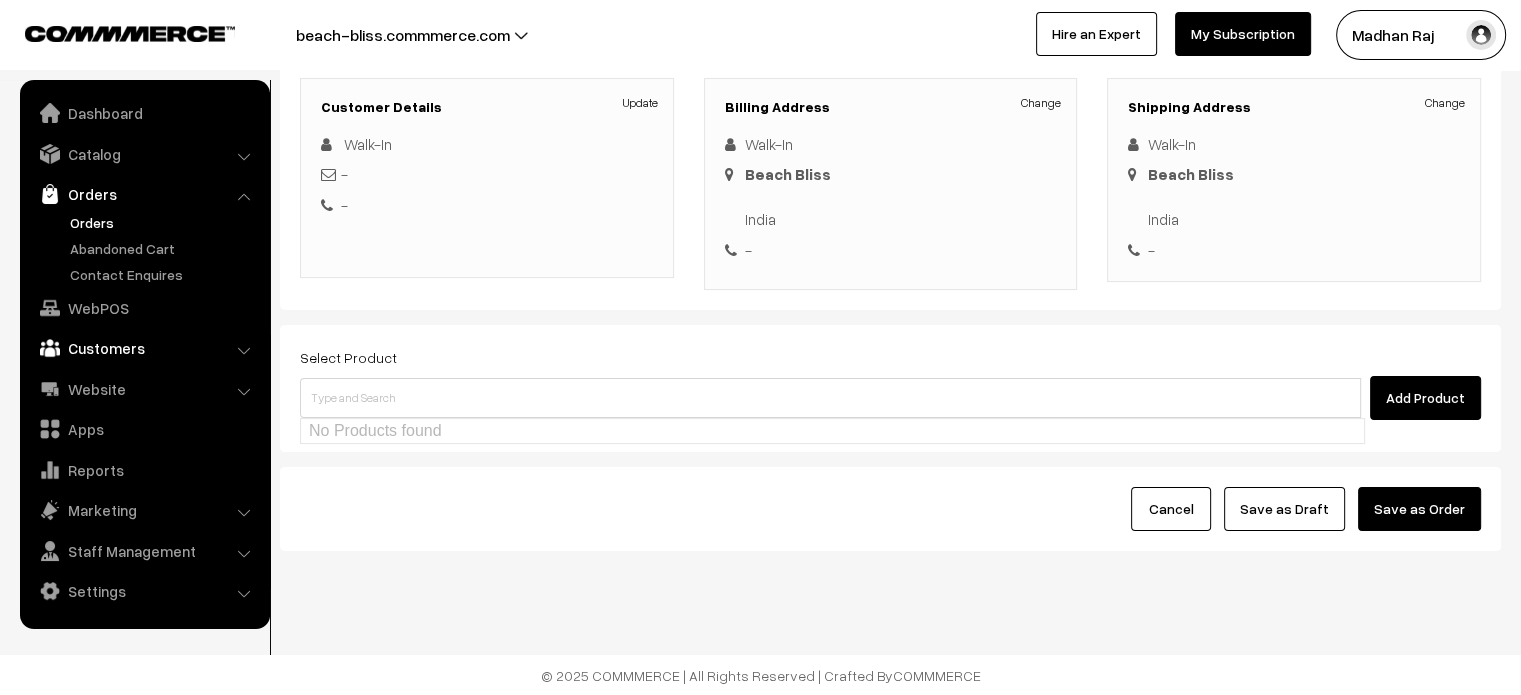 click on "Customers" at bounding box center [144, 348] 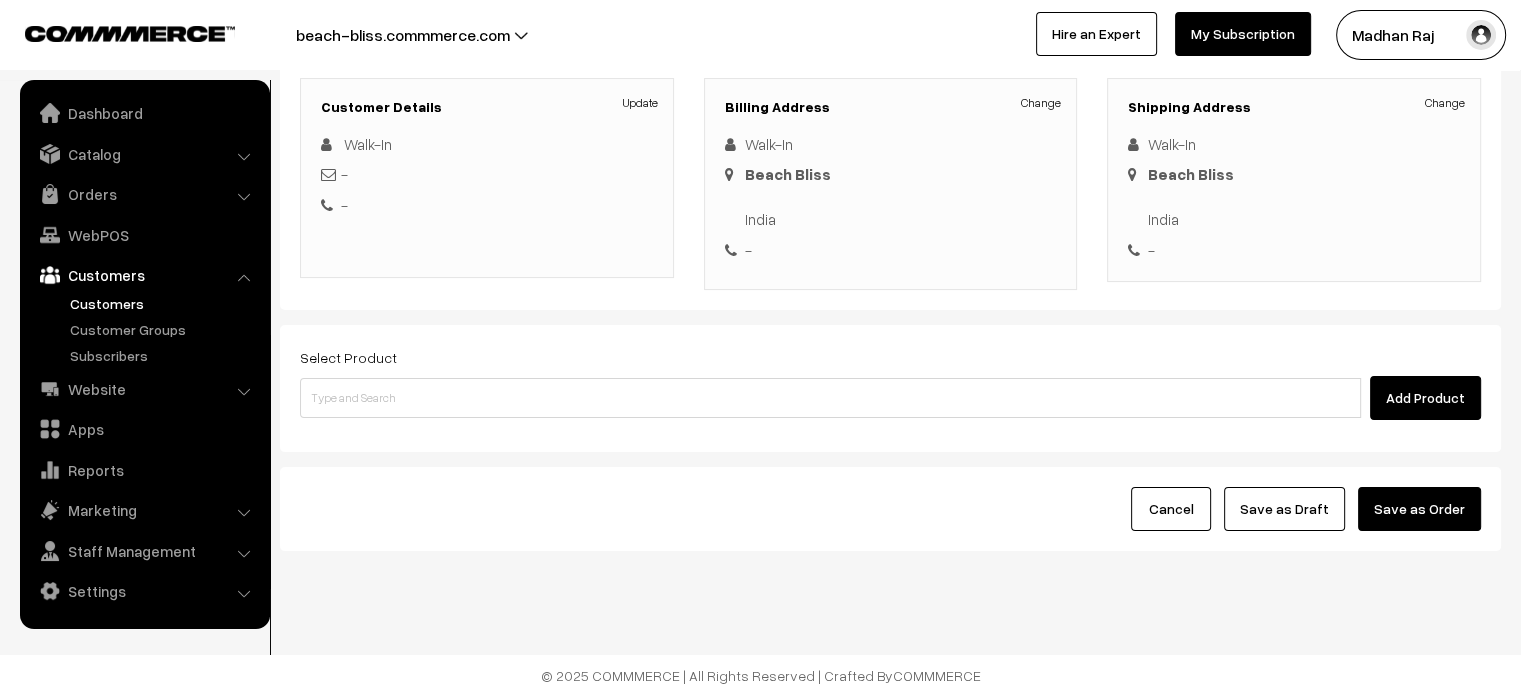 click on "Customers" at bounding box center [164, 303] 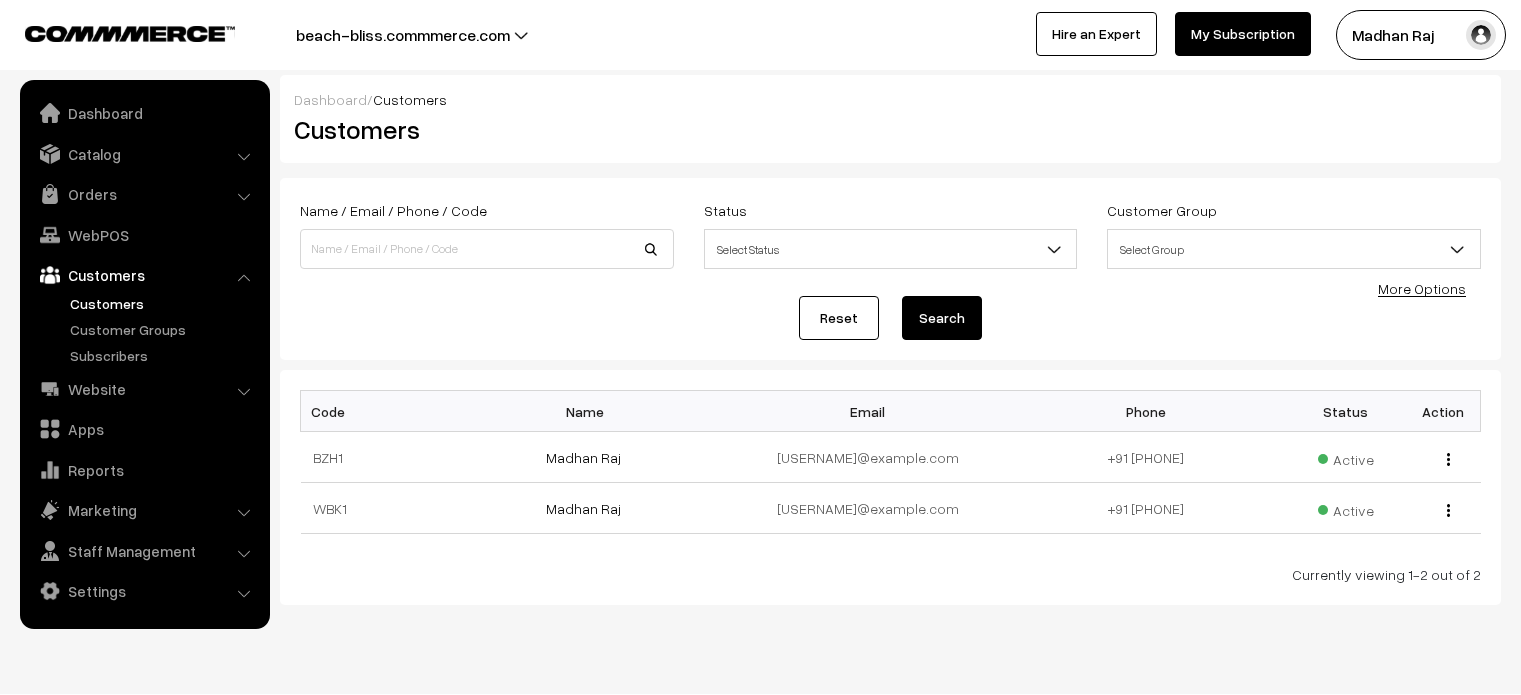 scroll, scrollTop: 0, scrollLeft: 0, axis: both 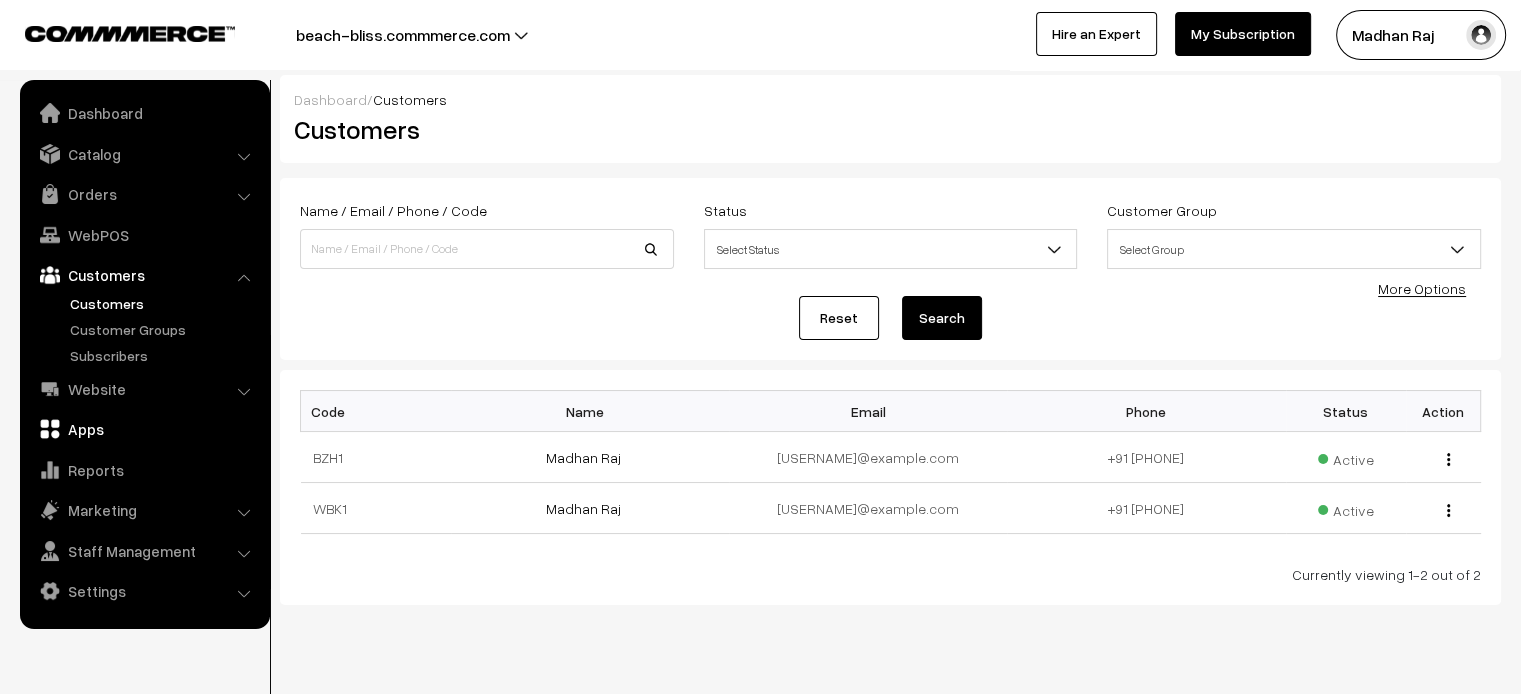 click on "Apps" at bounding box center (144, 429) 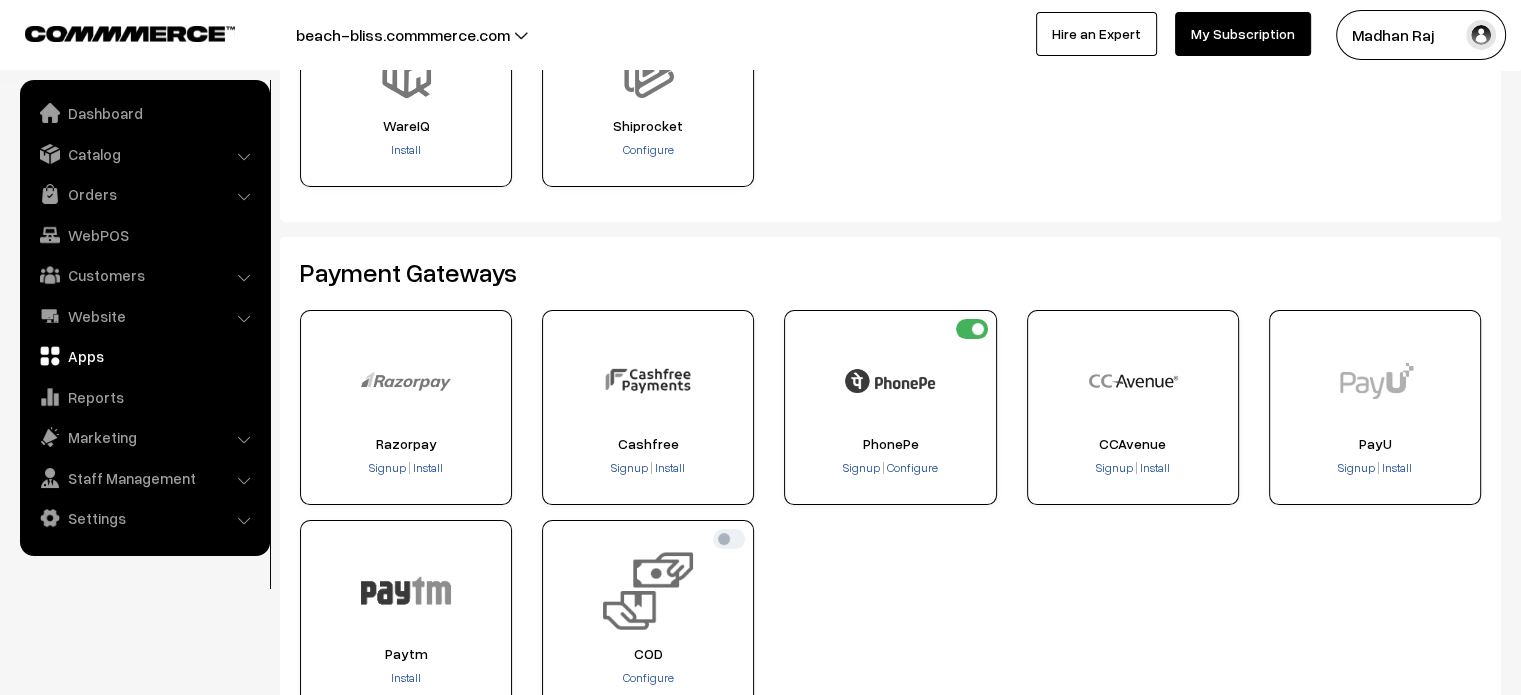 scroll, scrollTop: 216, scrollLeft: 0, axis: vertical 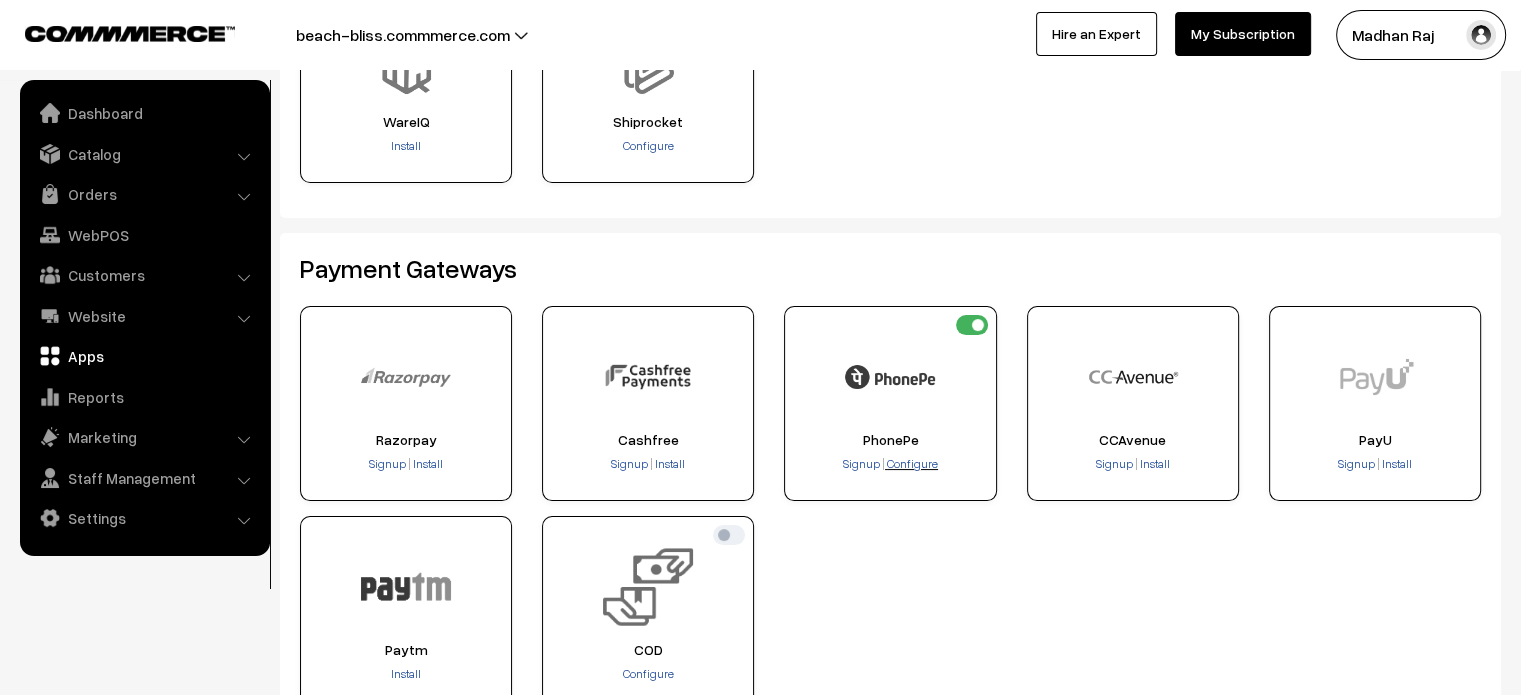 click on "Configure" at bounding box center [912, 463] 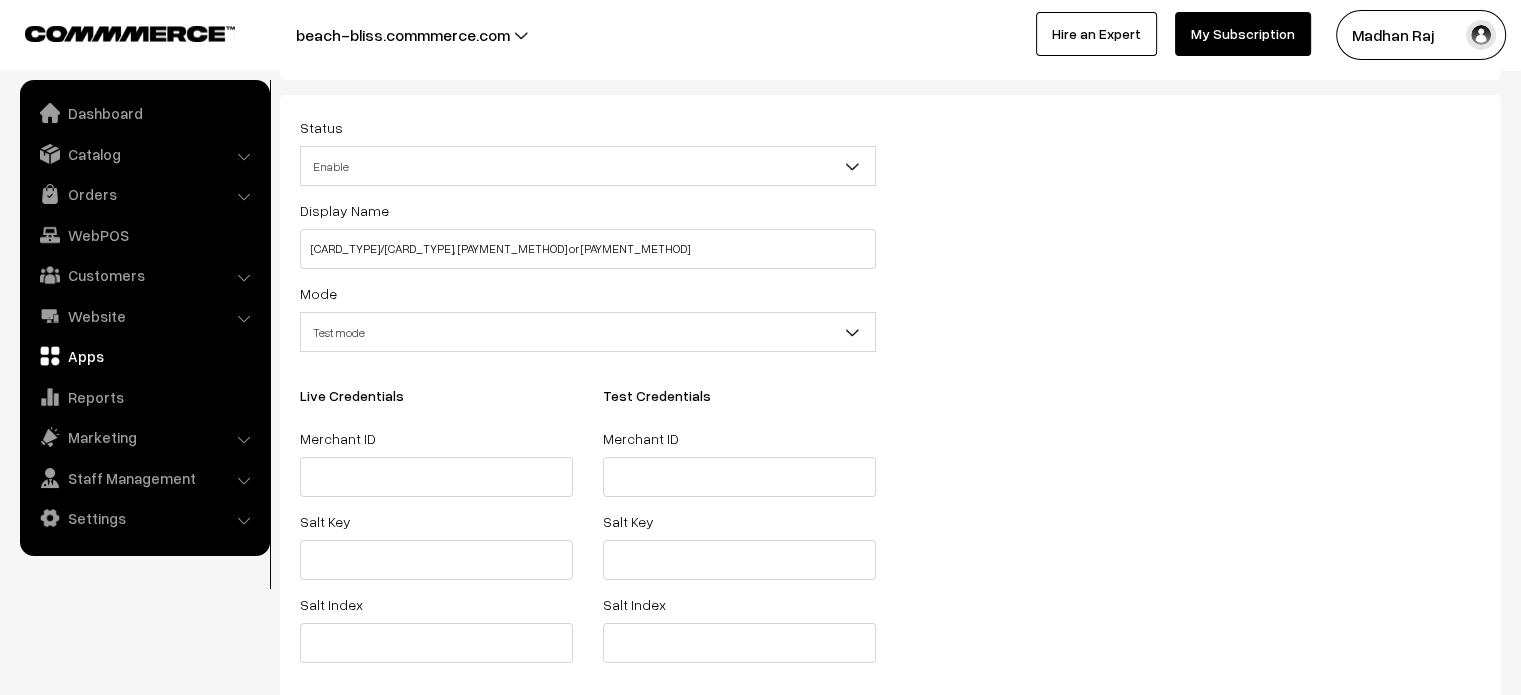 scroll, scrollTop: 0, scrollLeft: 0, axis: both 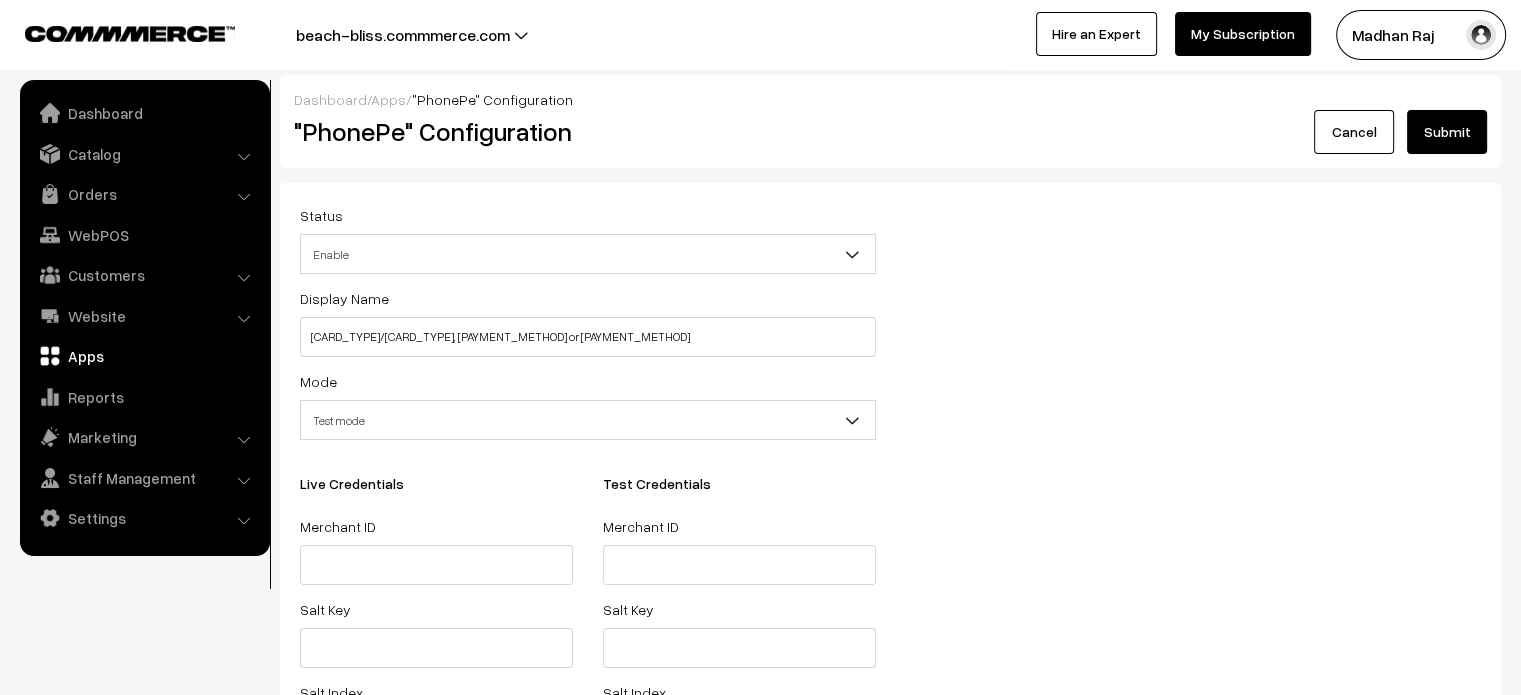 click on "Apps" at bounding box center [388, 99] 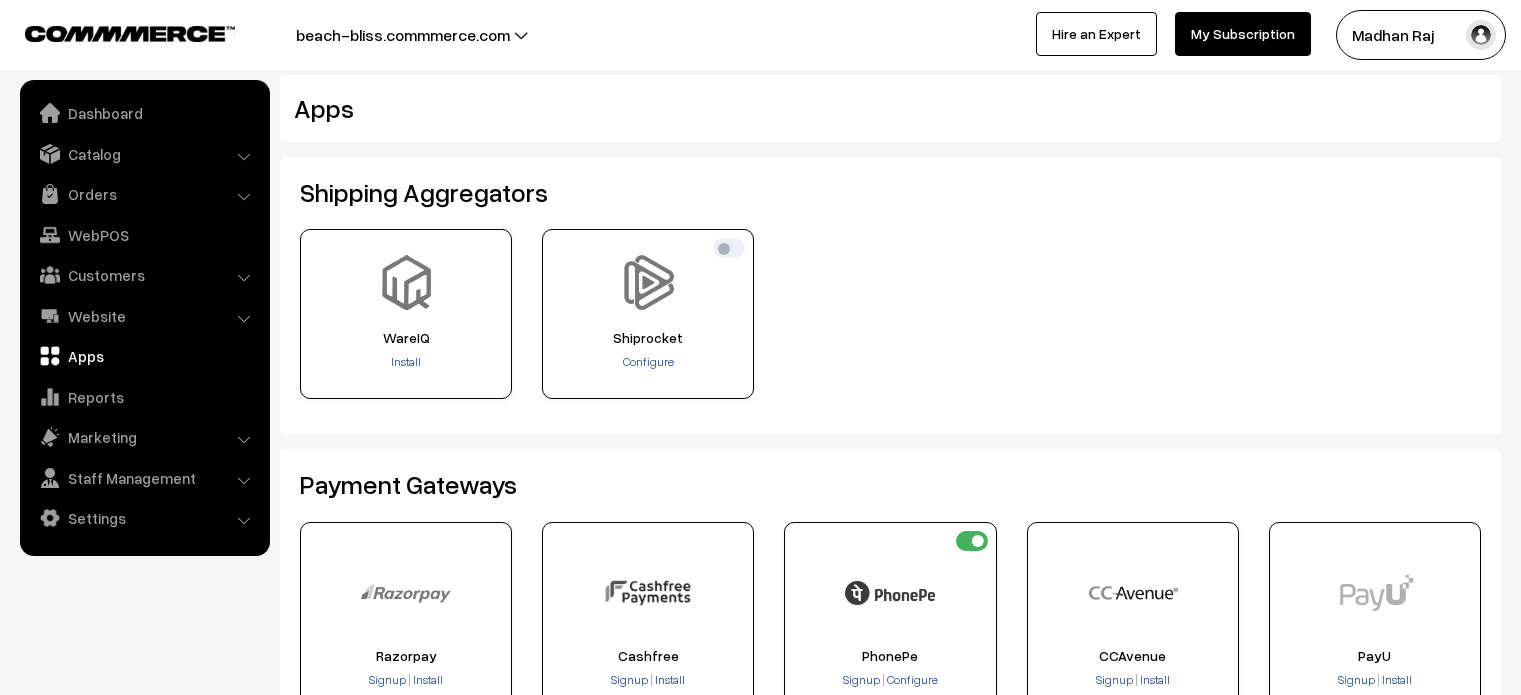scroll, scrollTop: 0, scrollLeft: 0, axis: both 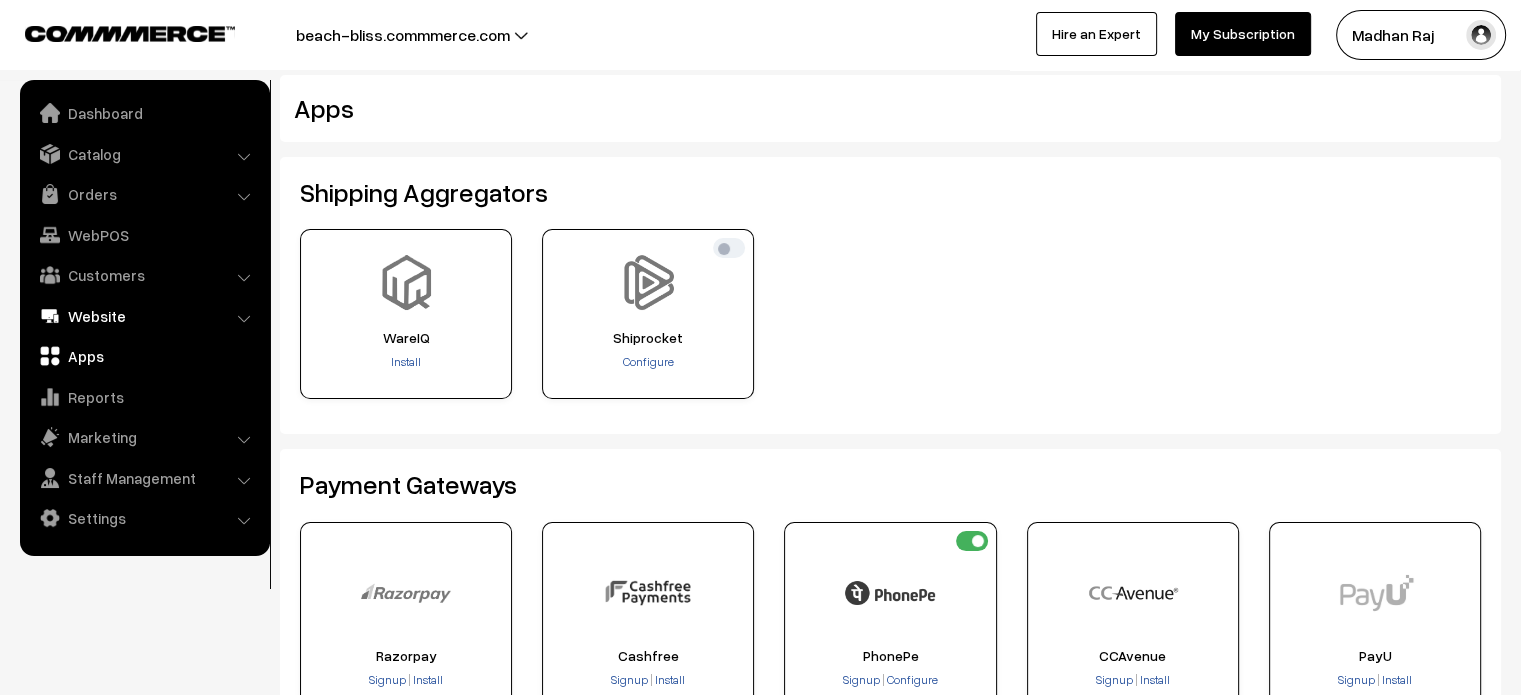 click on "Website" at bounding box center (144, 316) 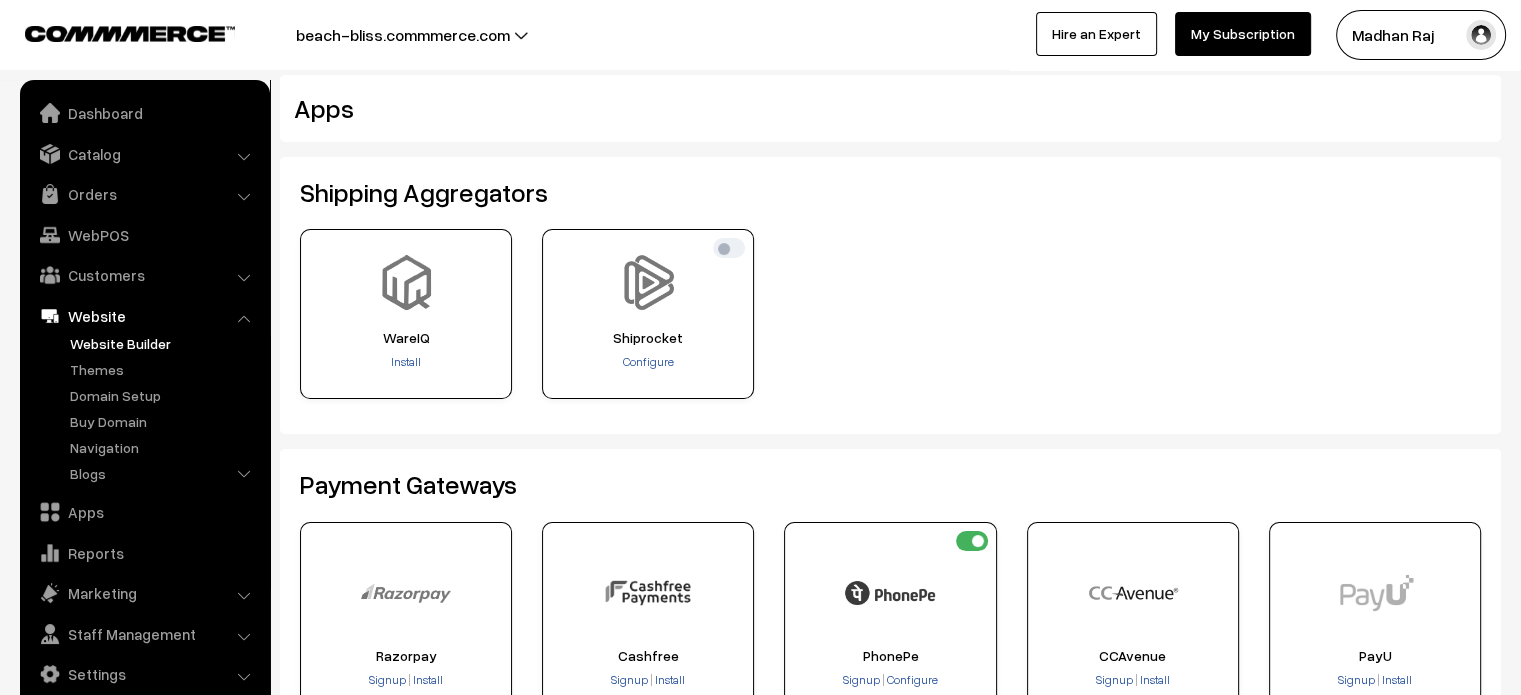 click on "Website Builder" at bounding box center (164, 343) 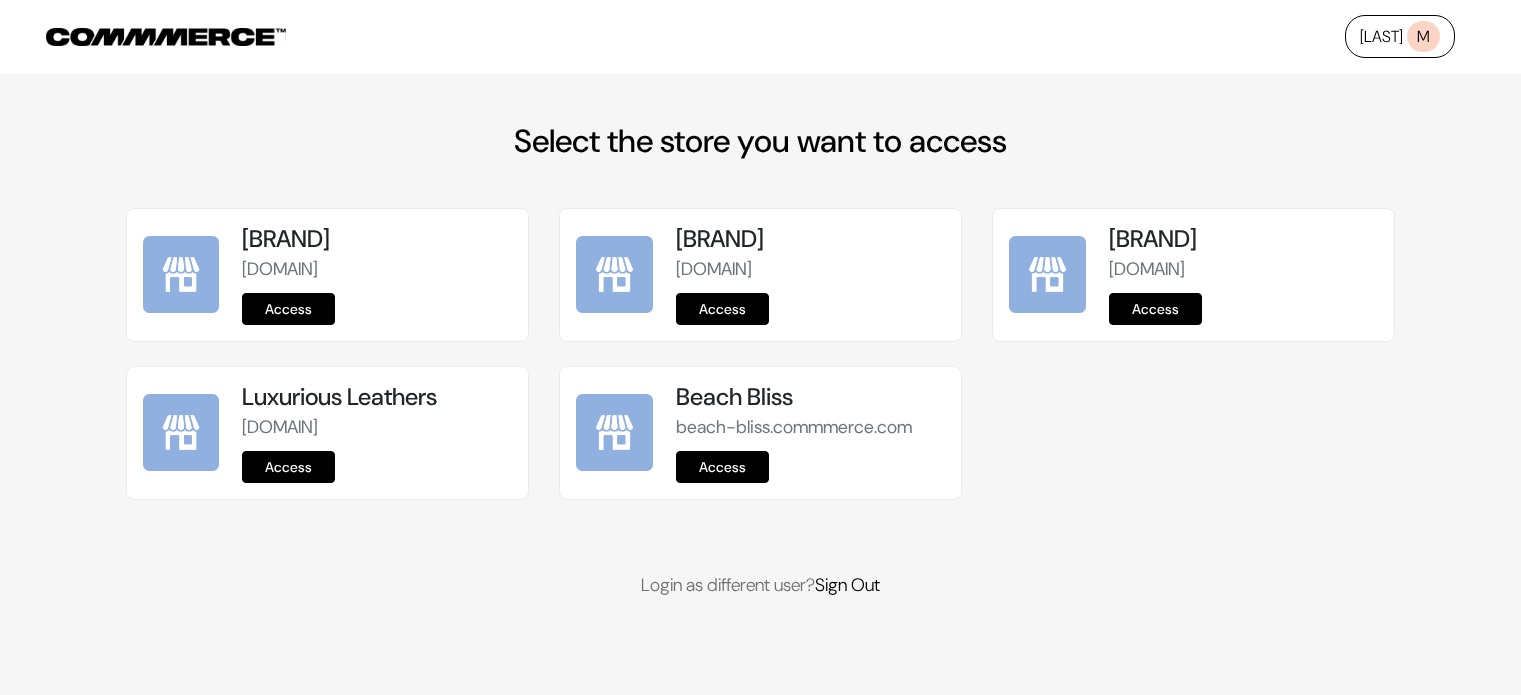 scroll, scrollTop: 0, scrollLeft: 0, axis: both 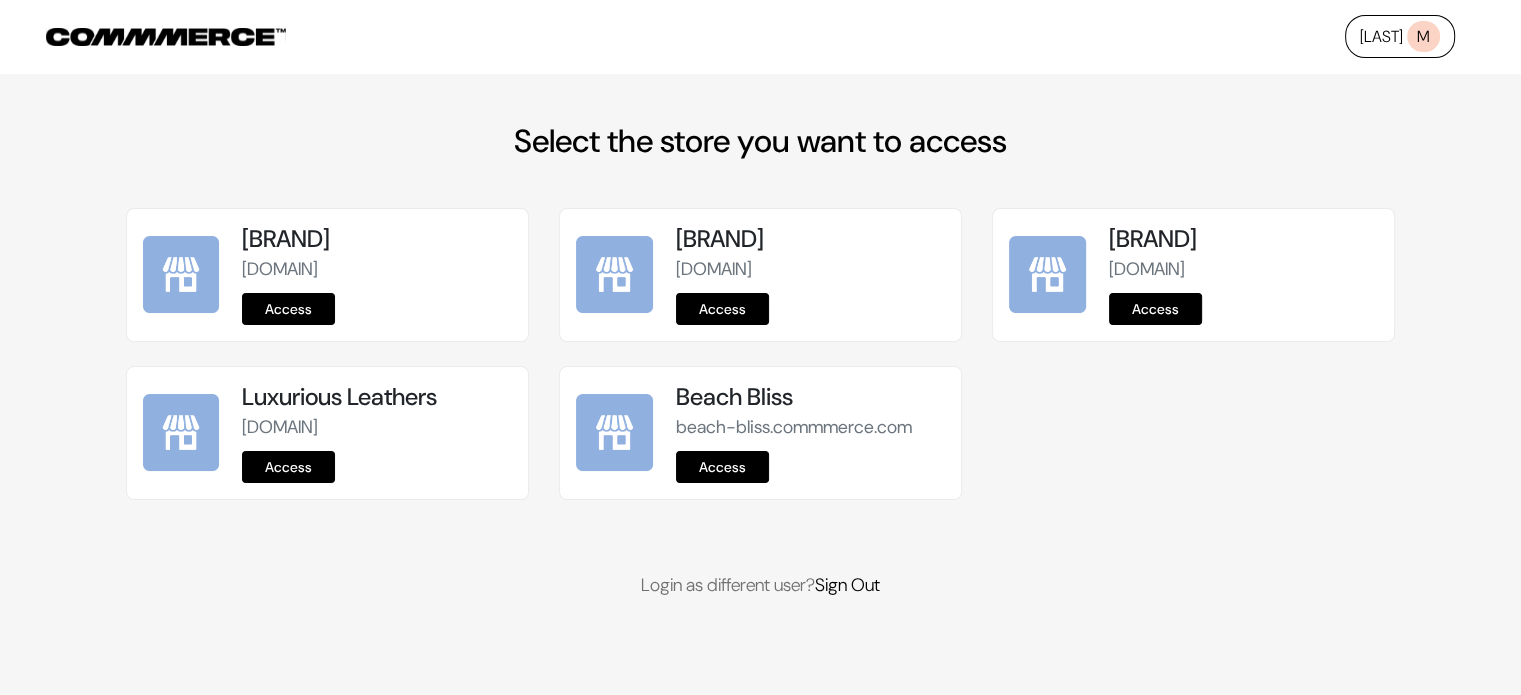 click on "Access" at bounding box center (722, 467) 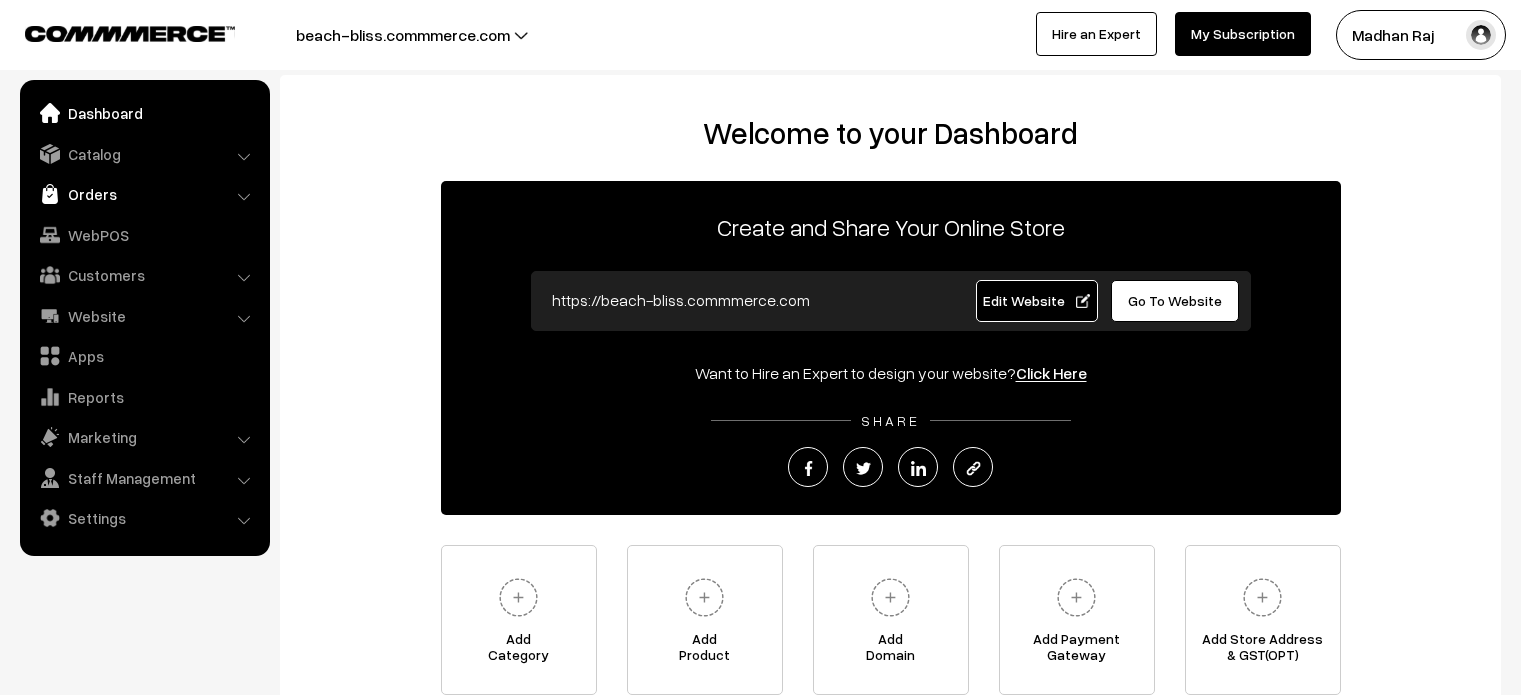 scroll, scrollTop: 0, scrollLeft: 0, axis: both 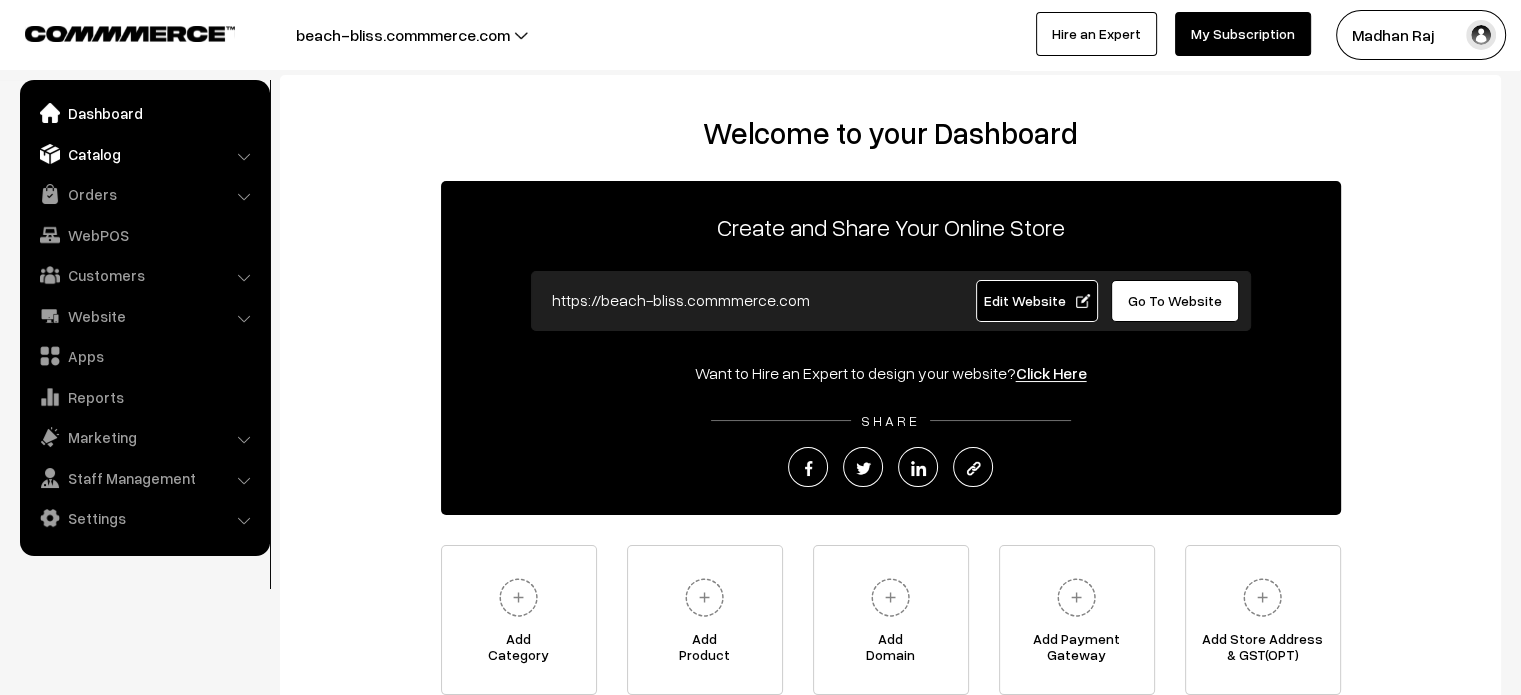 click on "Catalog" at bounding box center [144, 154] 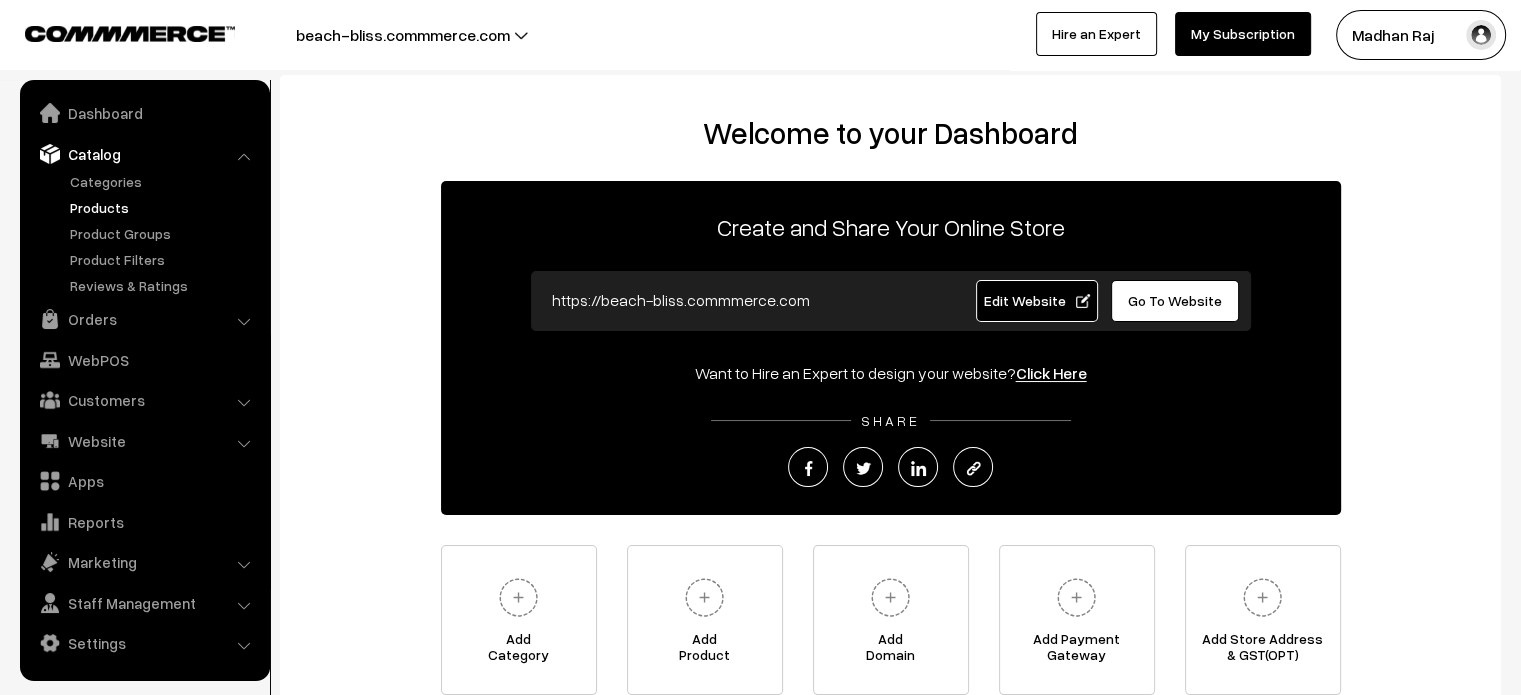 click on "Products" at bounding box center [164, 207] 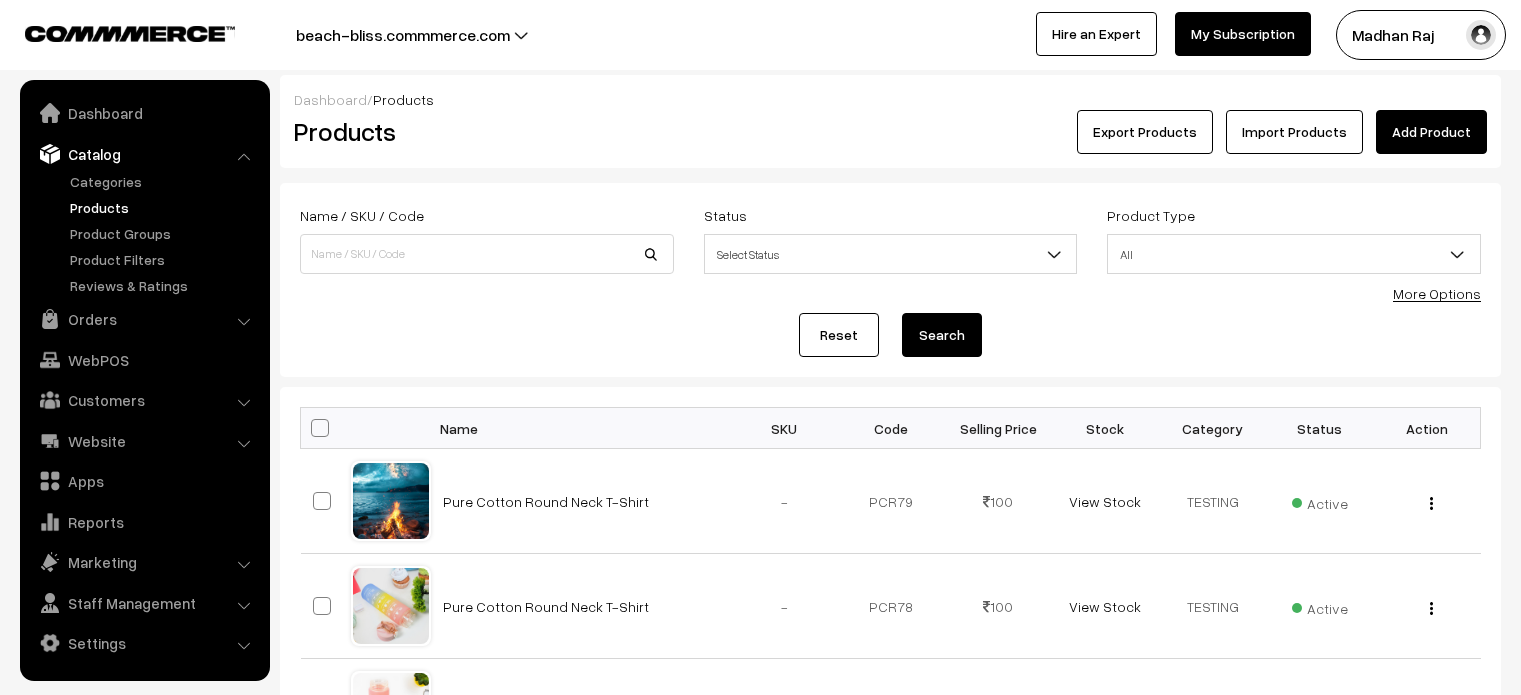 scroll, scrollTop: 0, scrollLeft: 0, axis: both 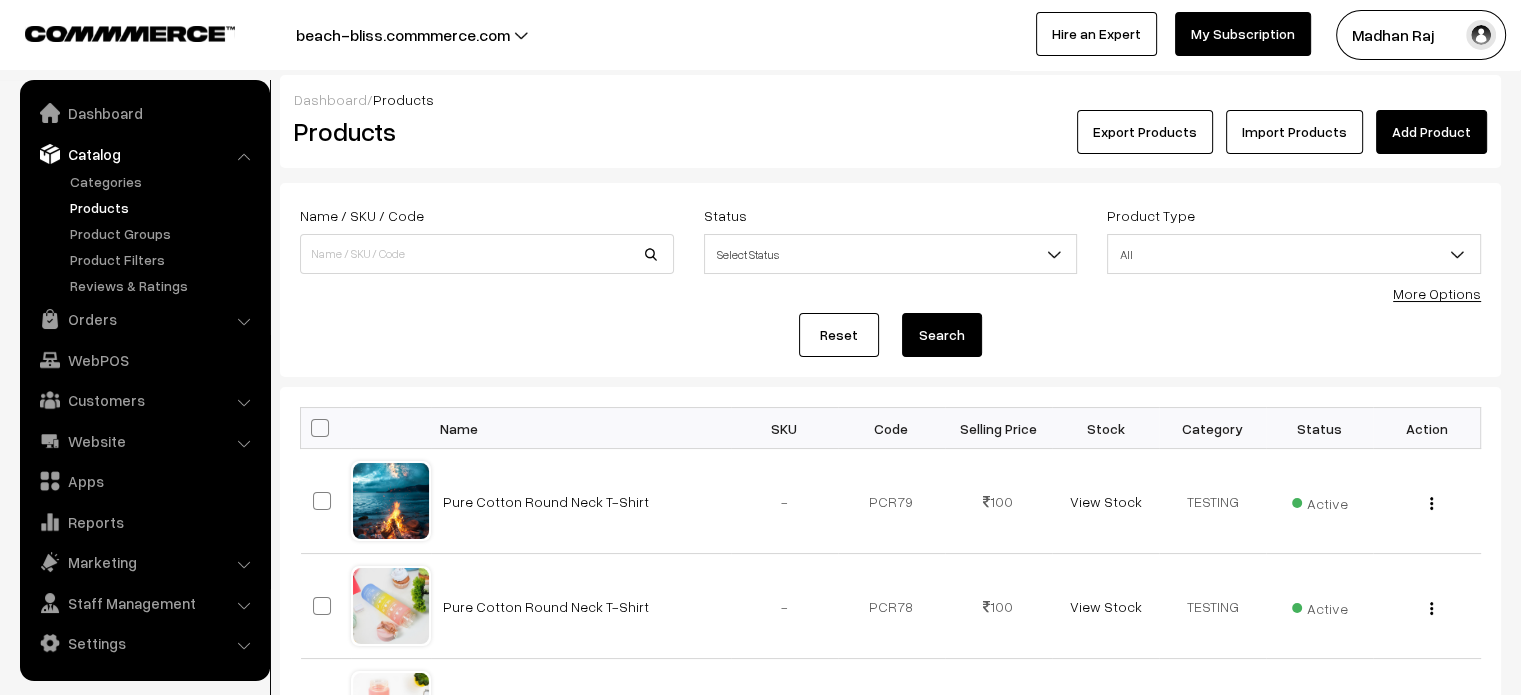 click on "Add Product" at bounding box center [1431, 132] 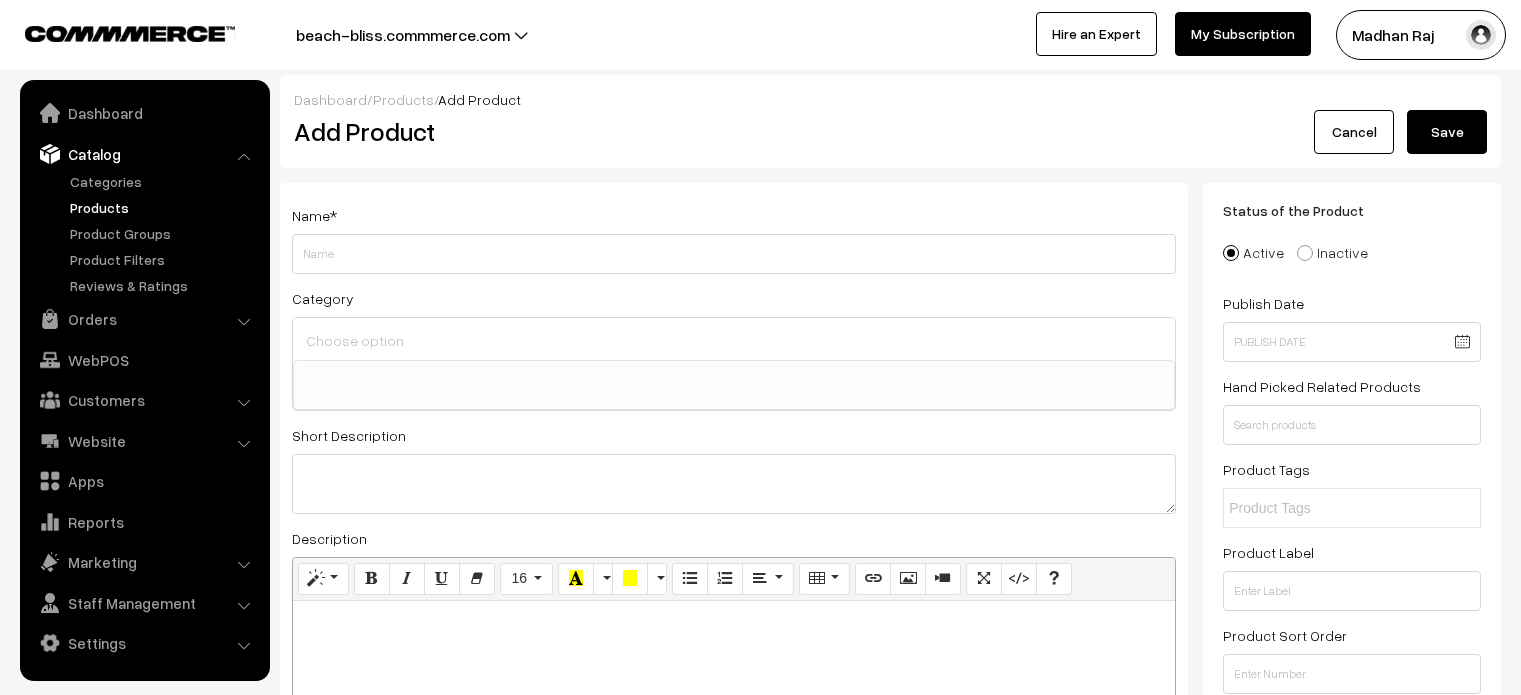 select 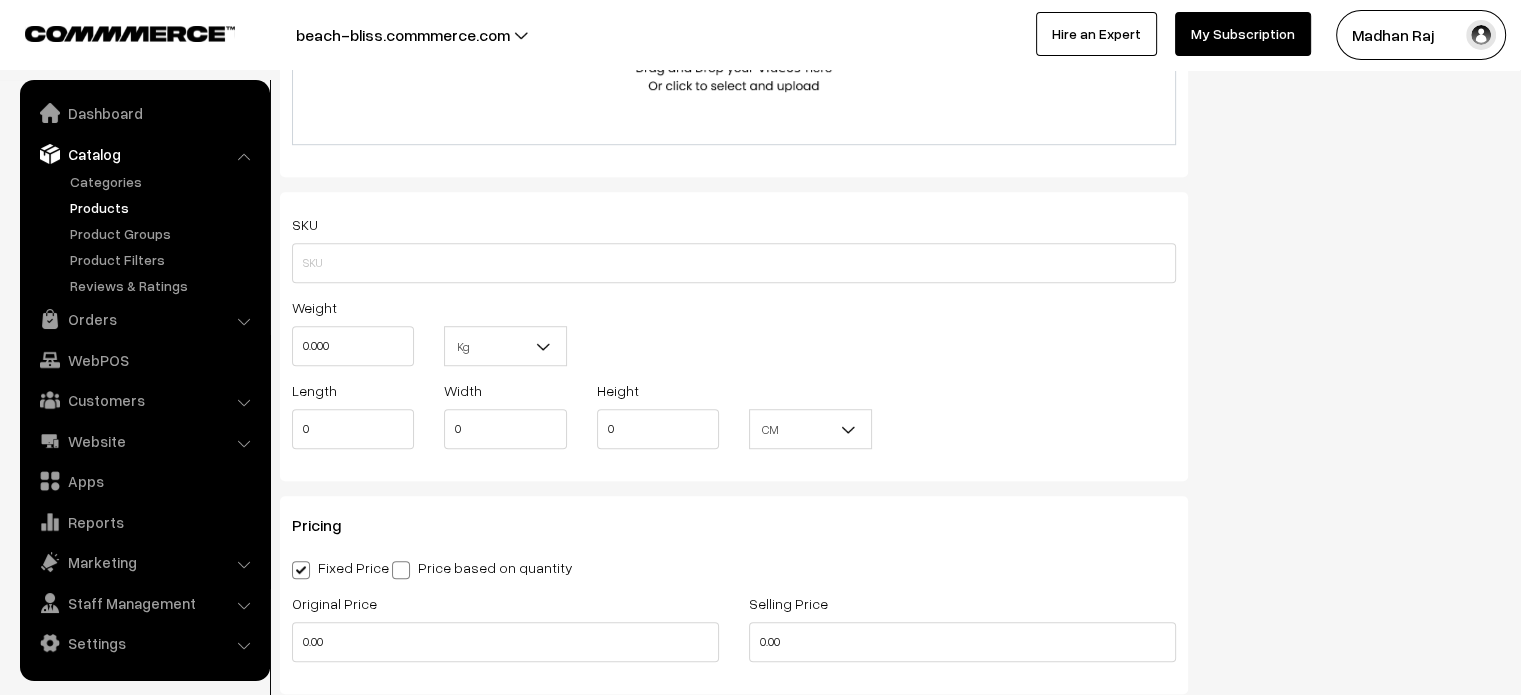 scroll, scrollTop: 1299, scrollLeft: 0, axis: vertical 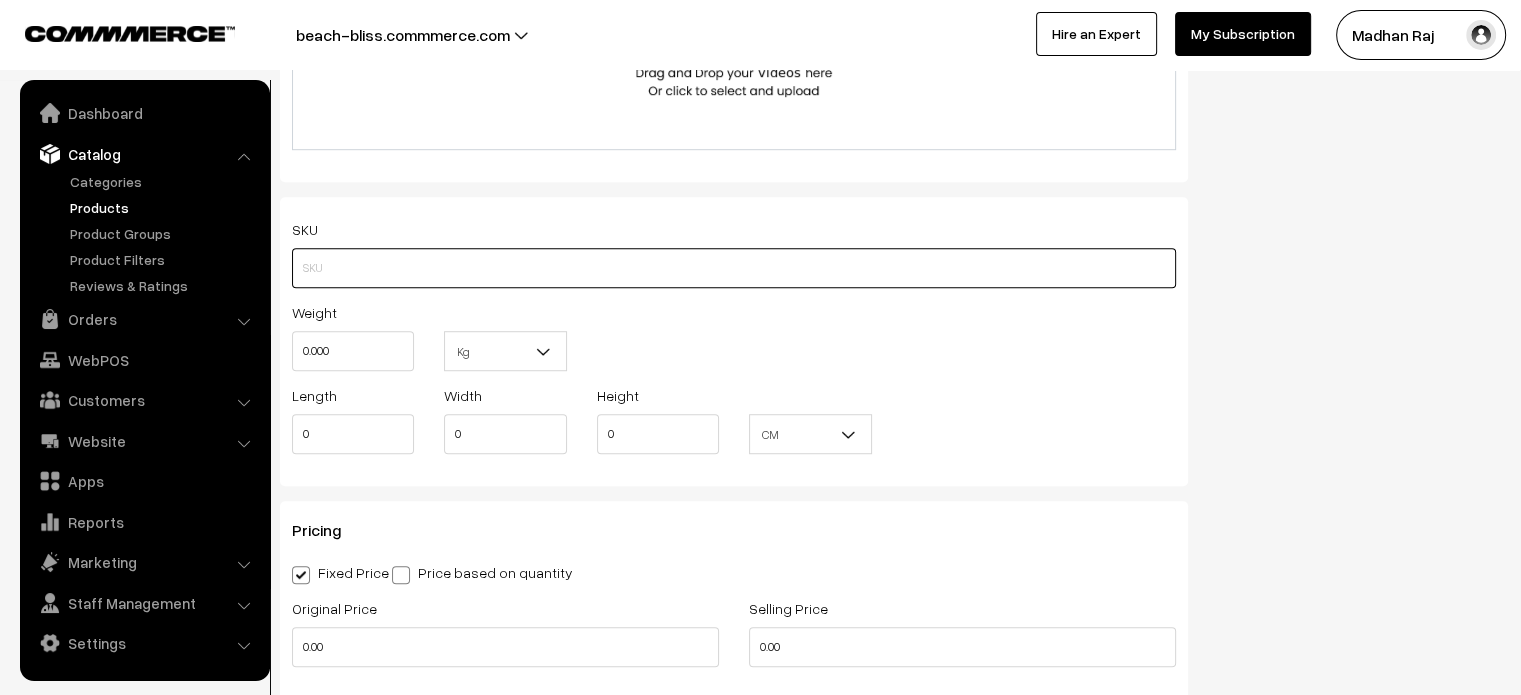 click at bounding box center (734, 268) 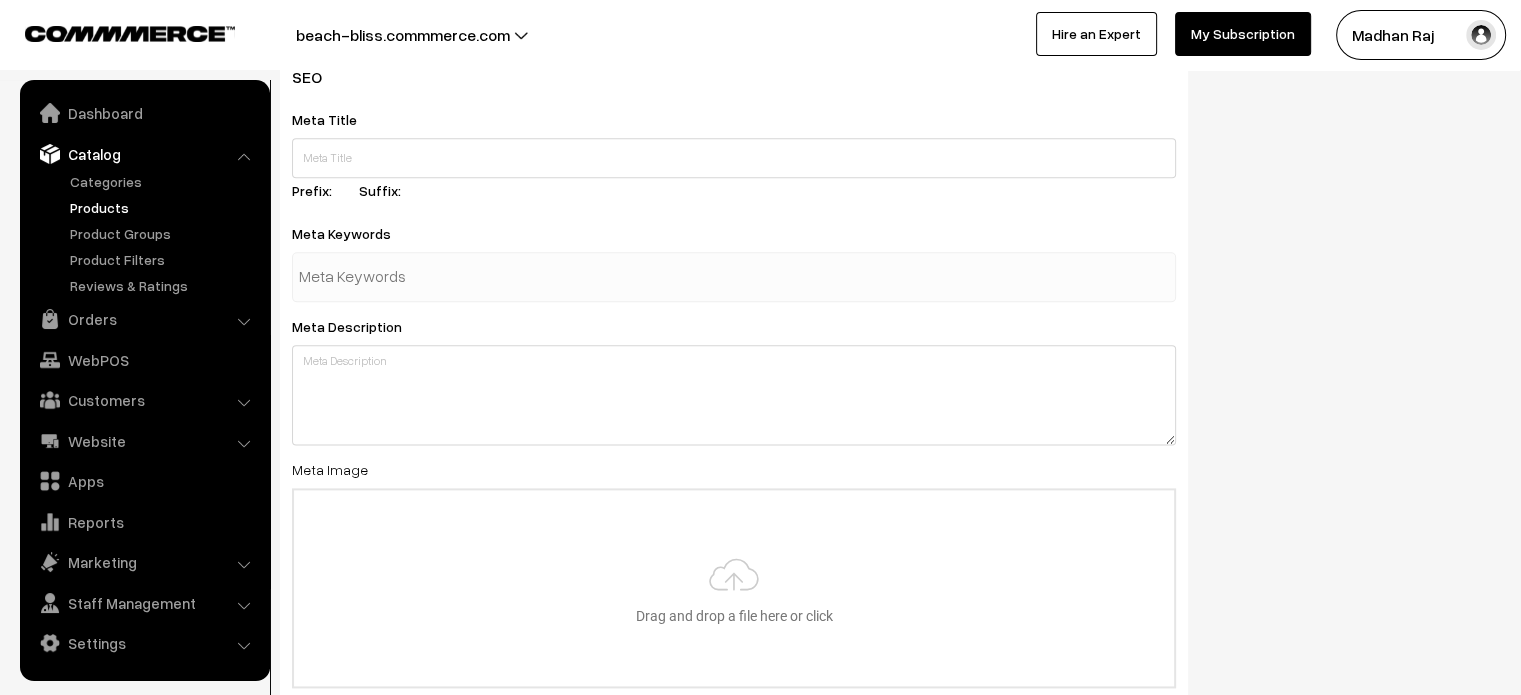 scroll, scrollTop: 2444, scrollLeft: 0, axis: vertical 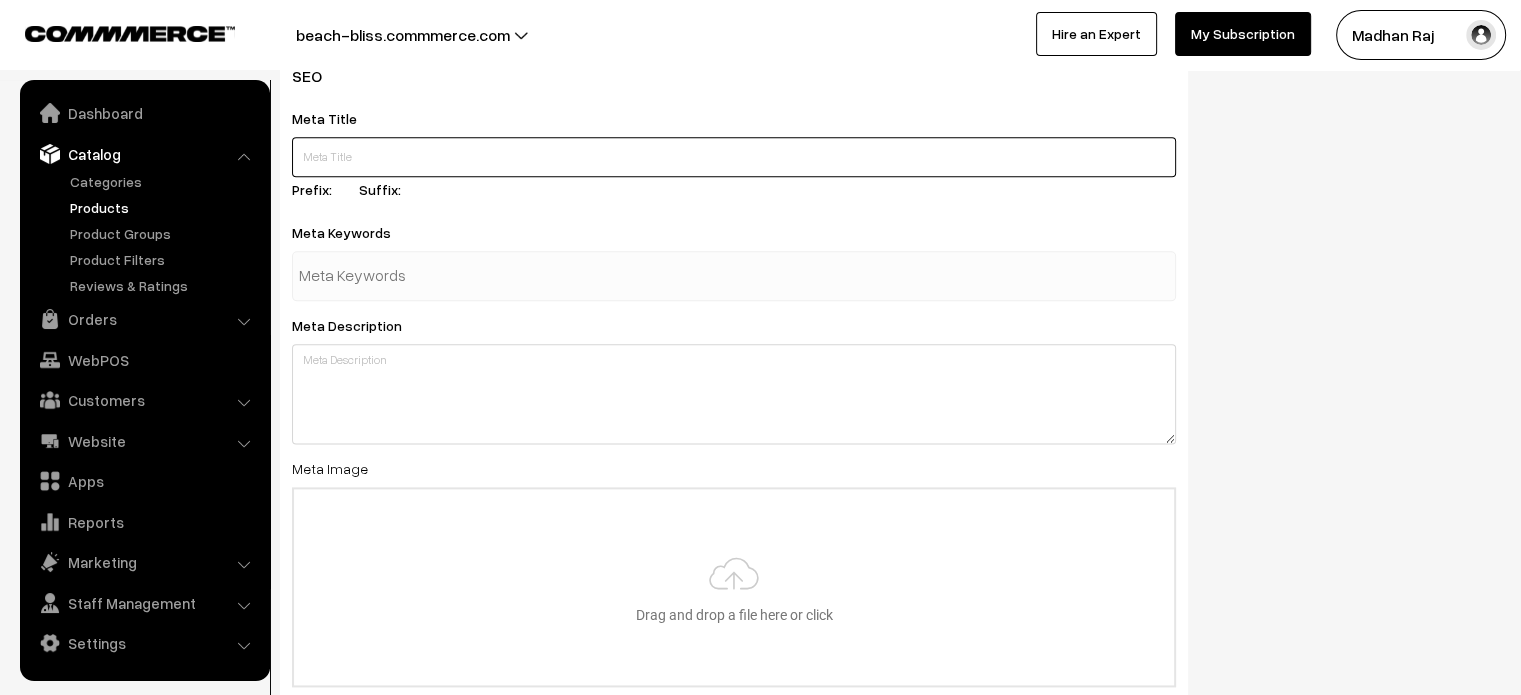 click at bounding box center [734, 157] 